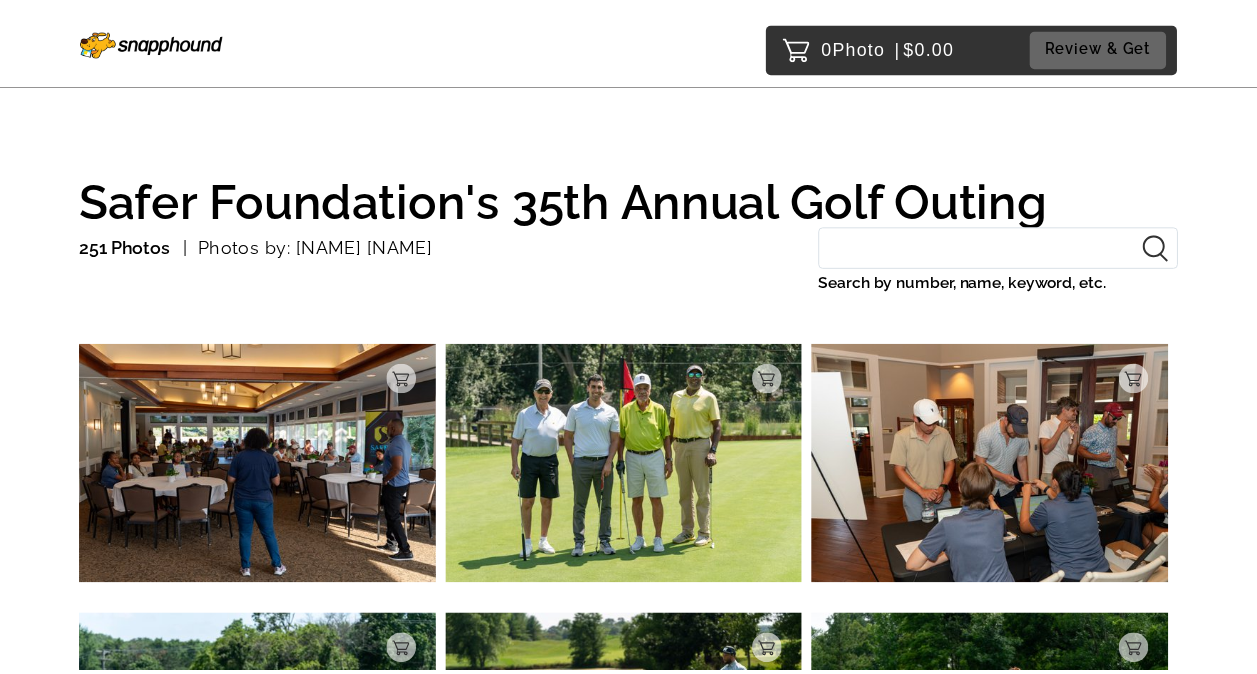 scroll, scrollTop: 0, scrollLeft: 0, axis: both 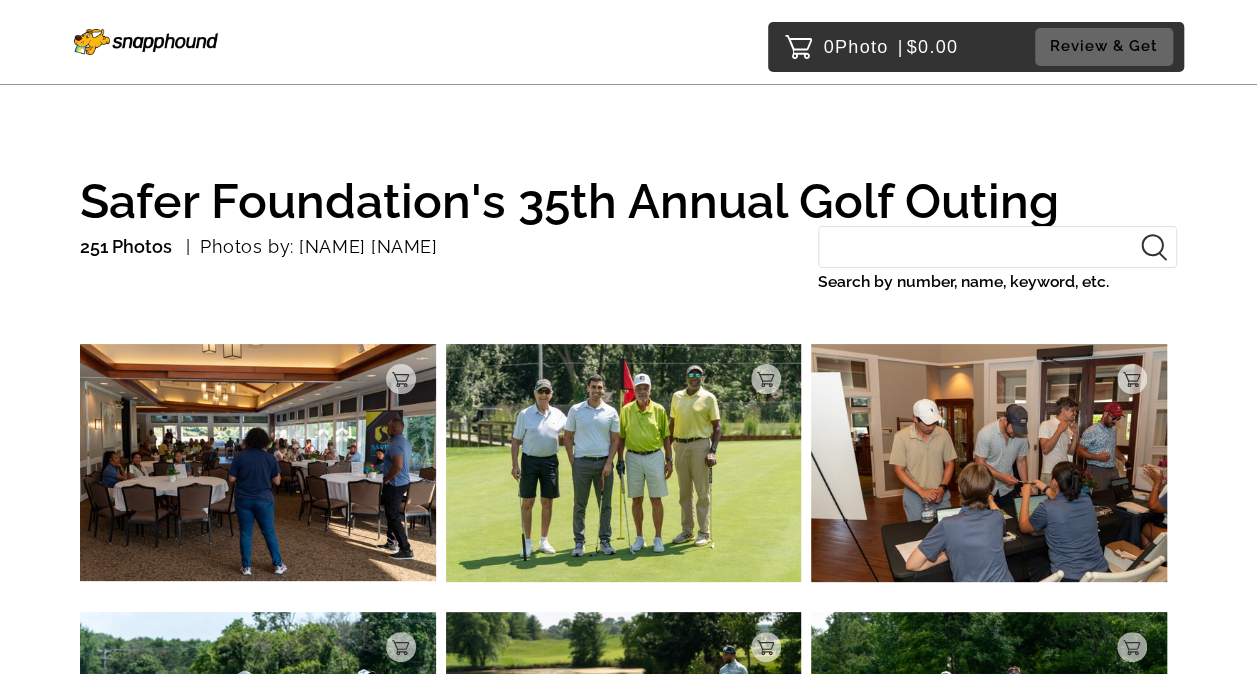 click on "Add to Cart" at bounding box center [416, 379] 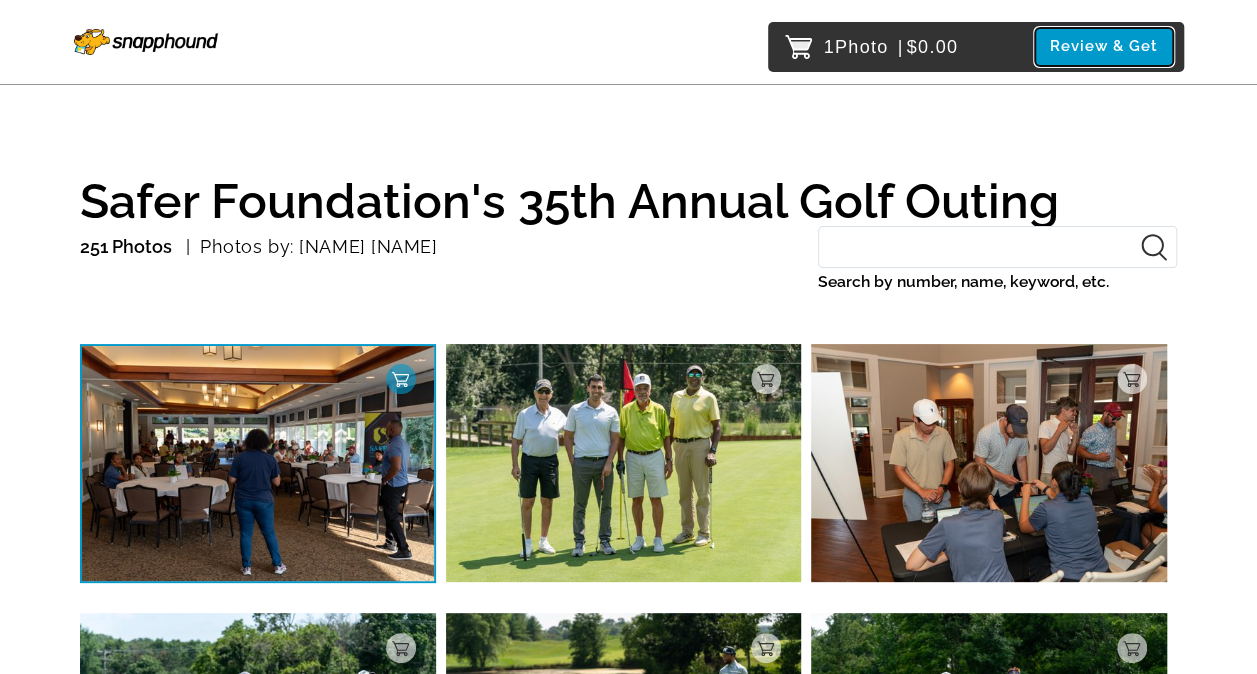 click on "Review & Get" at bounding box center [1104, 46] 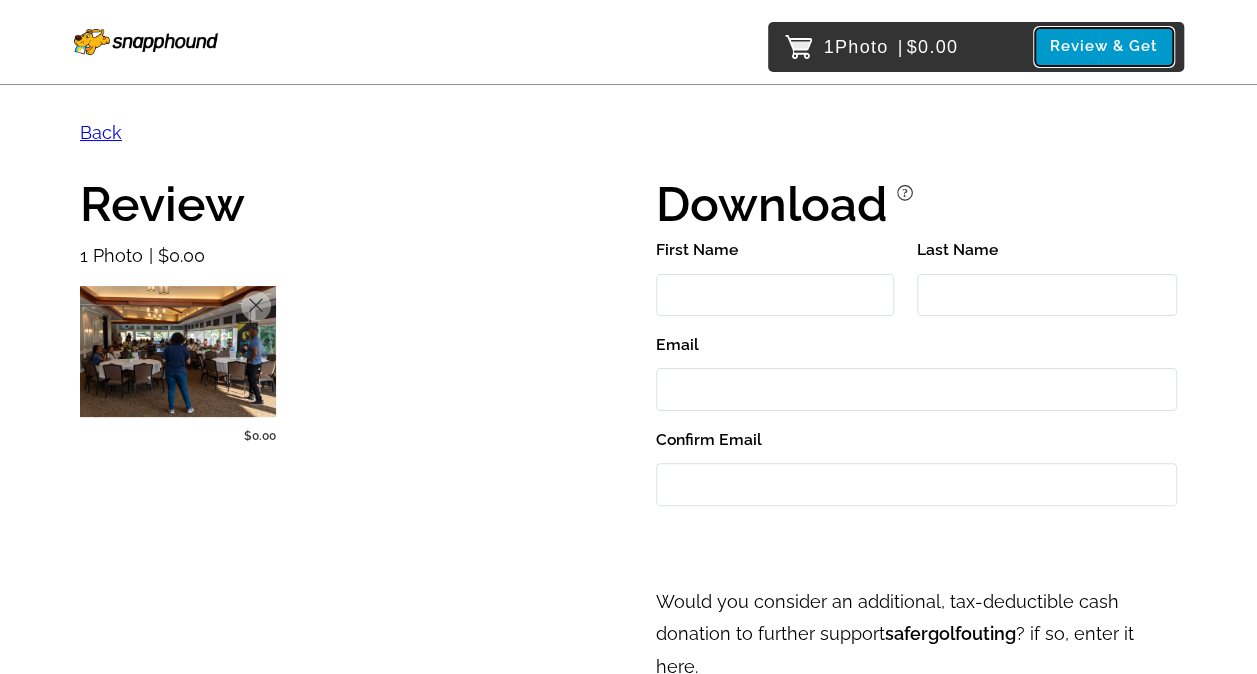 scroll, scrollTop: 20, scrollLeft: 0, axis: vertical 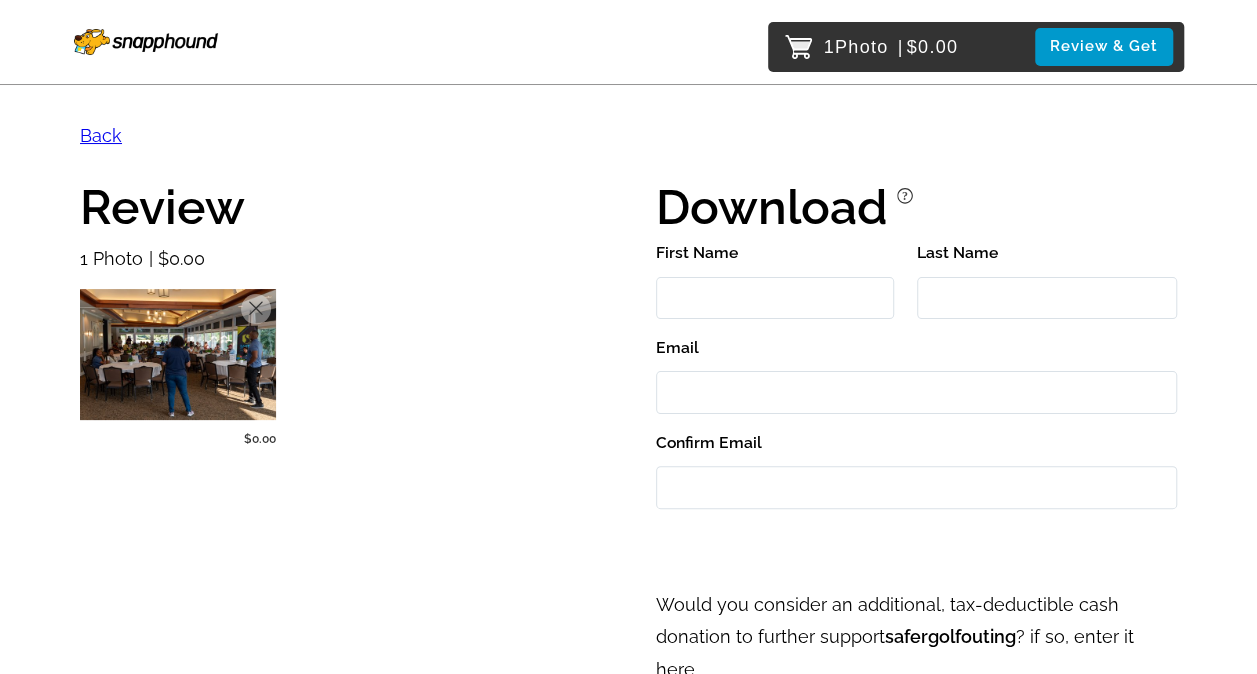 click on "Remove" at bounding box center (271, 309) 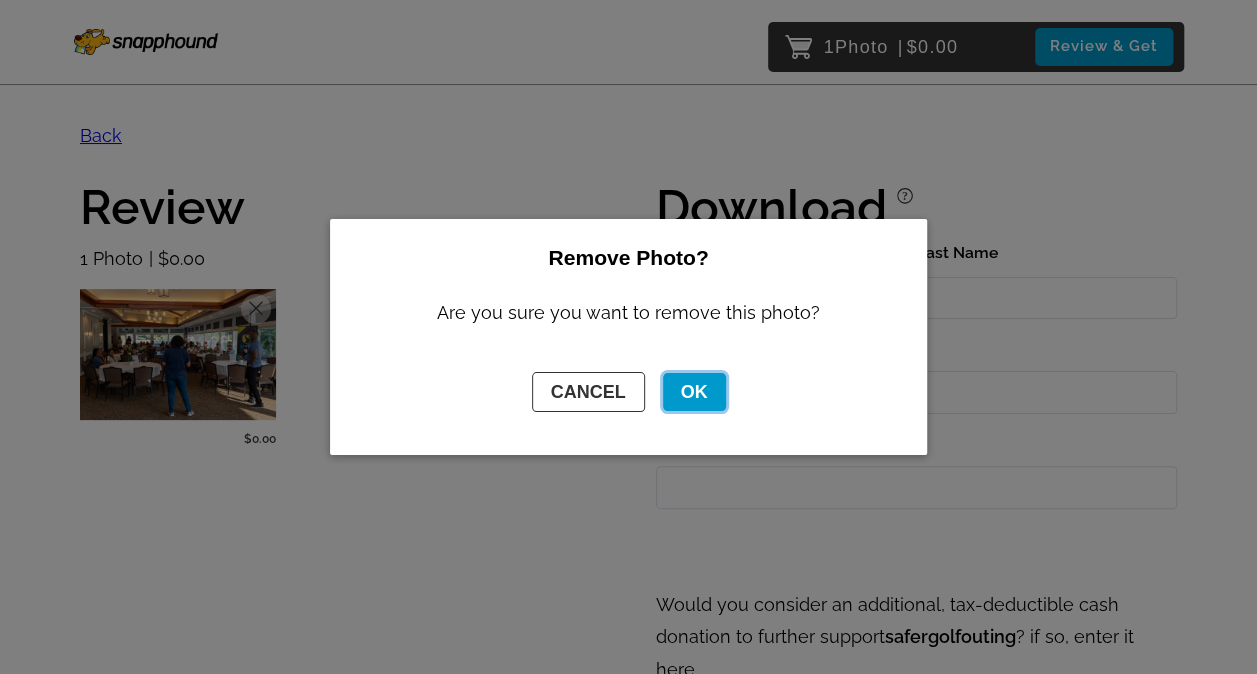 click on "OK" 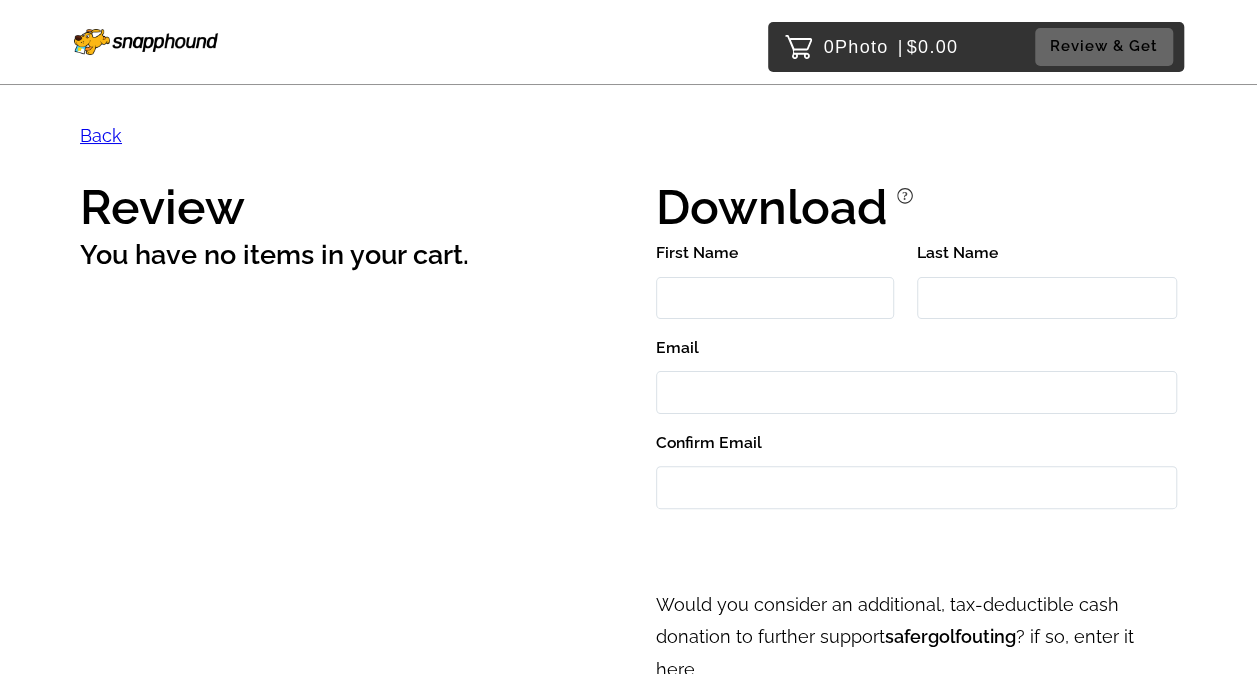 click at bounding box center [146, 42] 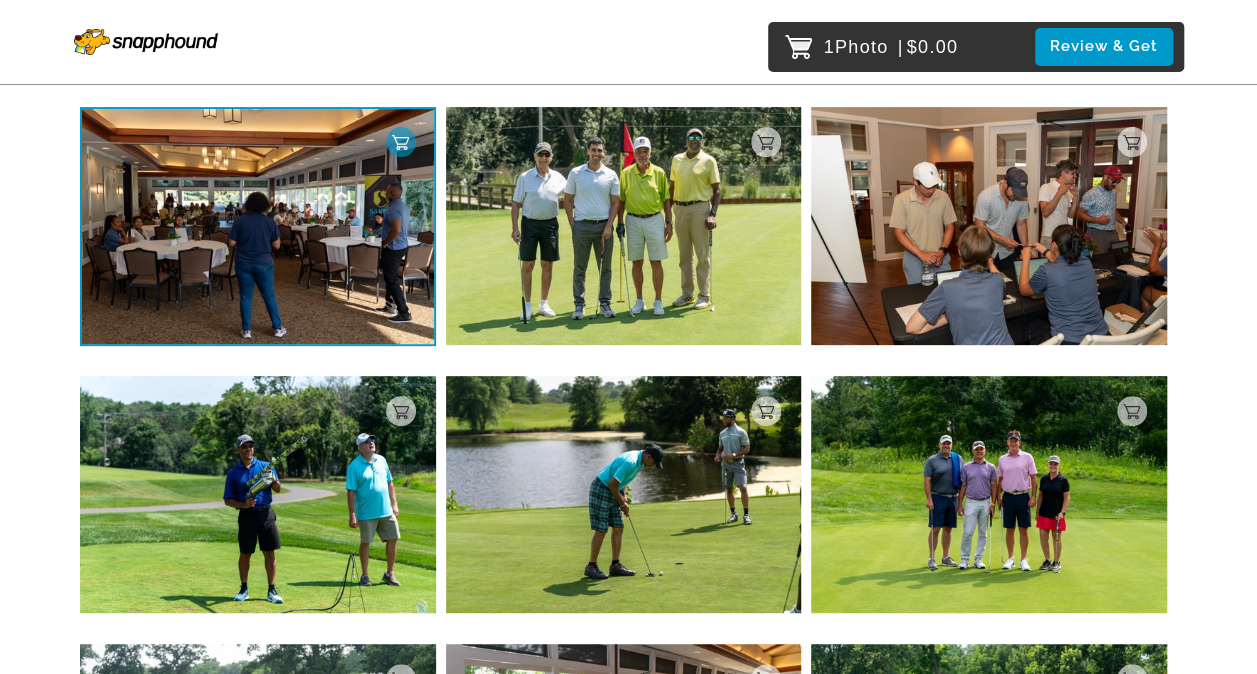 scroll, scrollTop: 0, scrollLeft: 0, axis: both 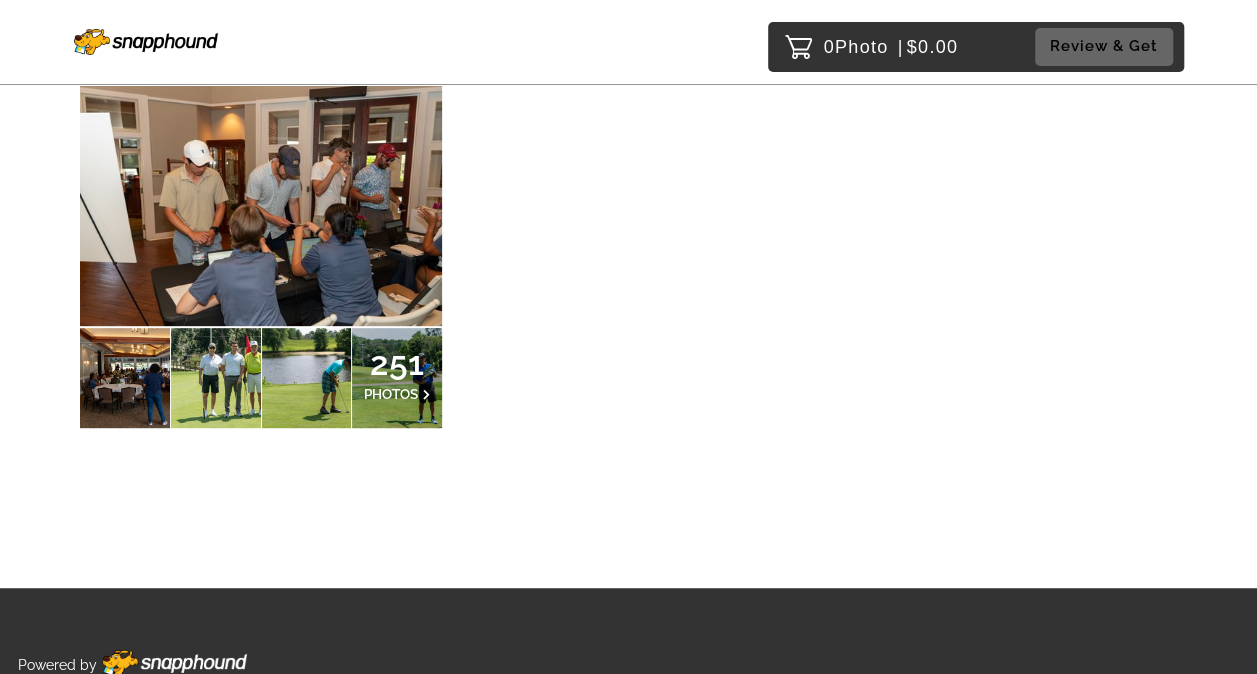 click on "251" at bounding box center (397, 363) 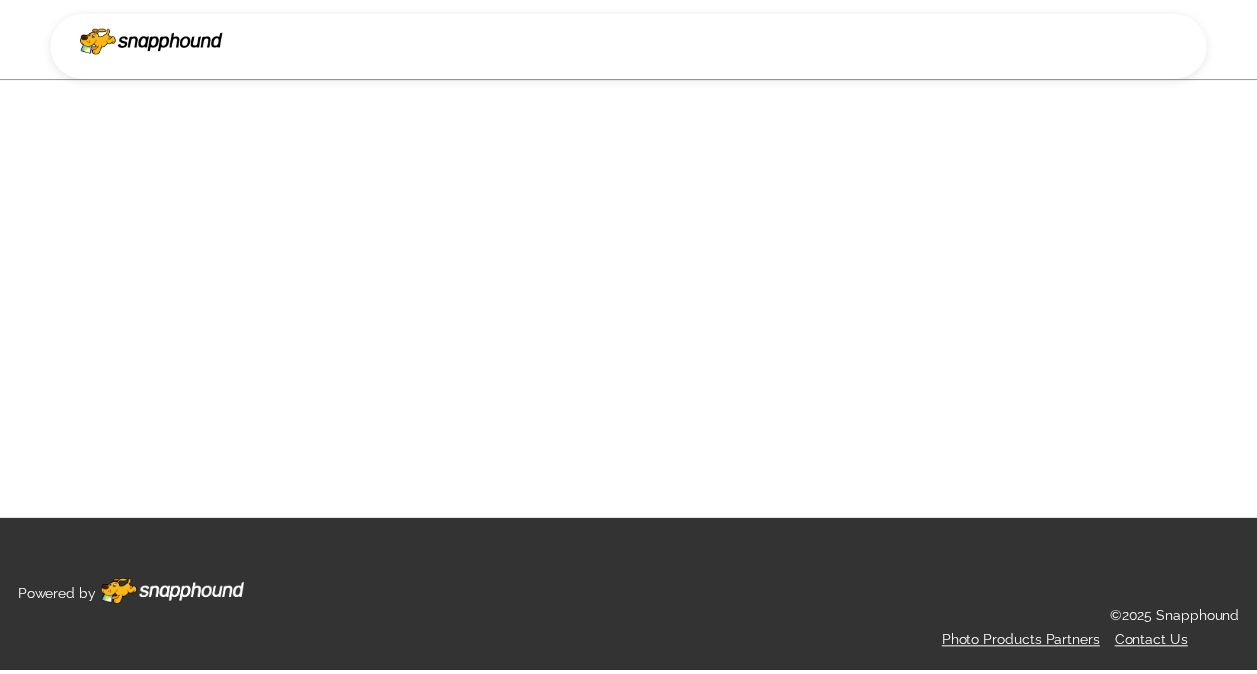 scroll, scrollTop: 0, scrollLeft: 0, axis: both 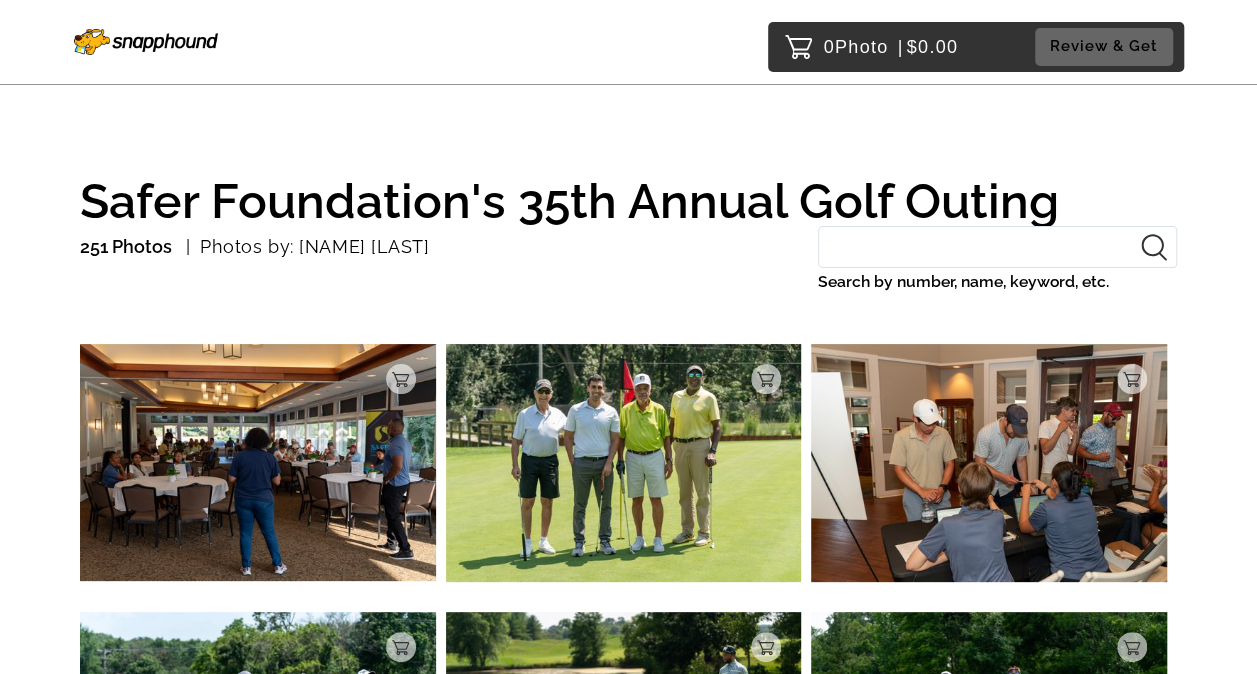 click at bounding box center (146, 42) 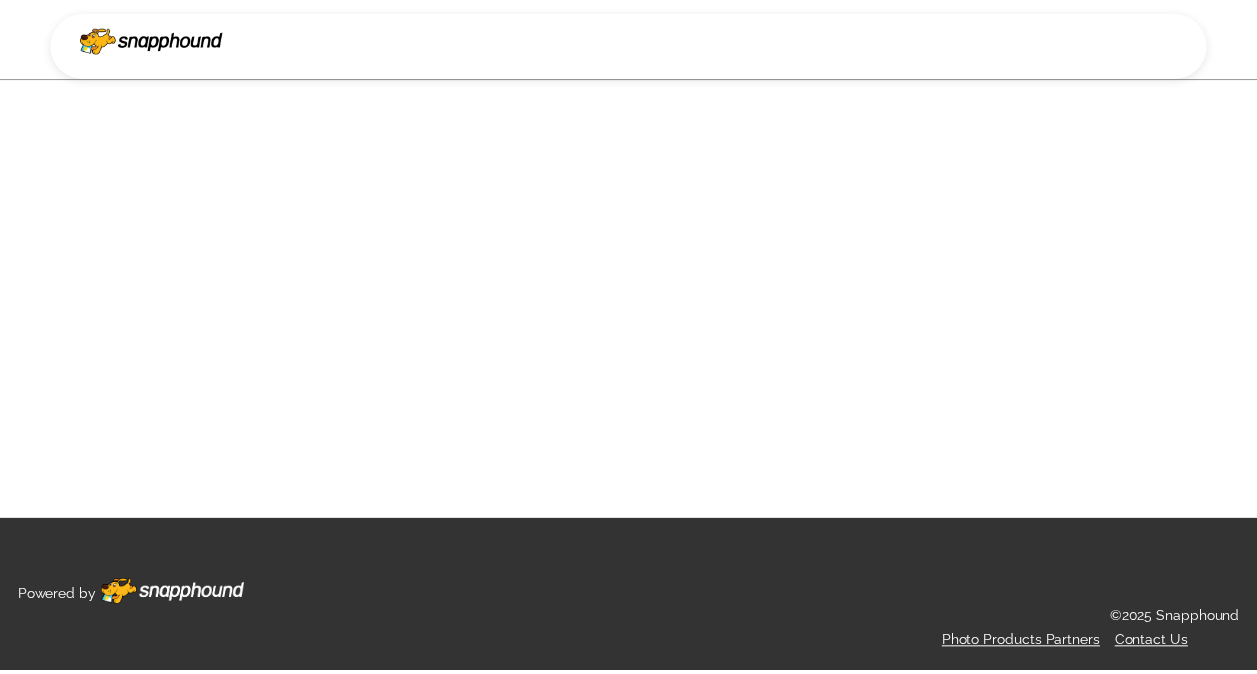 scroll, scrollTop: 0, scrollLeft: 0, axis: both 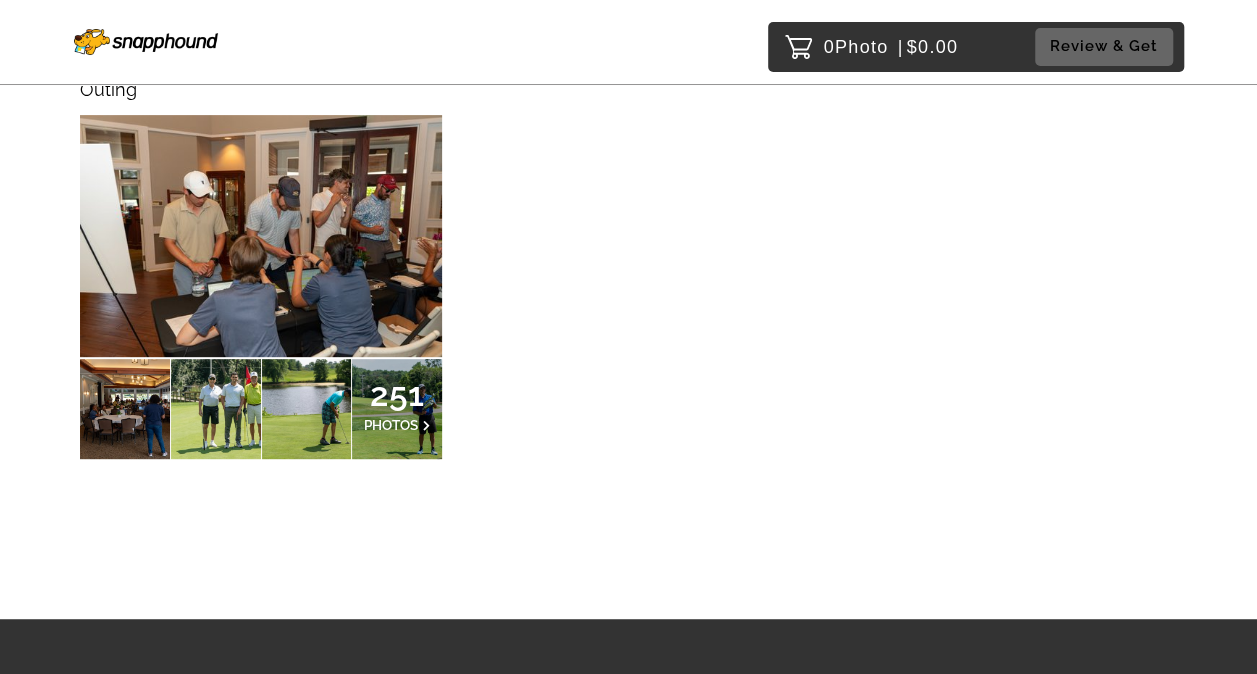 click on "251" at bounding box center (397, 394) 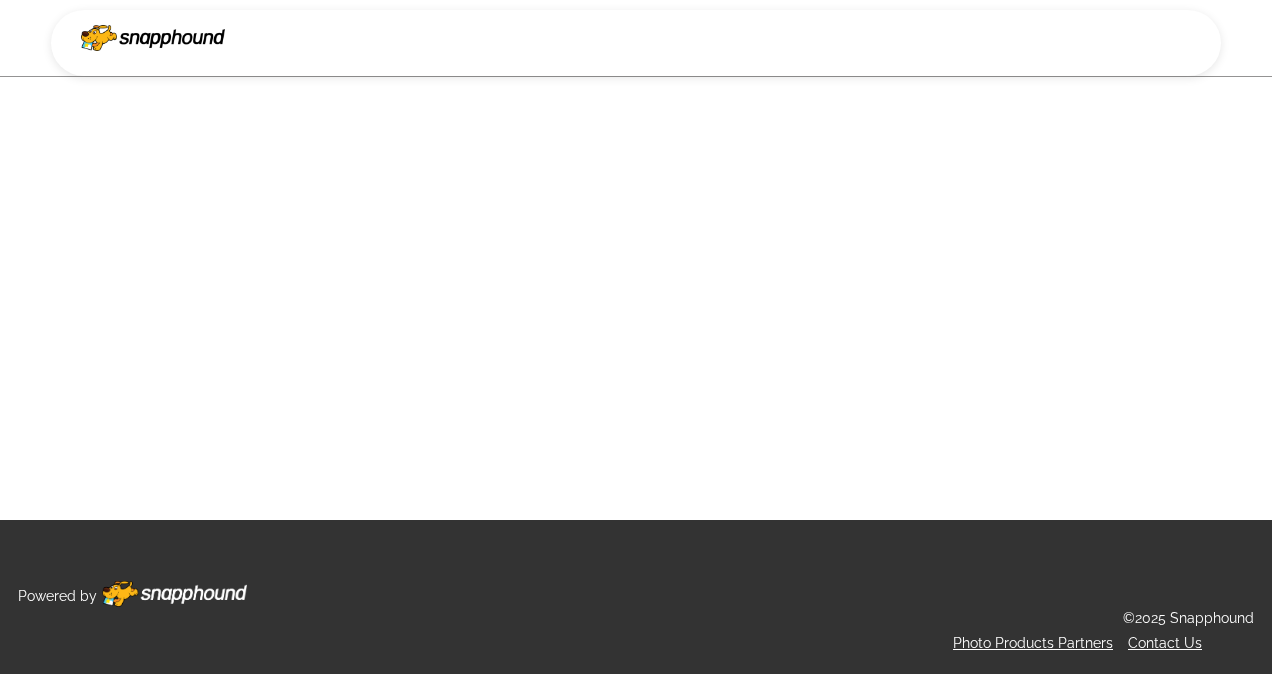 scroll, scrollTop: 0, scrollLeft: 0, axis: both 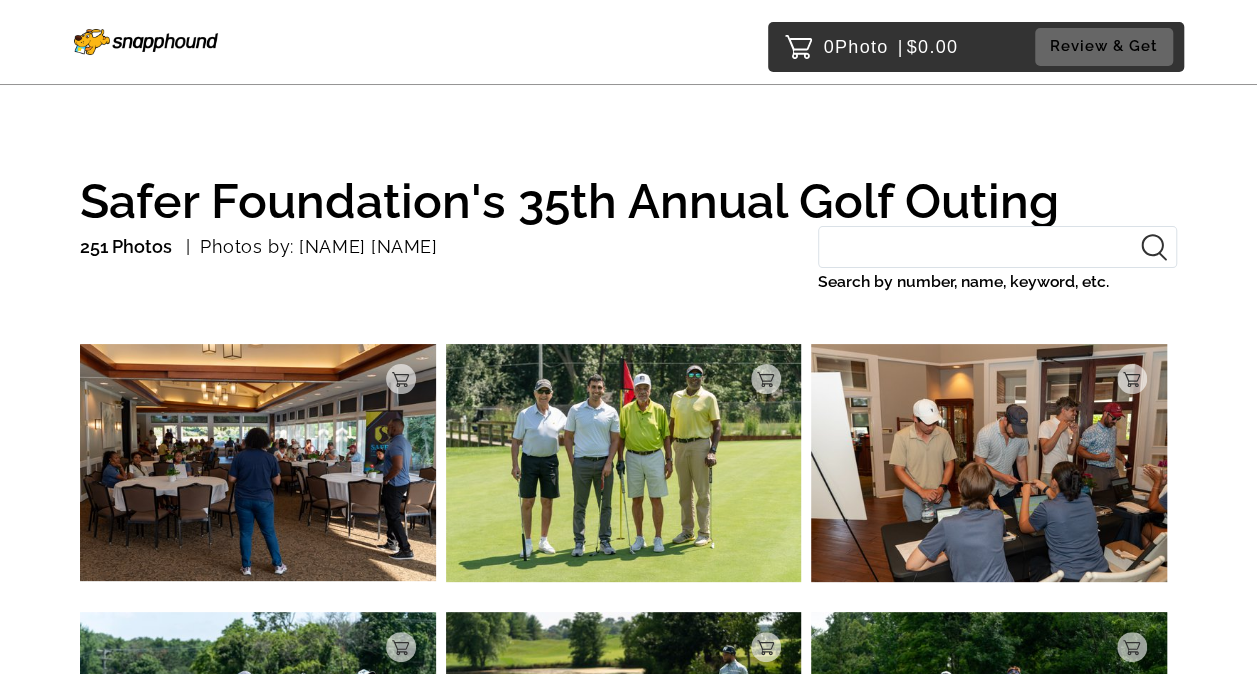 click at bounding box center [258, 462] 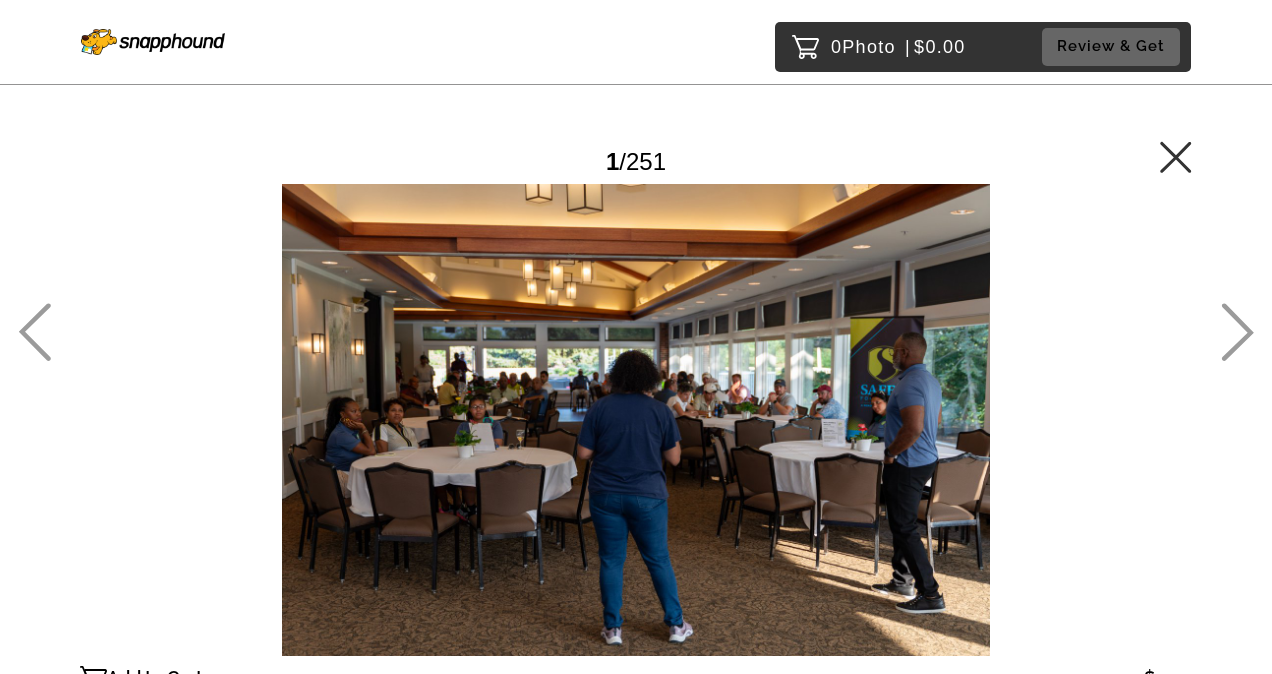 click at bounding box center (153, 42) 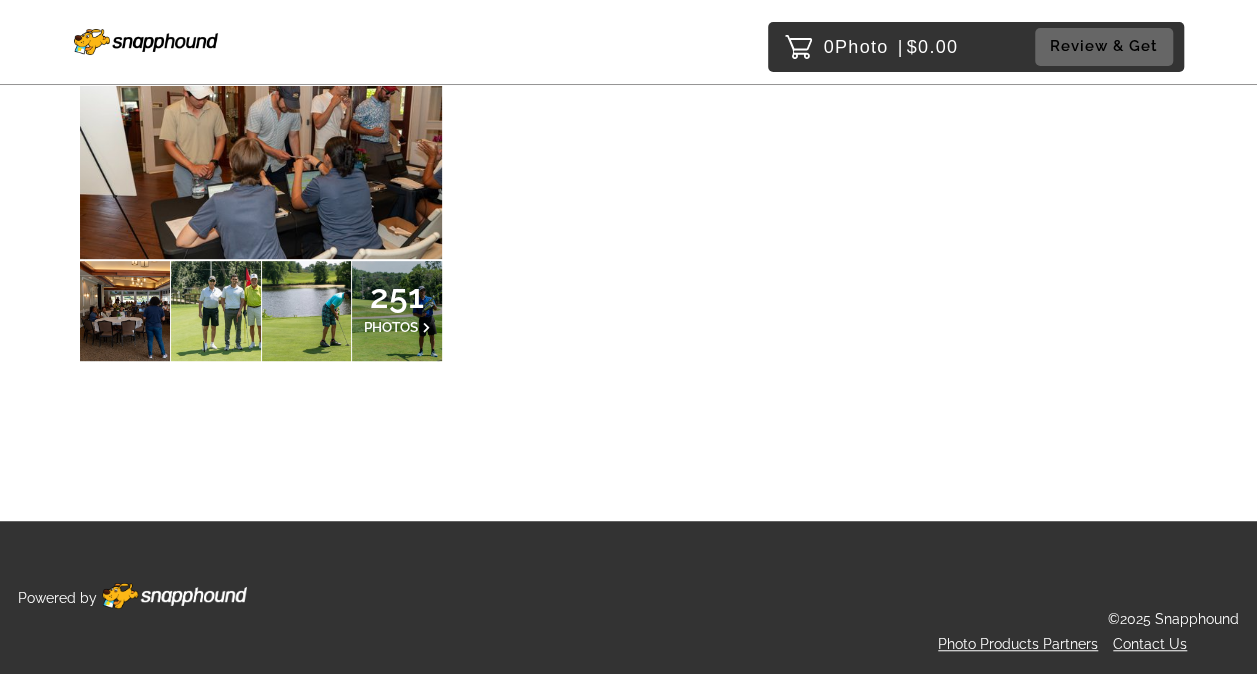 scroll, scrollTop: 0, scrollLeft: 0, axis: both 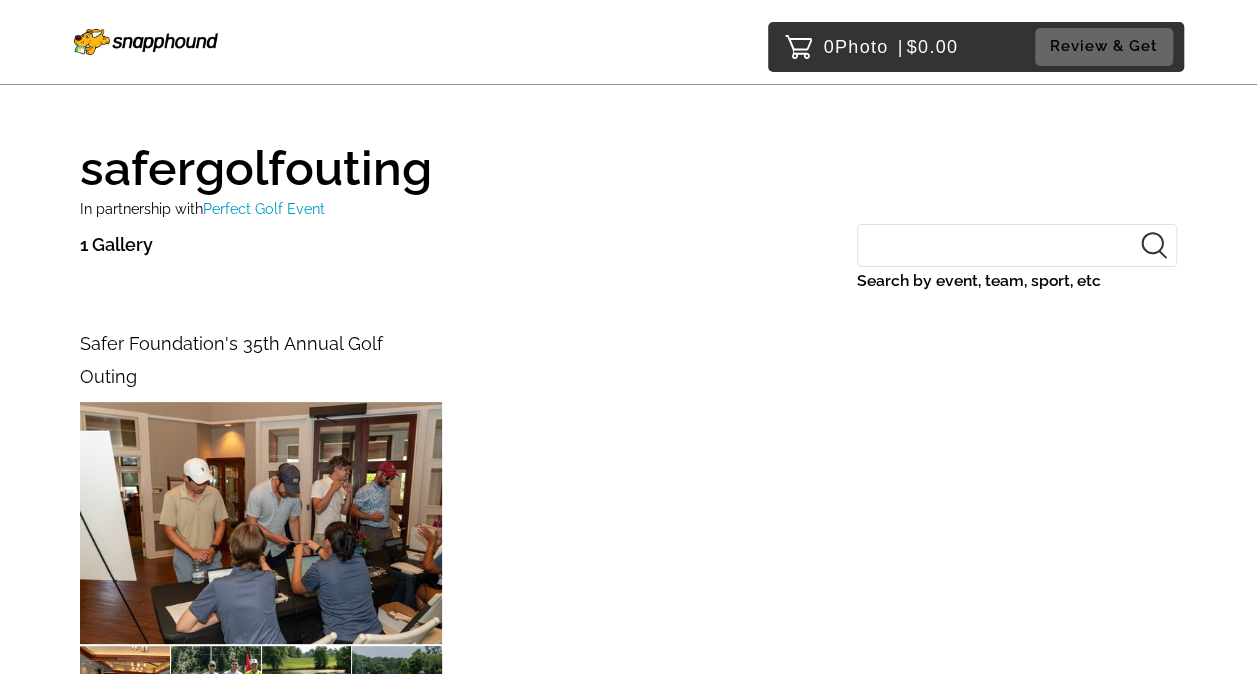 click at bounding box center (146, 42) 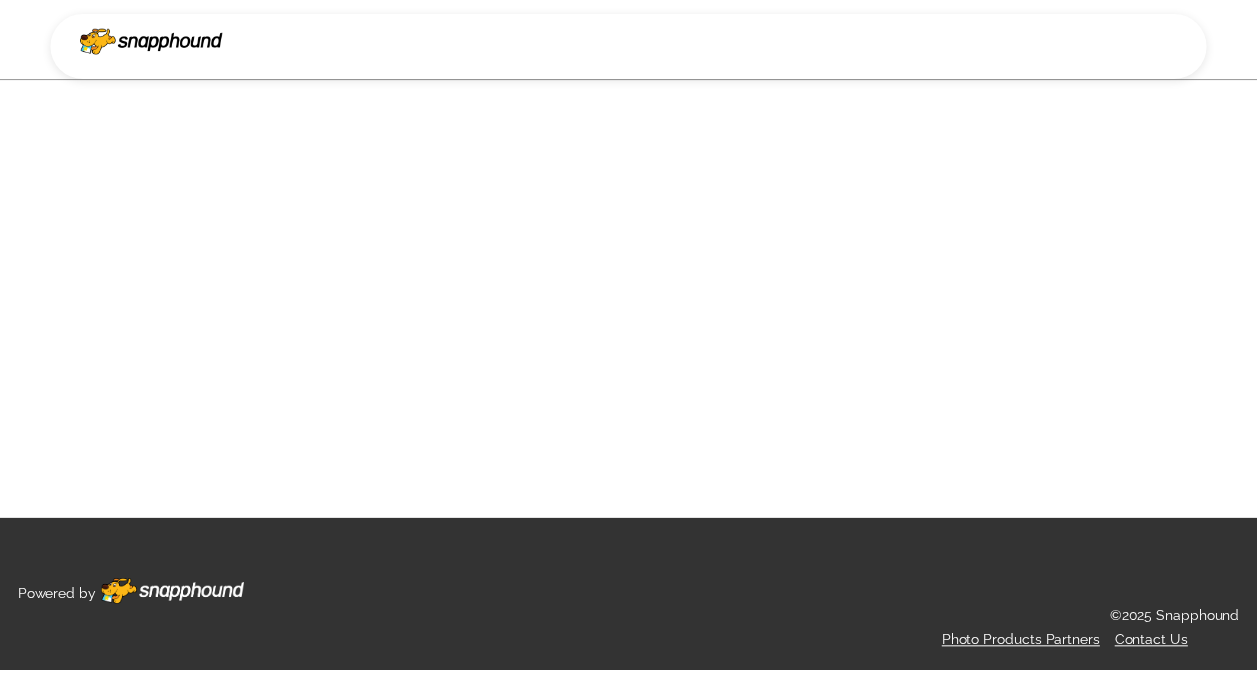 scroll, scrollTop: 0, scrollLeft: 0, axis: both 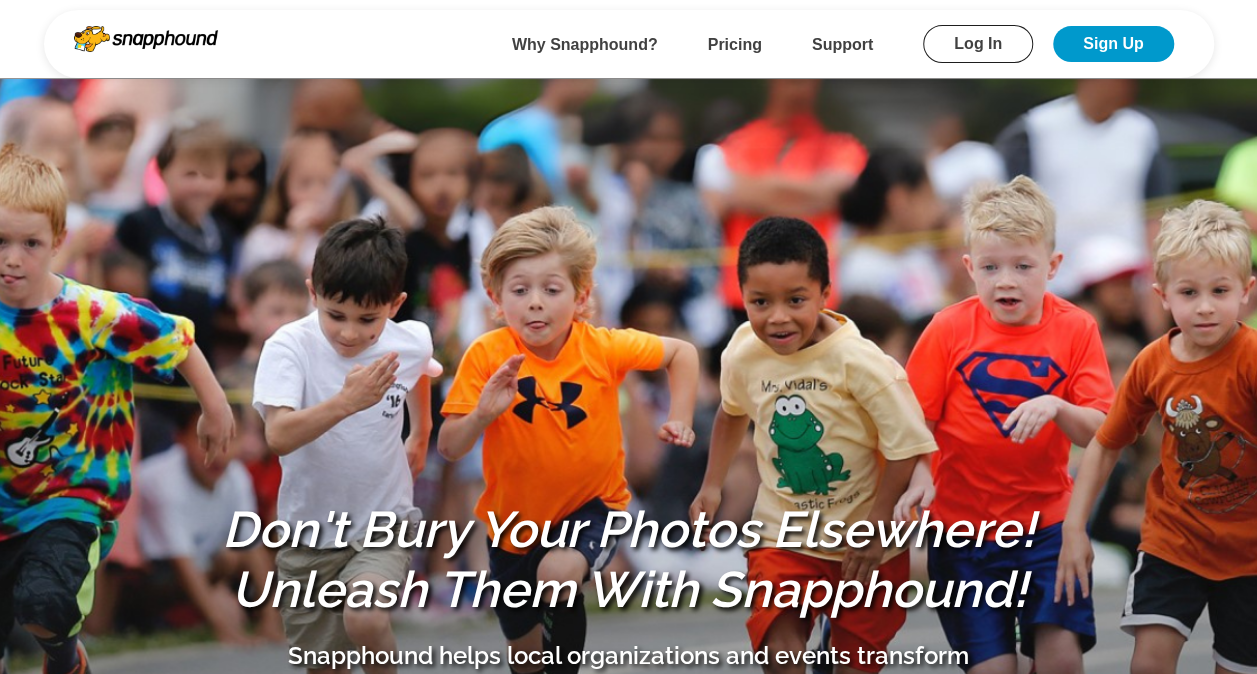 click on "Log In" at bounding box center (978, 44) 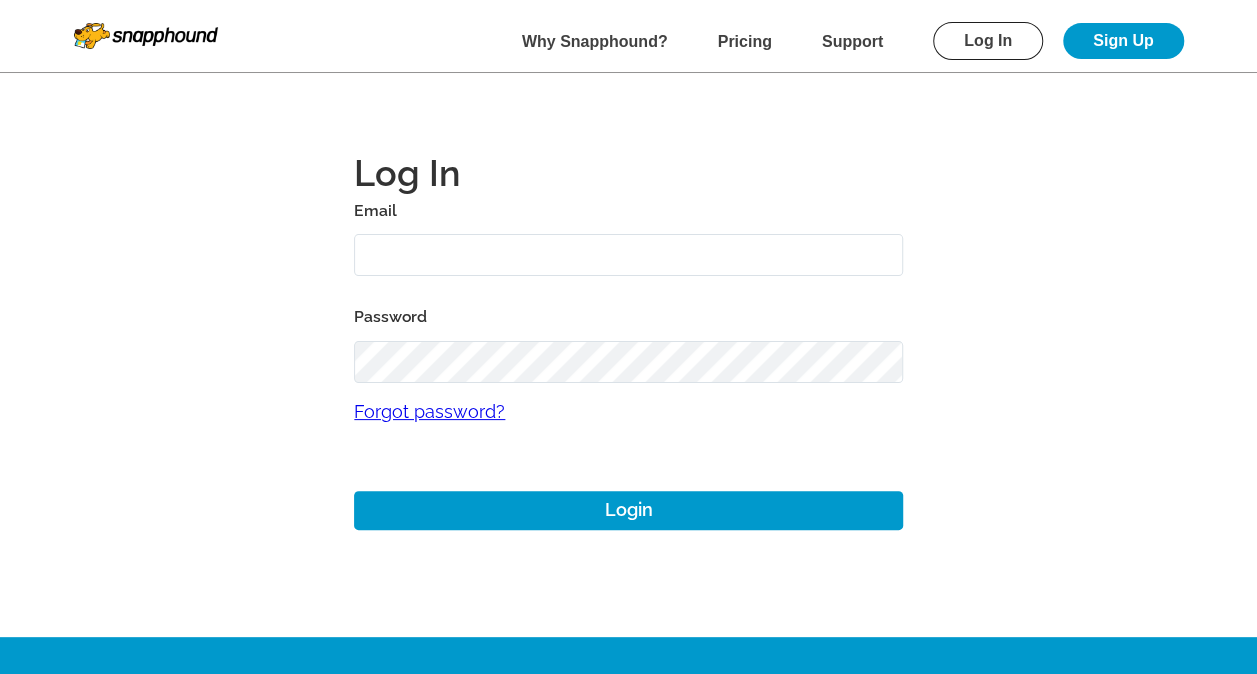 click at bounding box center [628, 255] 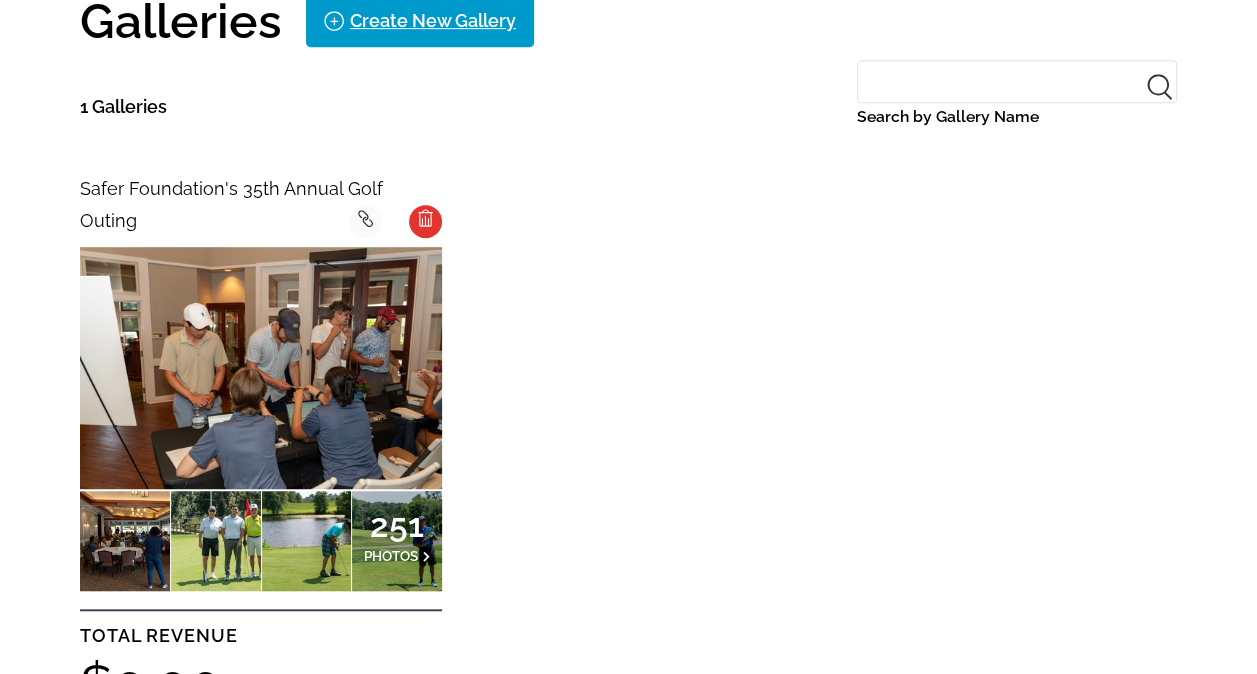 scroll, scrollTop: 491, scrollLeft: 0, axis: vertical 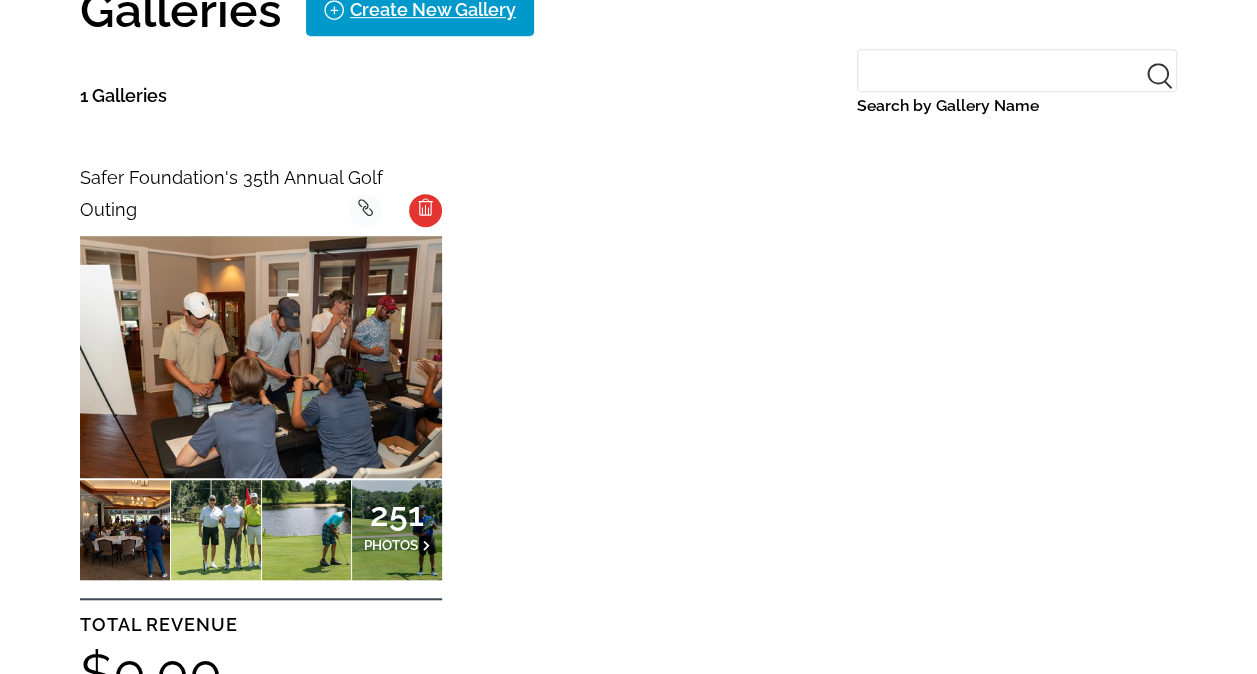 click at bounding box center (261, 357) 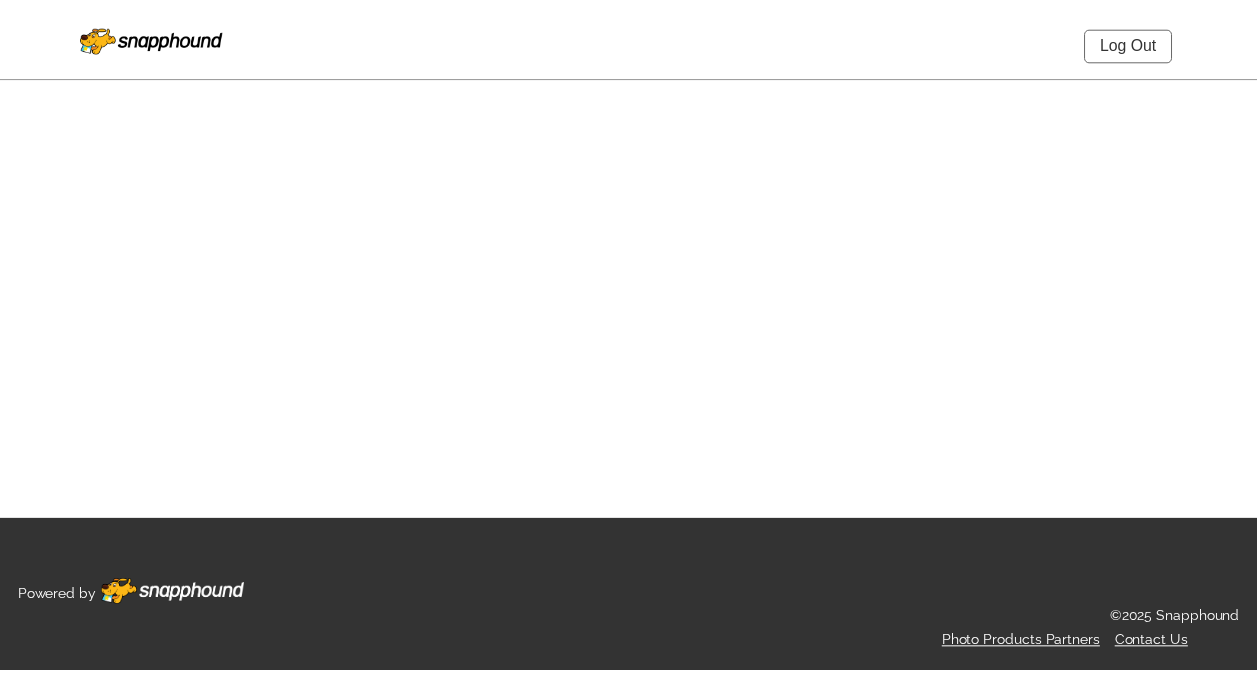 scroll, scrollTop: 0, scrollLeft: 0, axis: both 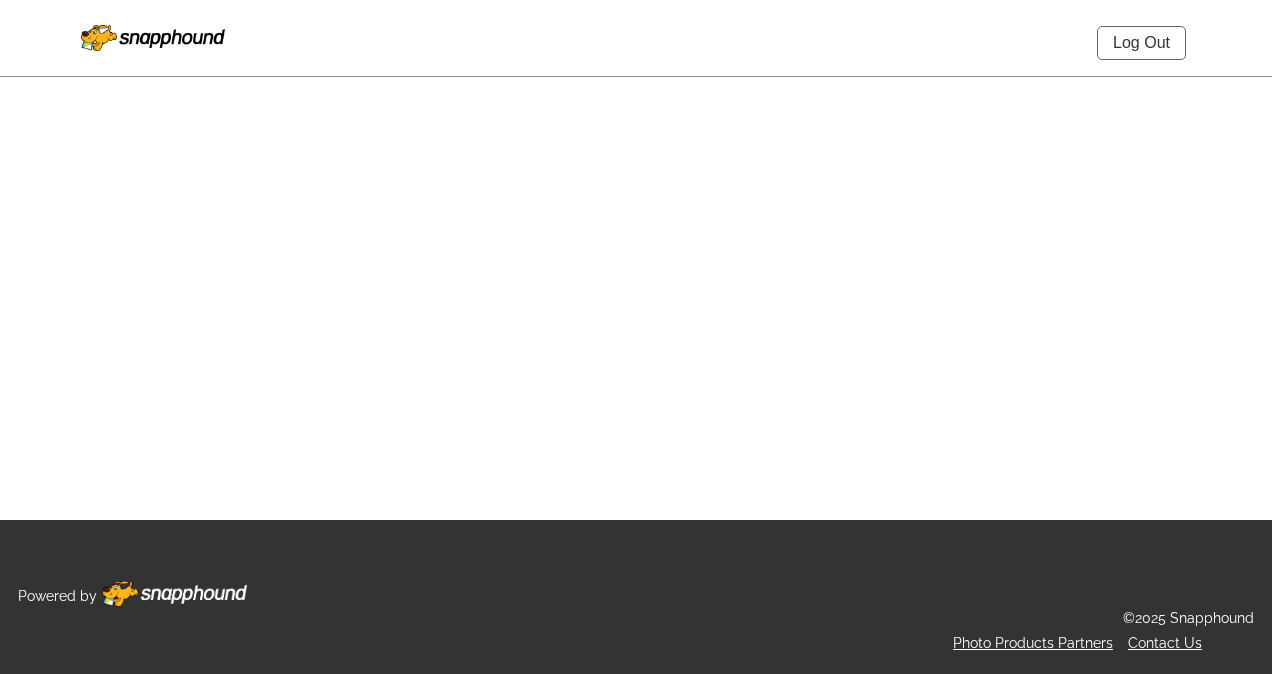 select on "onlyShowInGallery" 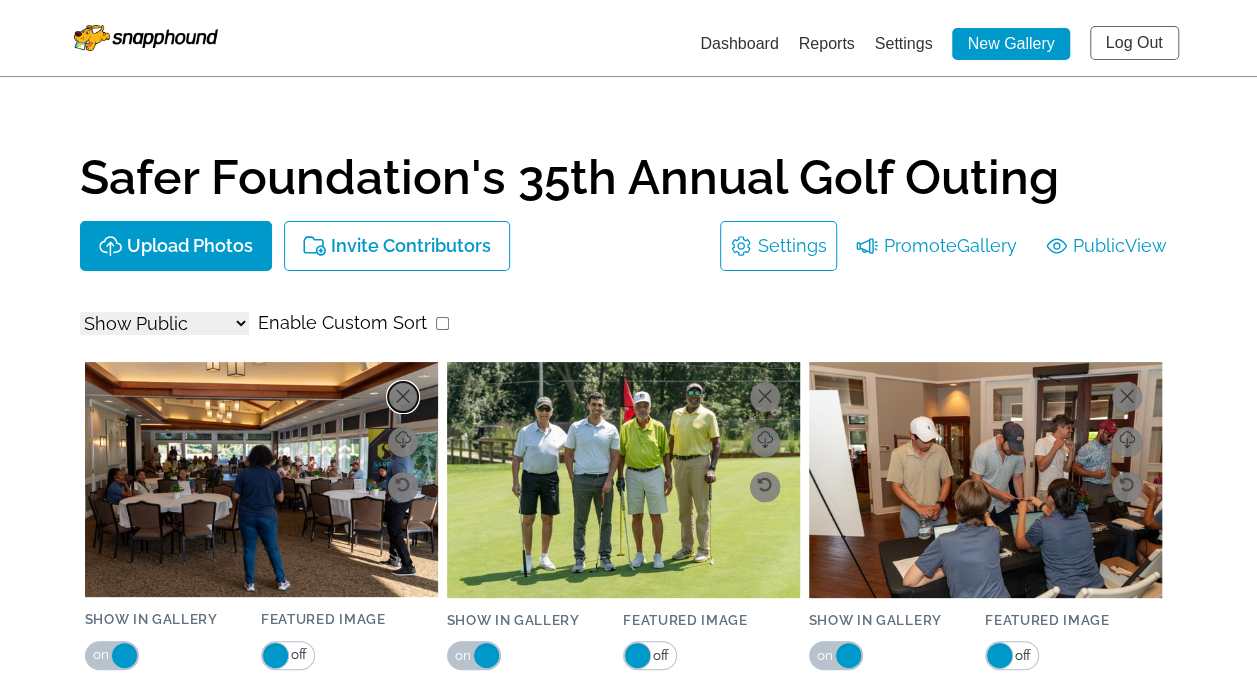 click 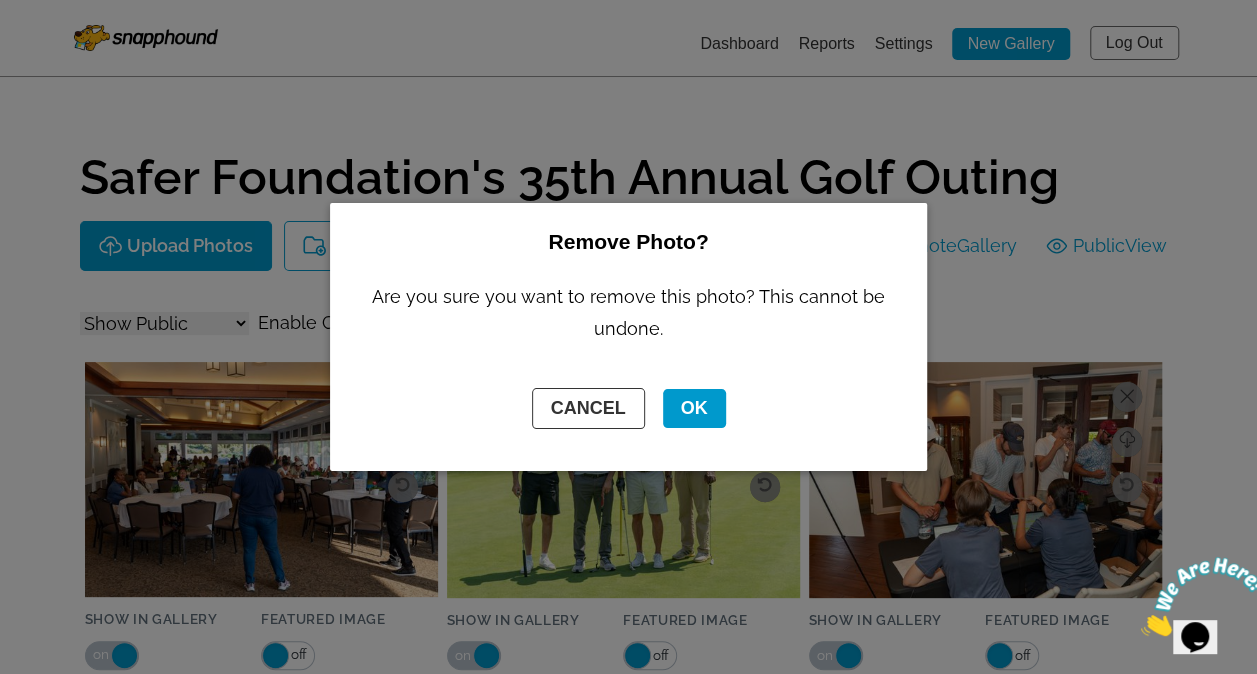 scroll, scrollTop: 0, scrollLeft: 0, axis: both 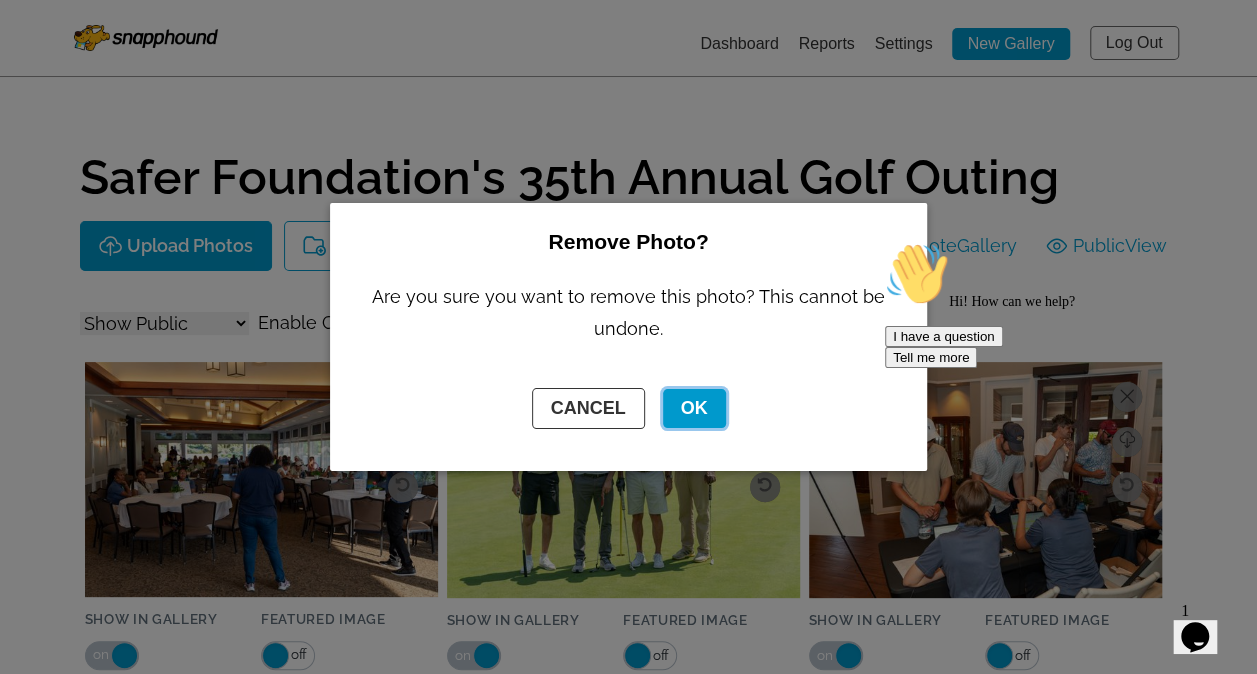 click on "OK" 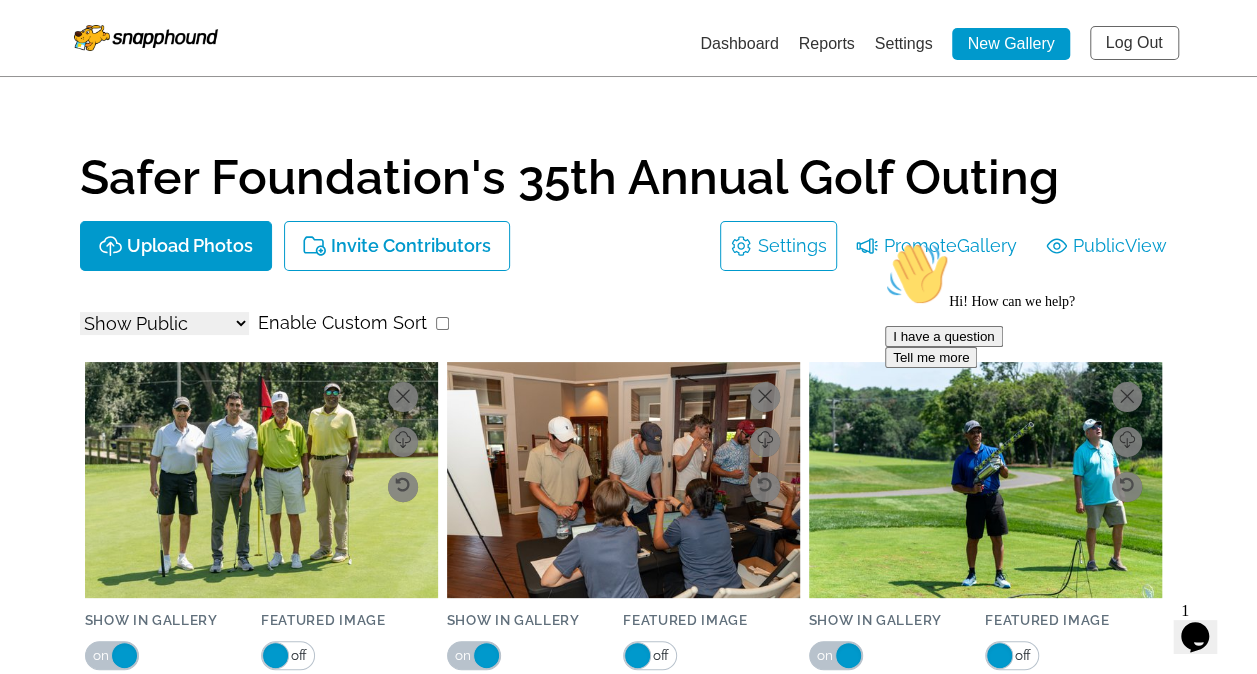 click on "Log Out" at bounding box center [1134, 43] 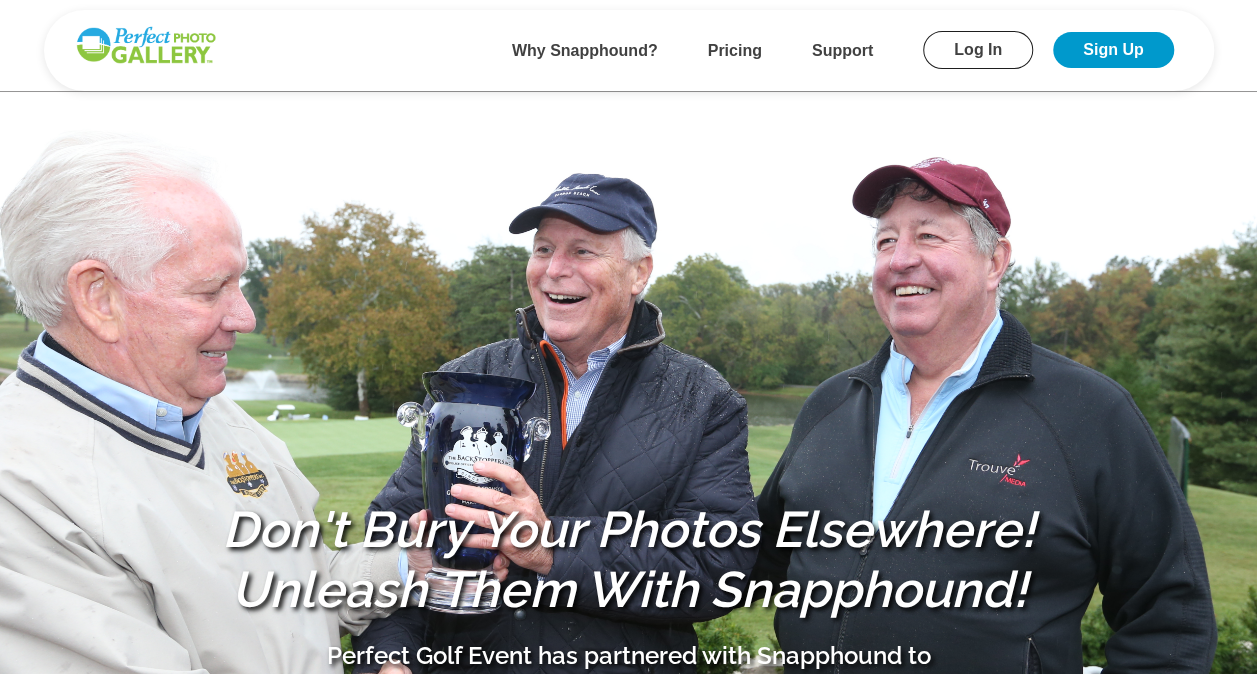 click on "Log In" at bounding box center [978, 50] 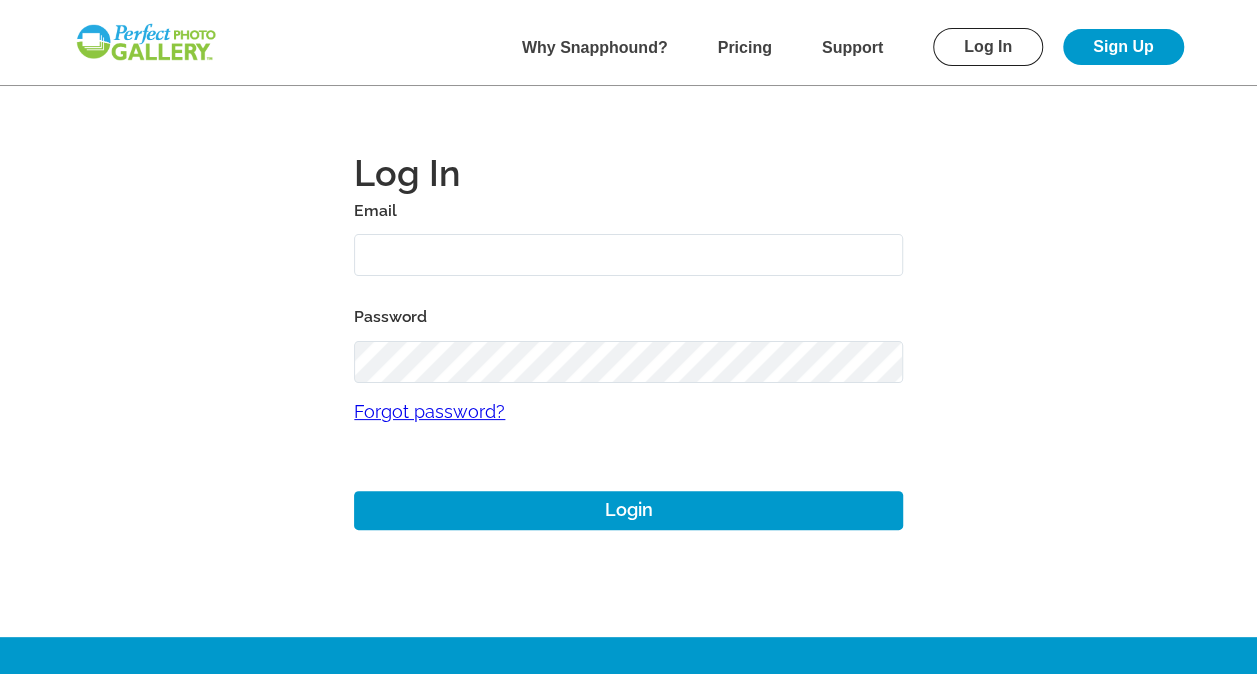 click at bounding box center [628, 255] 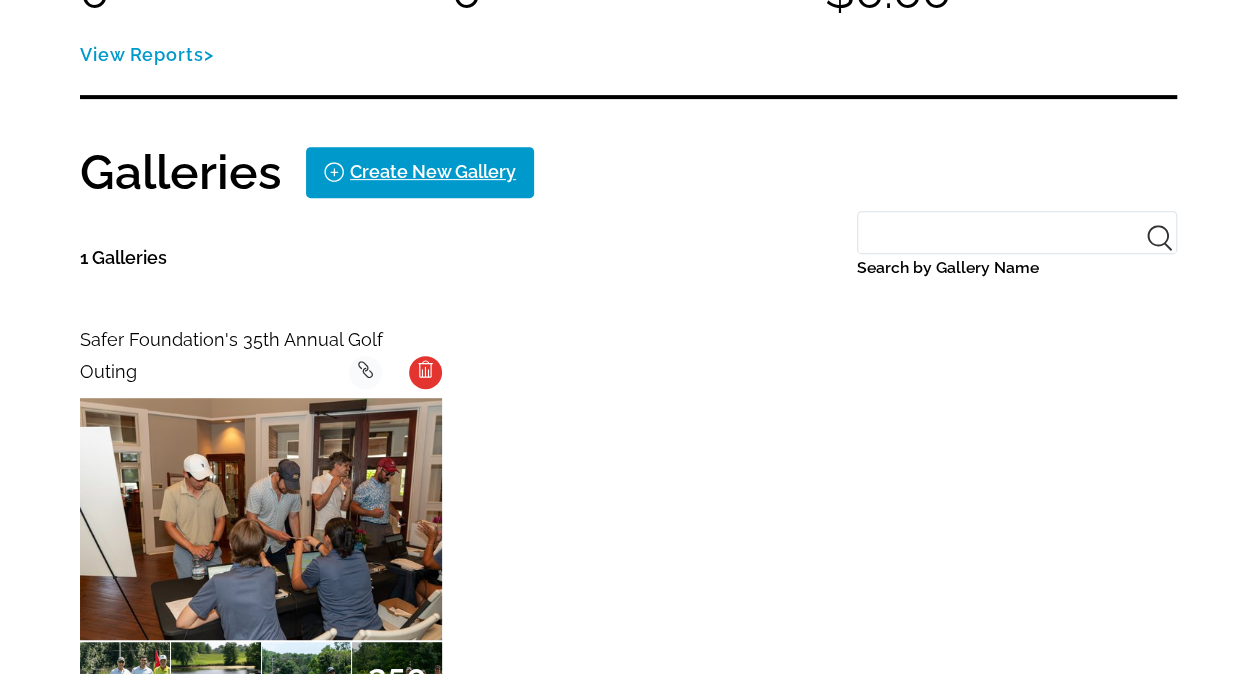 scroll, scrollTop: 330, scrollLeft: 0, axis: vertical 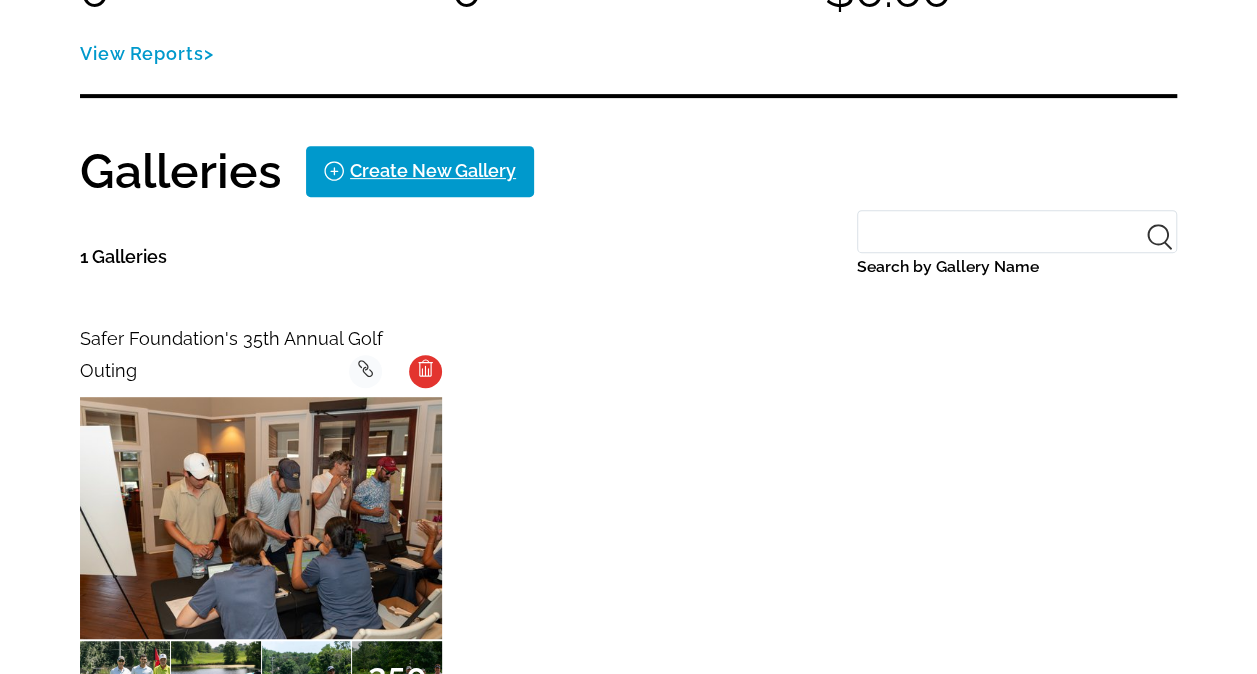 click 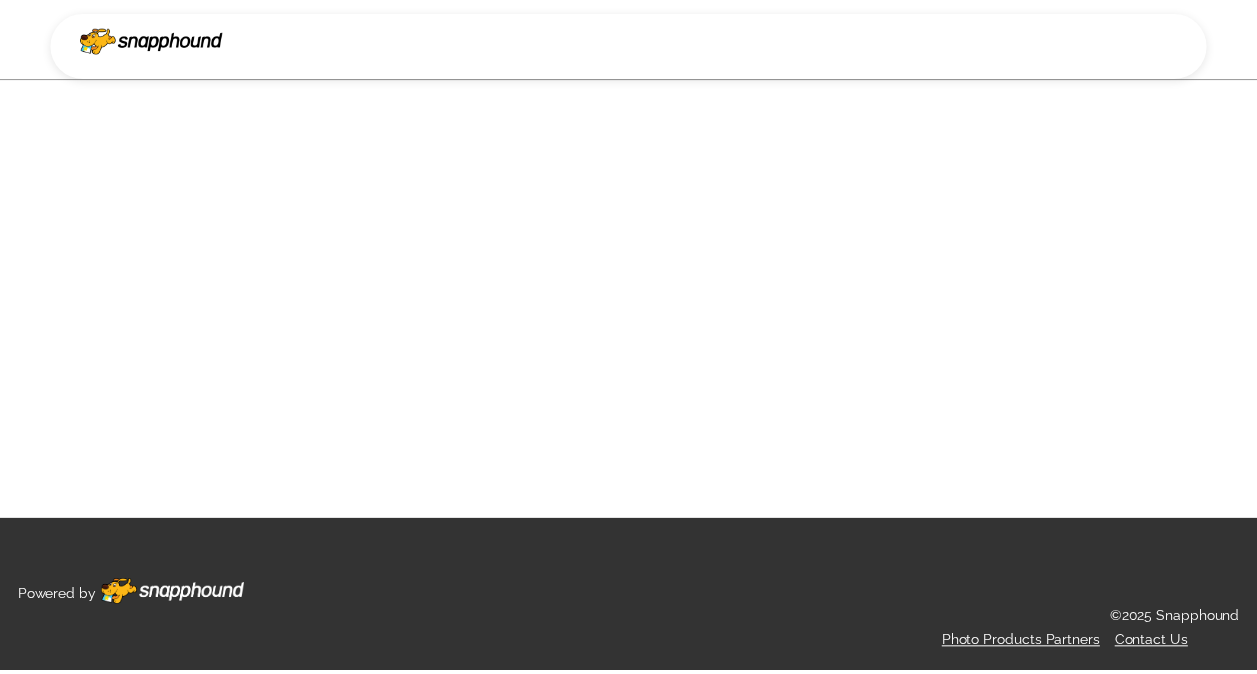 scroll, scrollTop: 0, scrollLeft: 0, axis: both 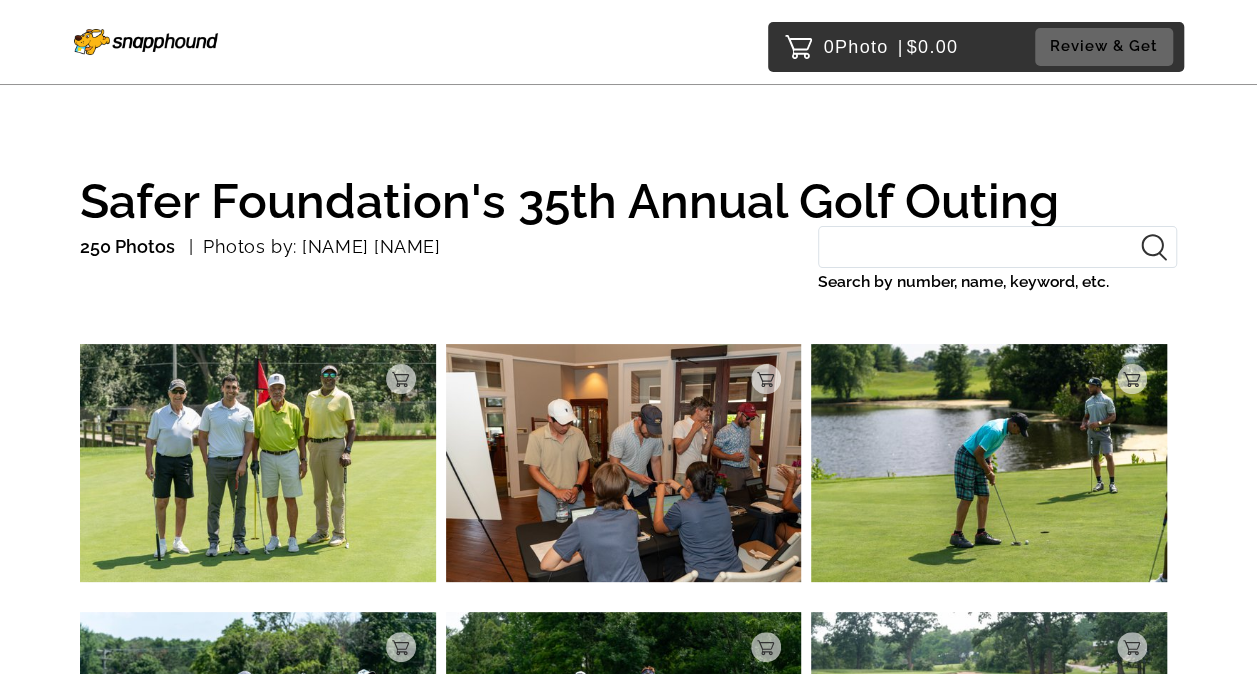 click on "Add to Cart" at bounding box center [401, 379] 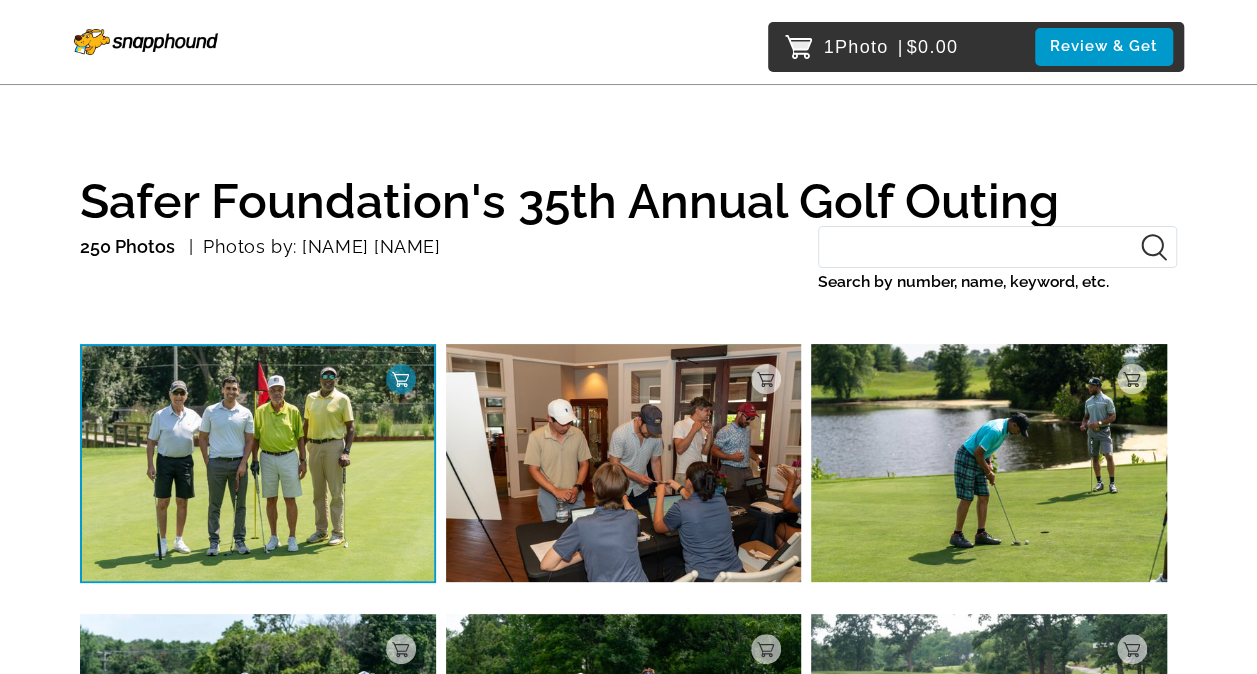 click on "Remove" at bounding box center [401, 379] 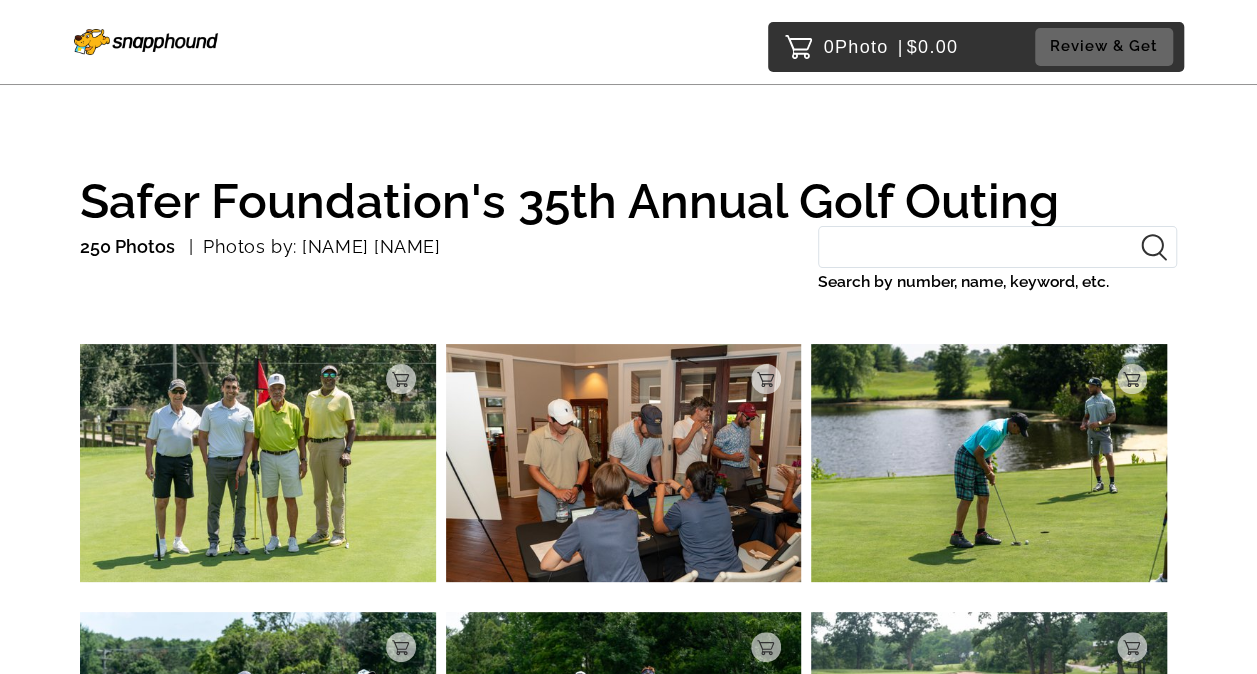 click on "Add to Cart" at bounding box center [416, 379] 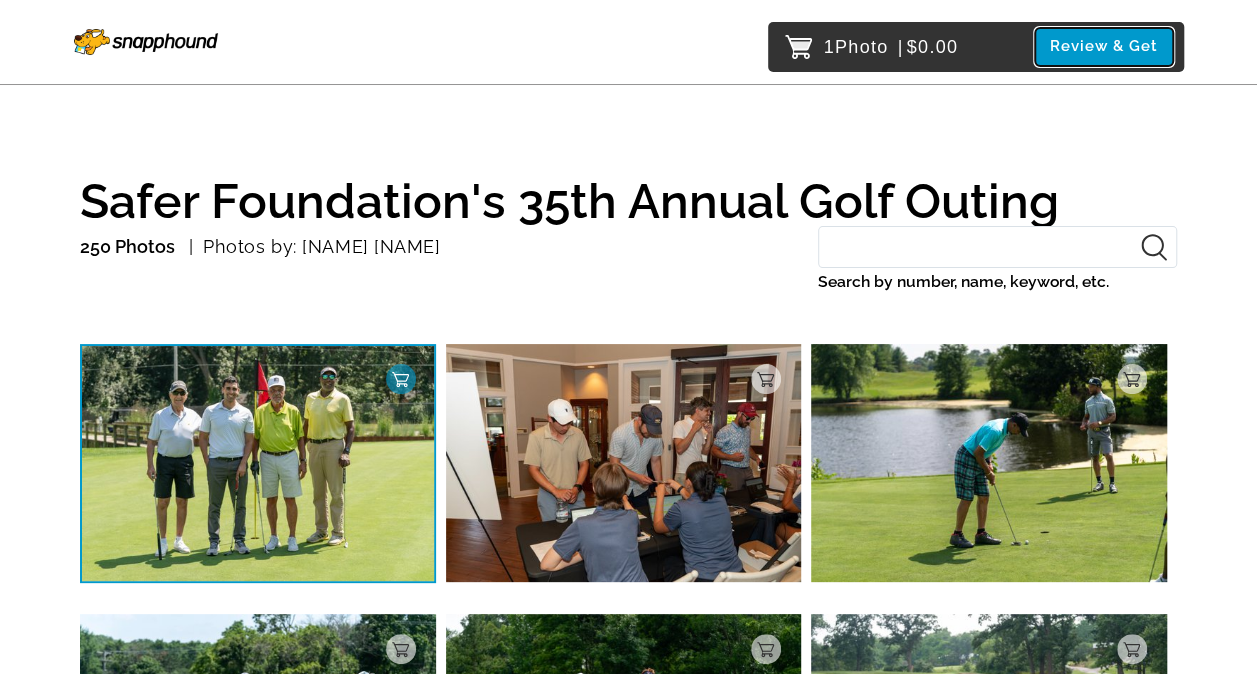 click on "Review & Get" at bounding box center (1104, 46) 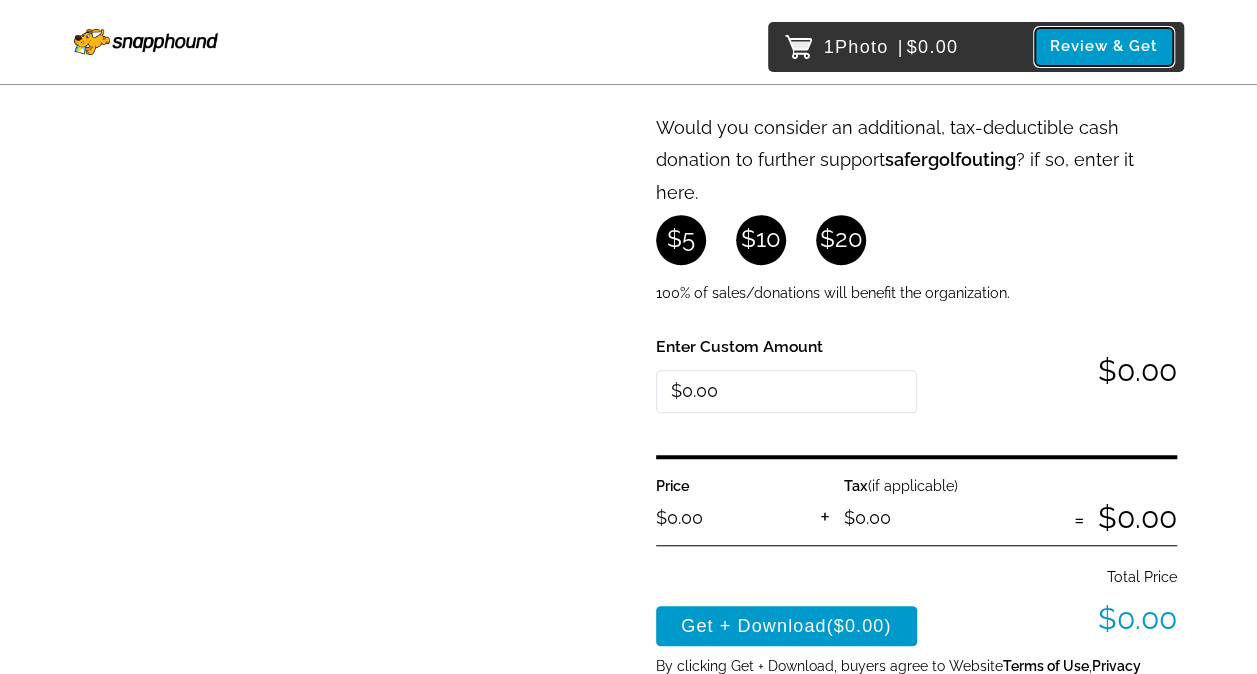 scroll, scrollTop: 498, scrollLeft: 0, axis: vertical 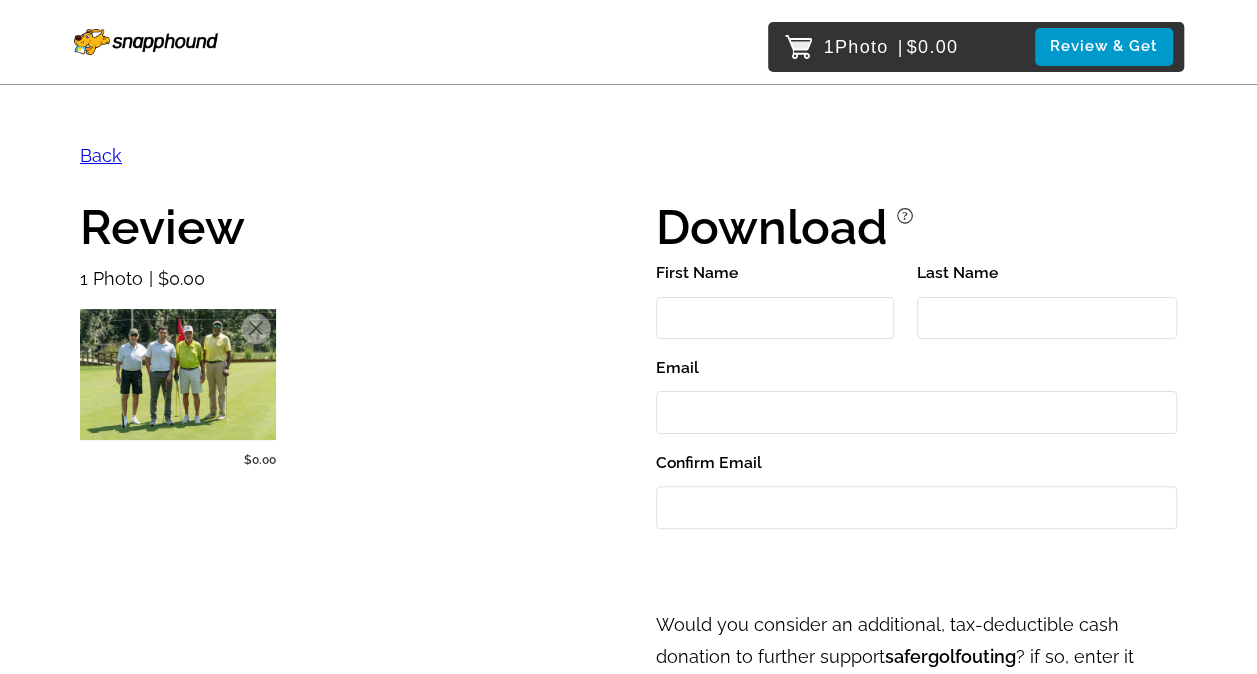 click on "Back" at bounding box center (101, 155) 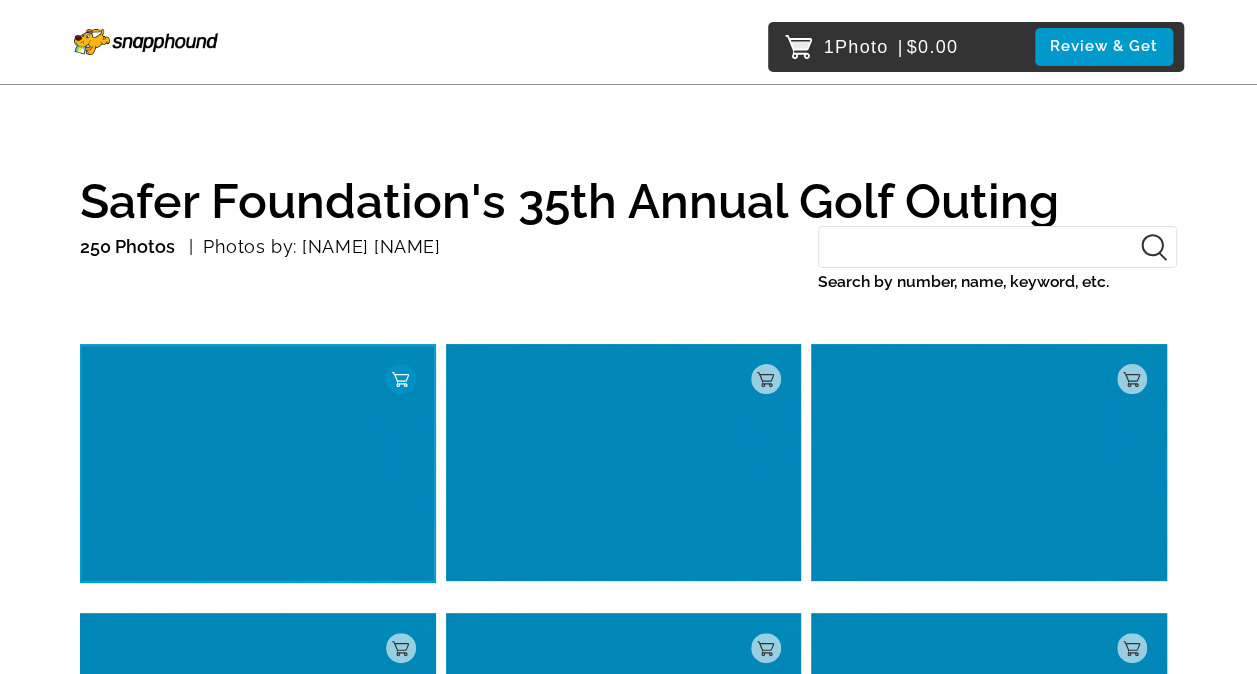 scroll, scrollTop: 22, scrollLeft: 0, axis: vertical 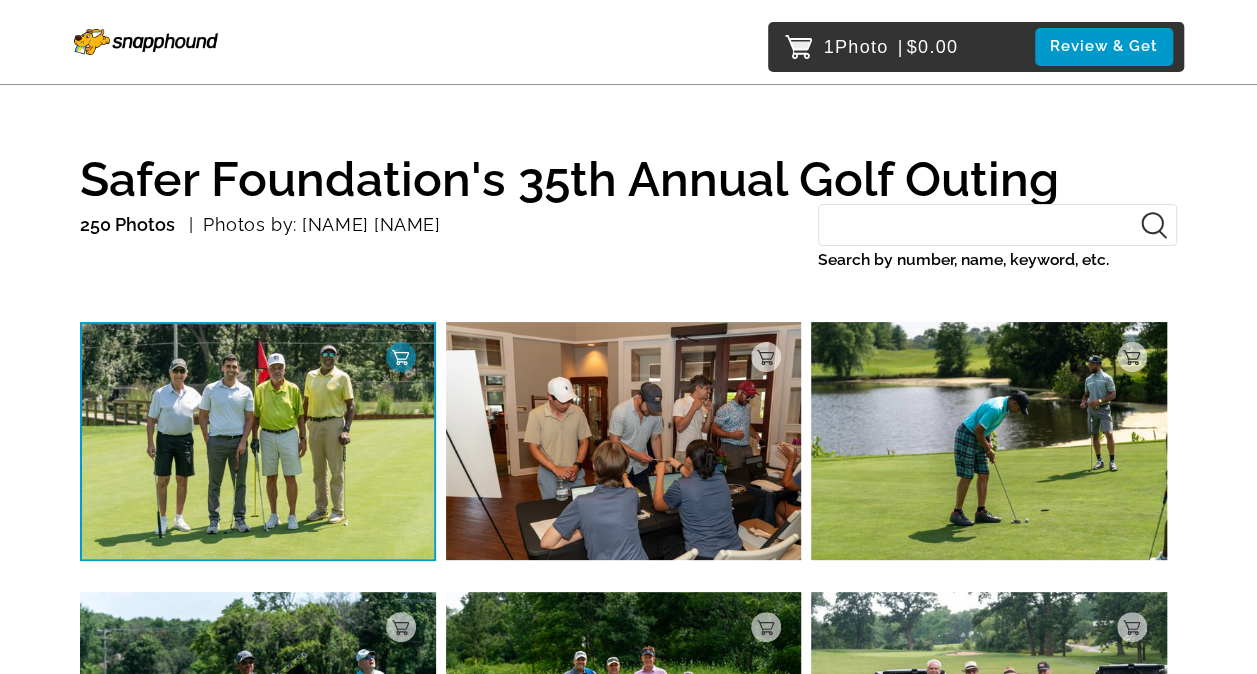 click at bounding box center (146, 42) 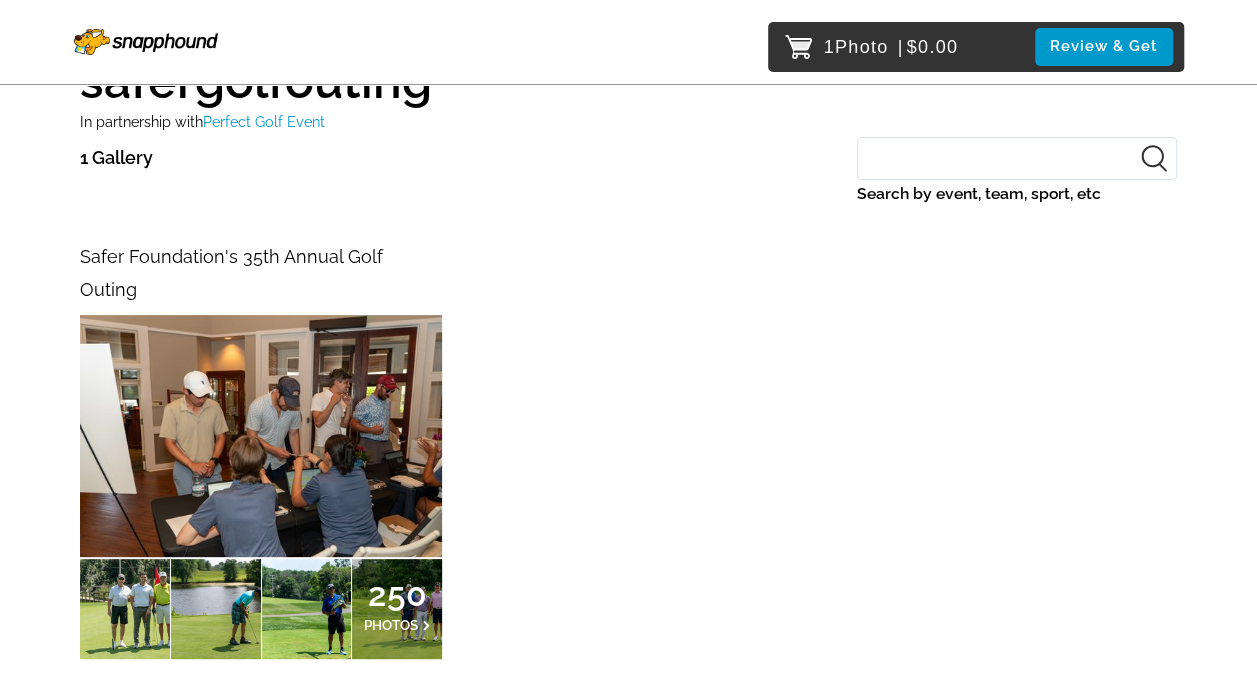 scroll, scrollTop: 86, scrollLeft: 0, axis: vertical 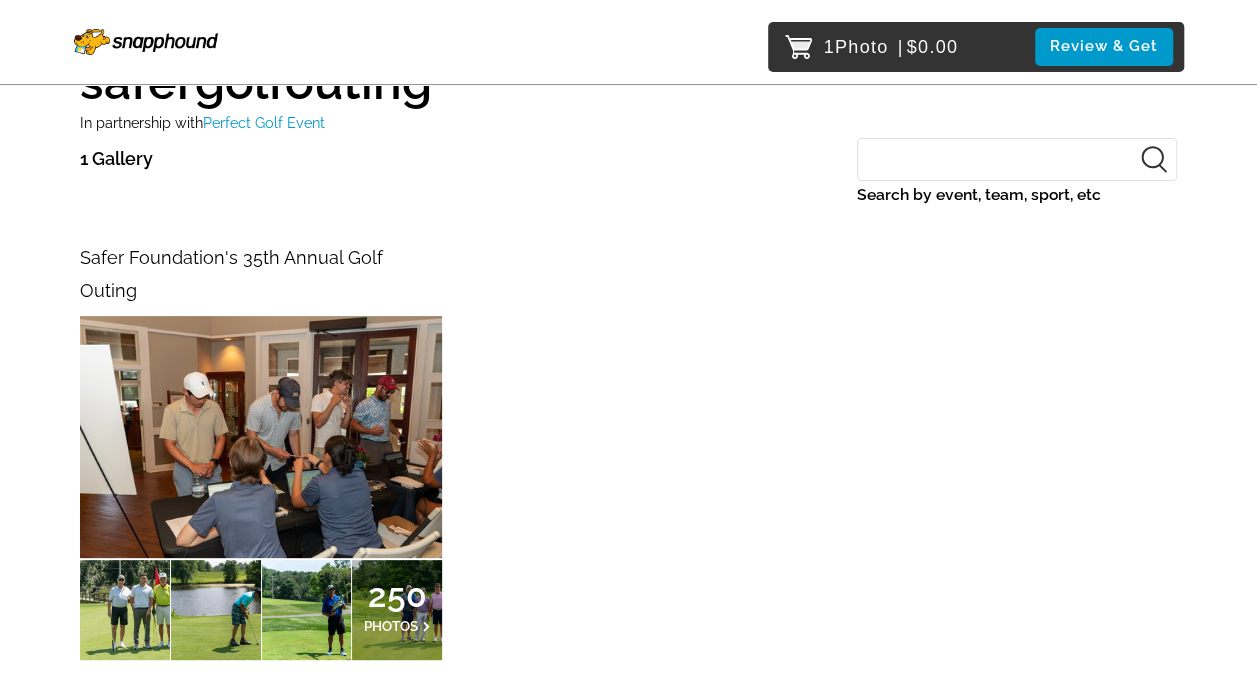 click at bounding box center [261, 437] 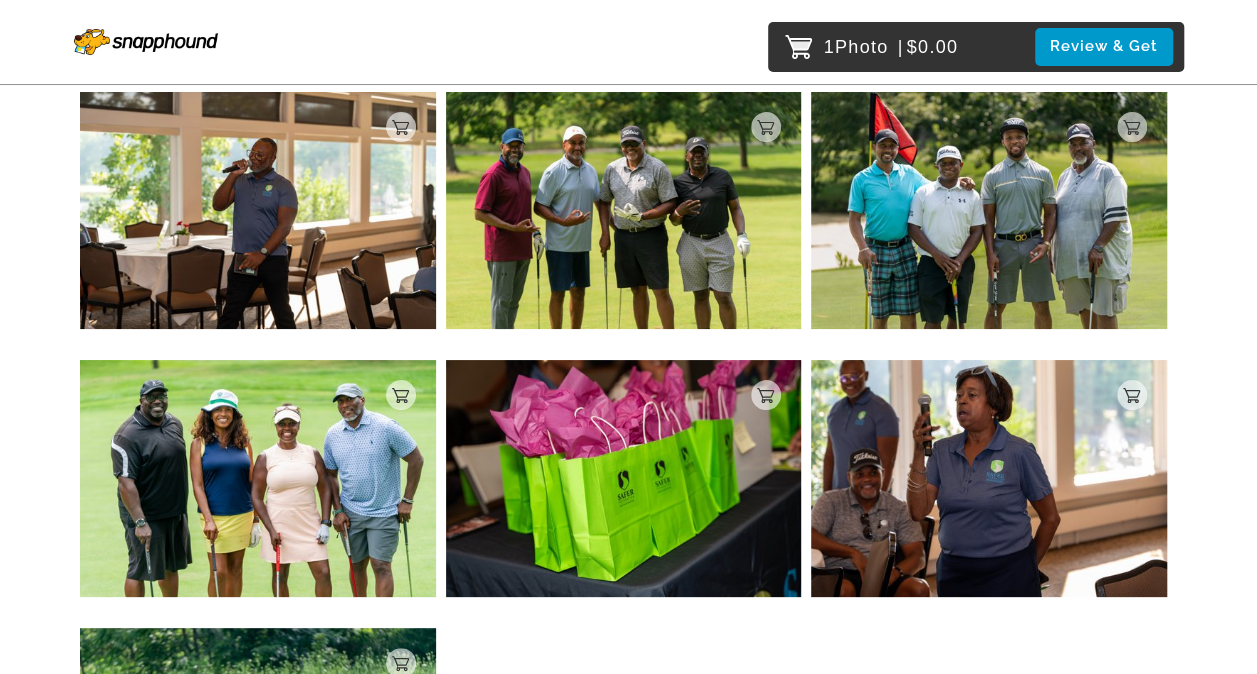 scroll, scrollTop: 11480, scrollLeft: 0, axis: vertical 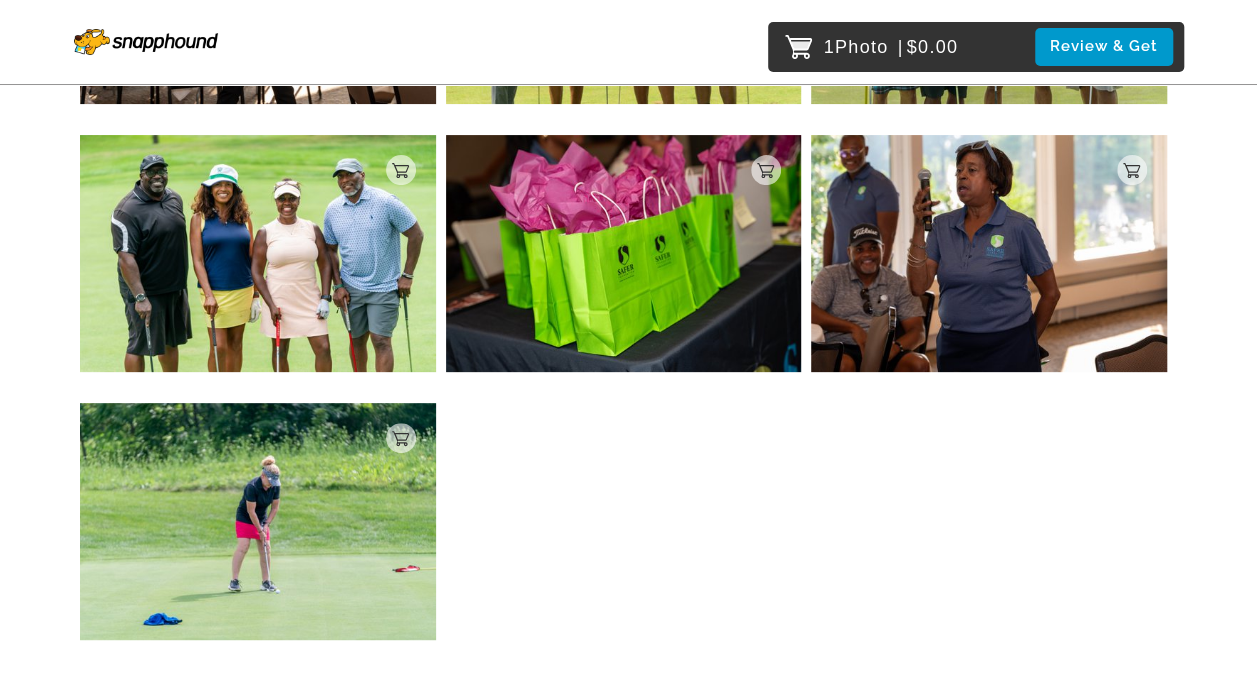 click at bounding box center [258, 254] 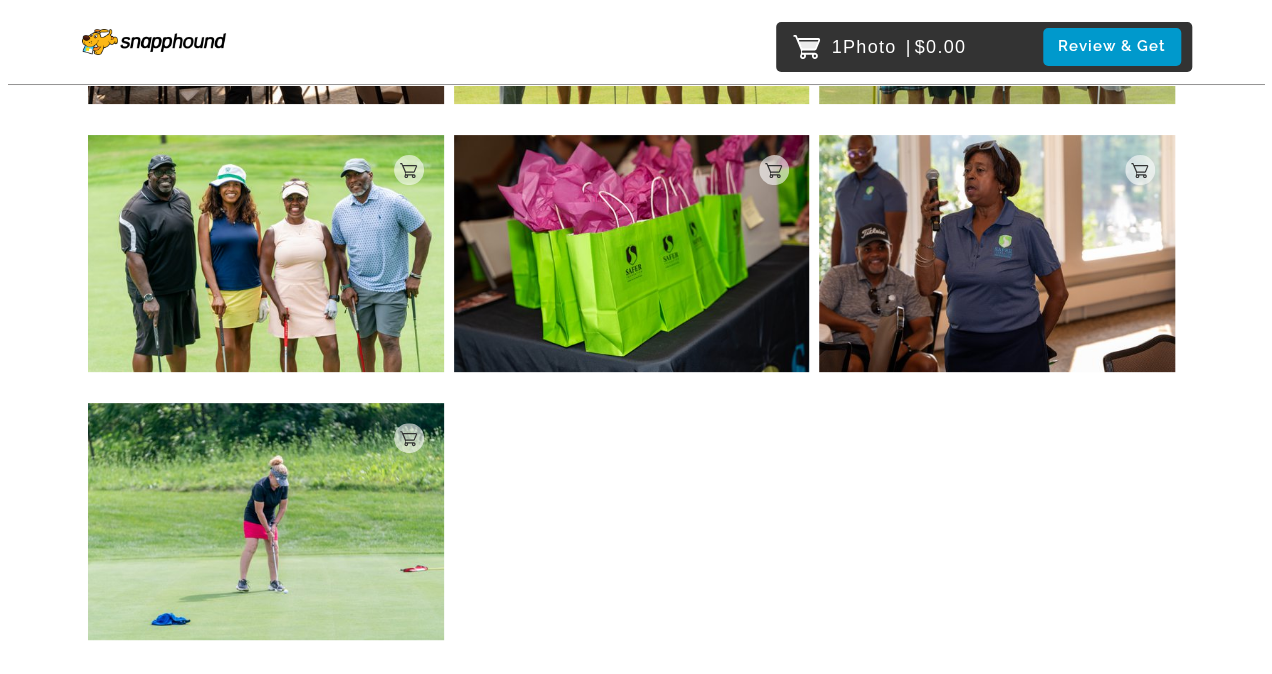 scroll, scrollTop: 0, scrollLeft: 0, axis: both 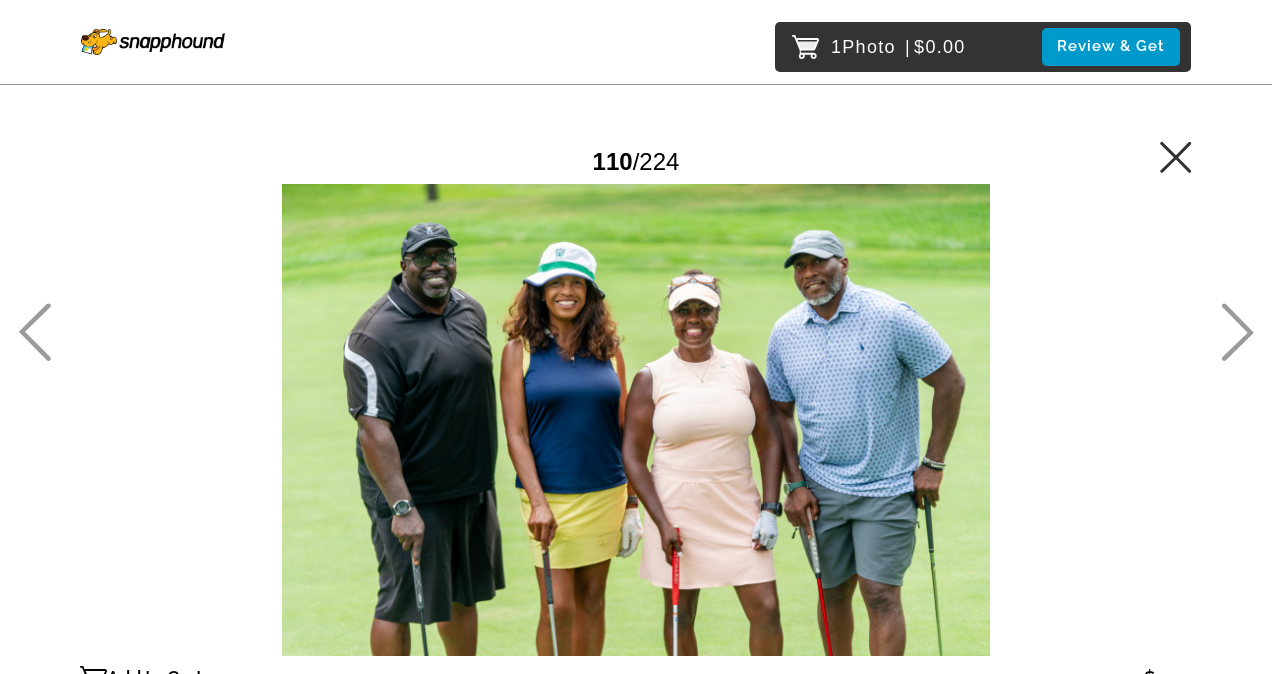 click 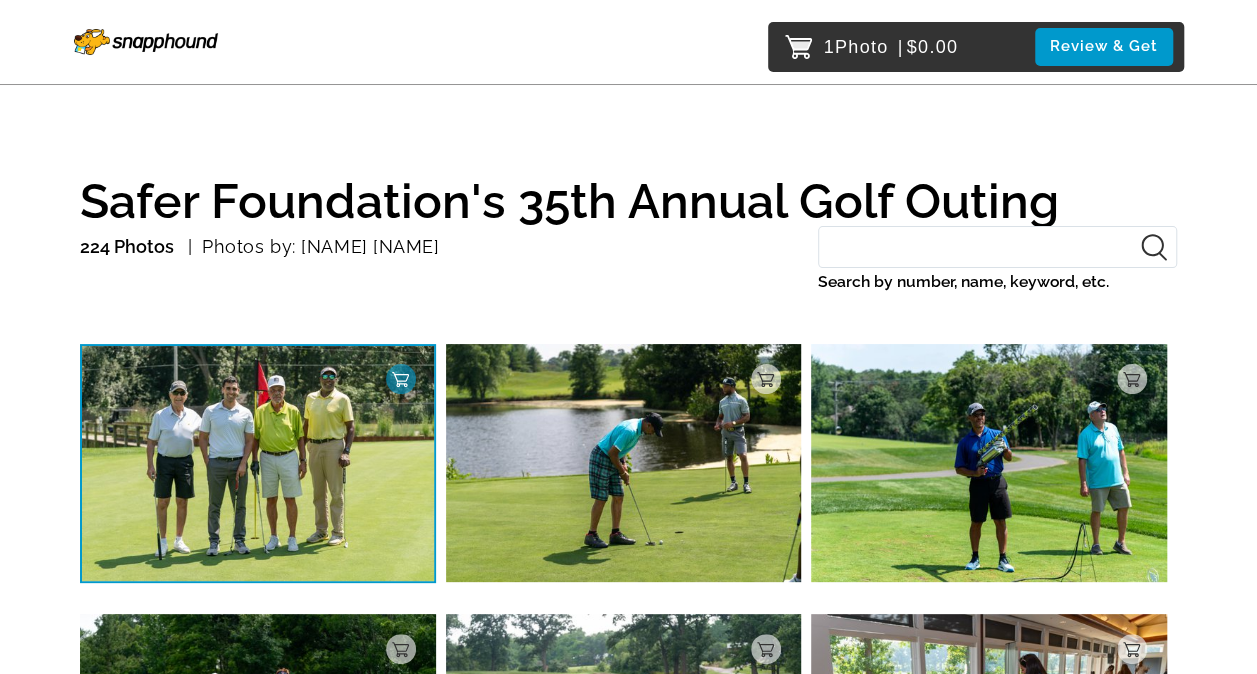 scroll, scrollTop: 13, scrollLeft: 0, axis: vertical 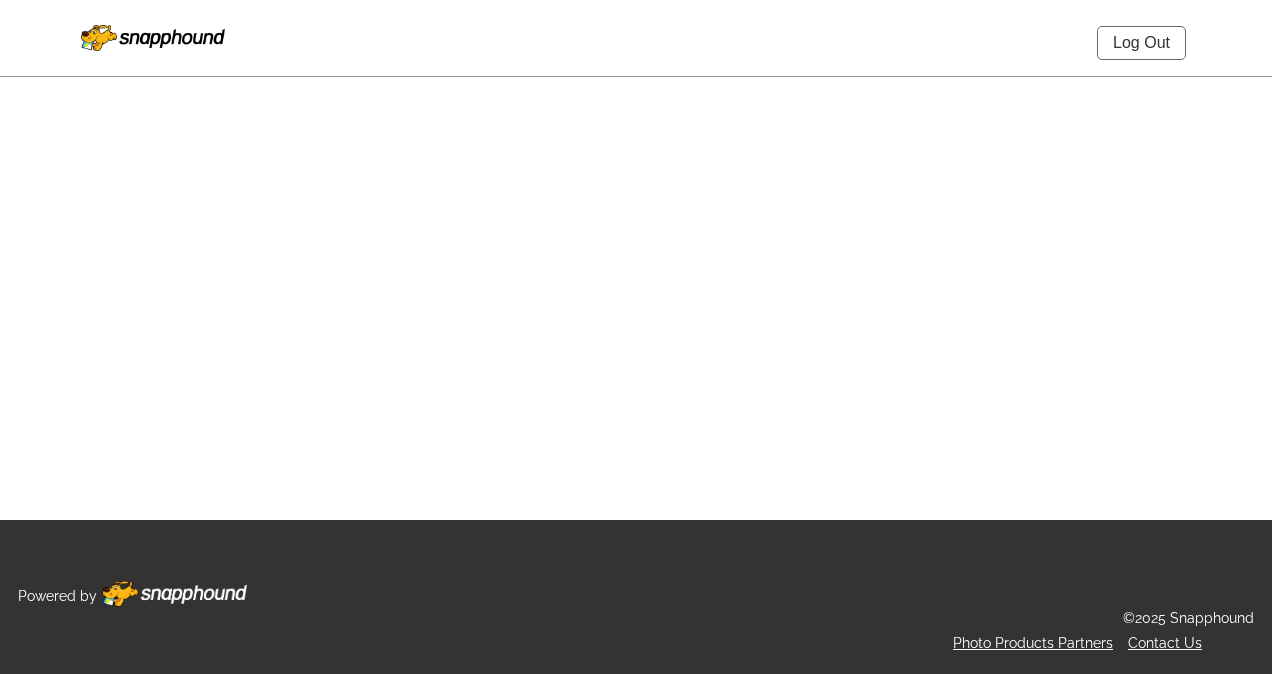 select on "onlyShowInGallery" 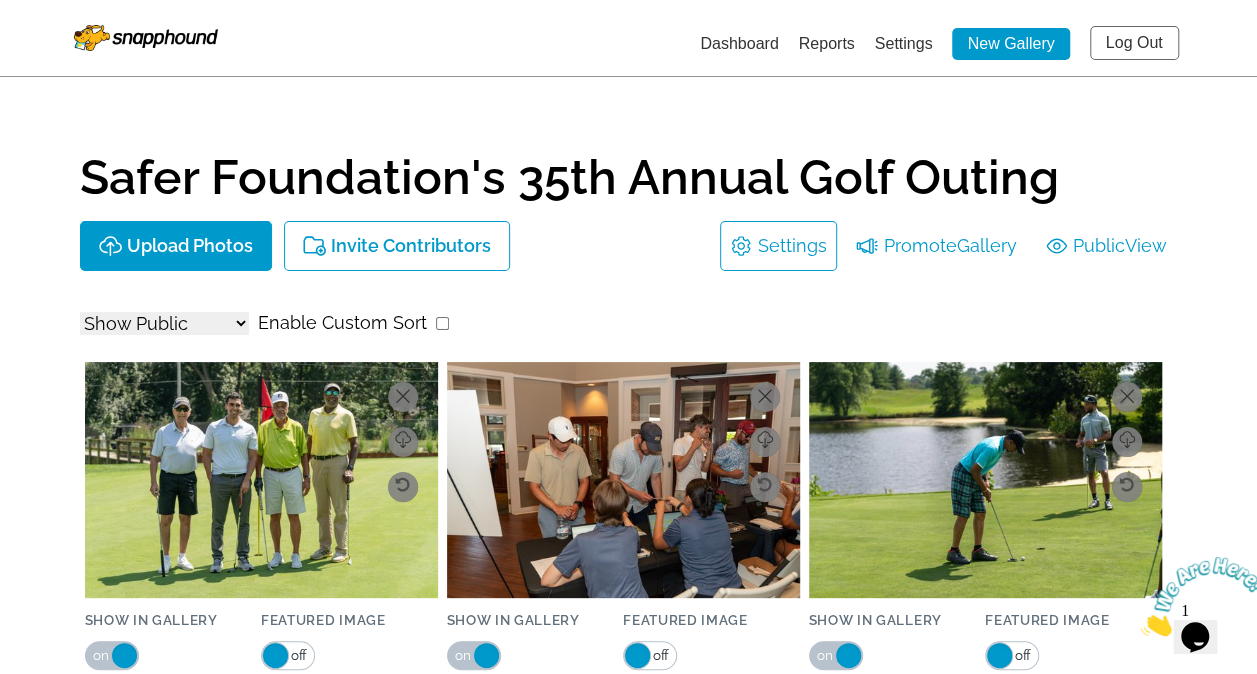 scroll, scrollTop: 0, scrollLeft: 0, axis: both 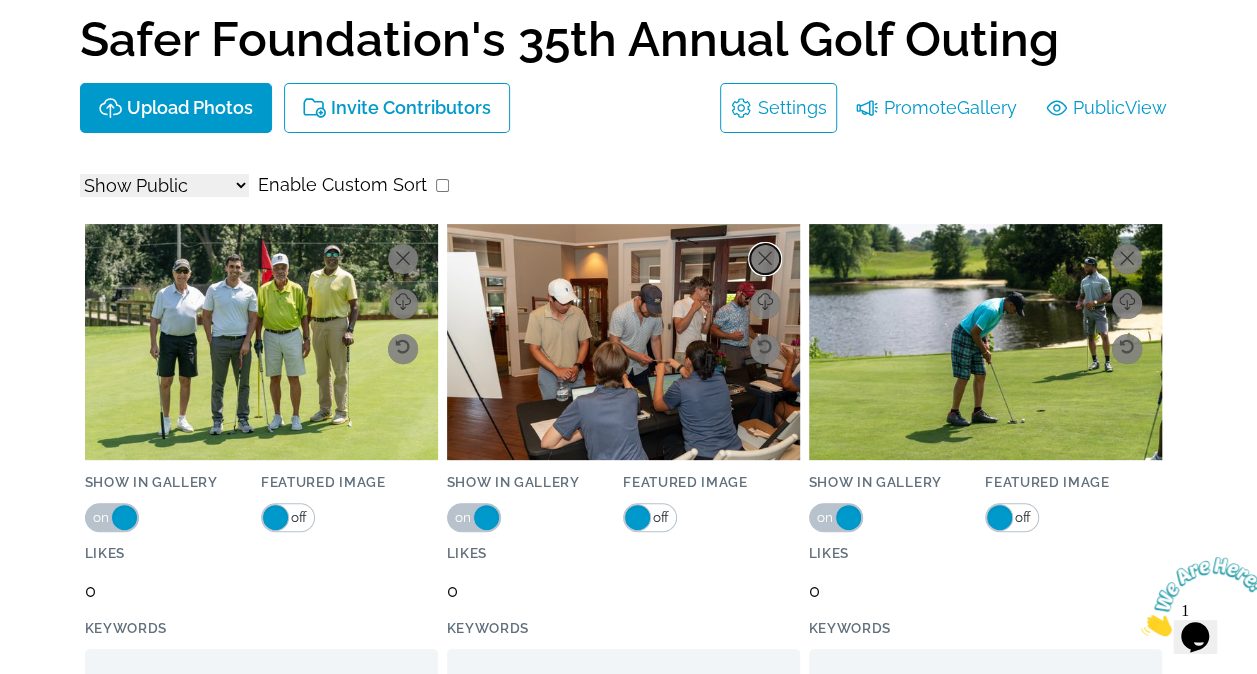 click at bounding box center [765, 259] 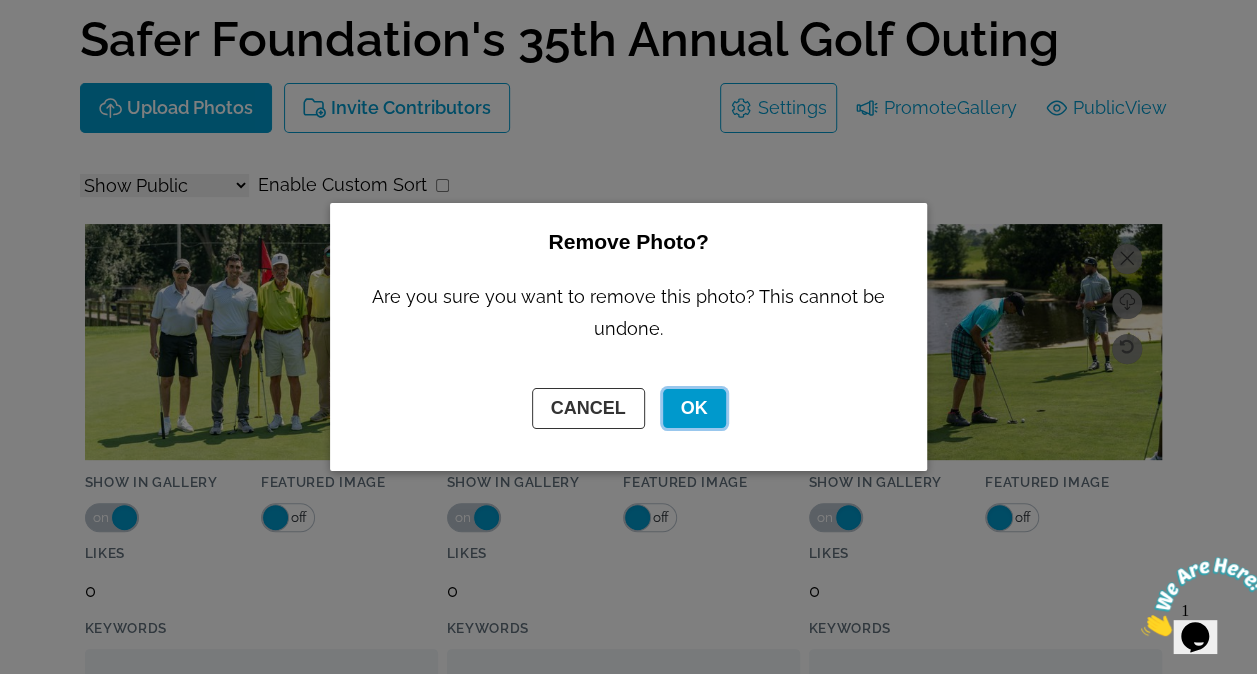 click on "OK" 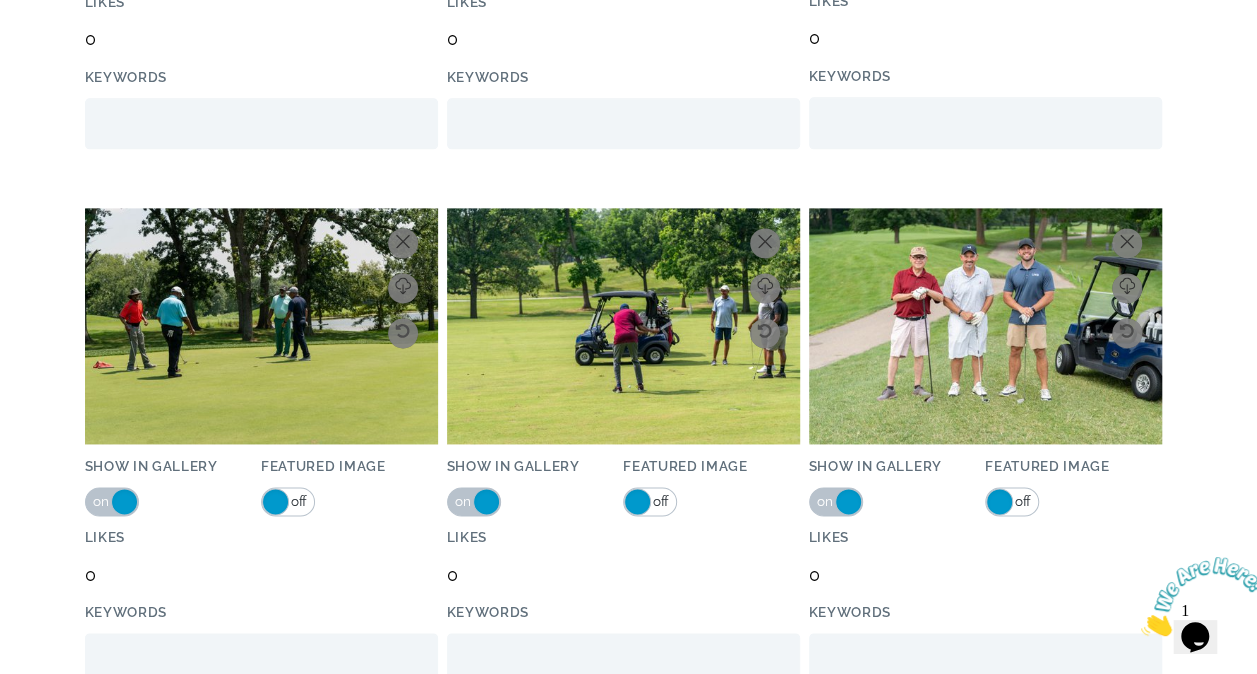 scroll, scrollTop: 1226, scrollLeft: 0, axis: vertical 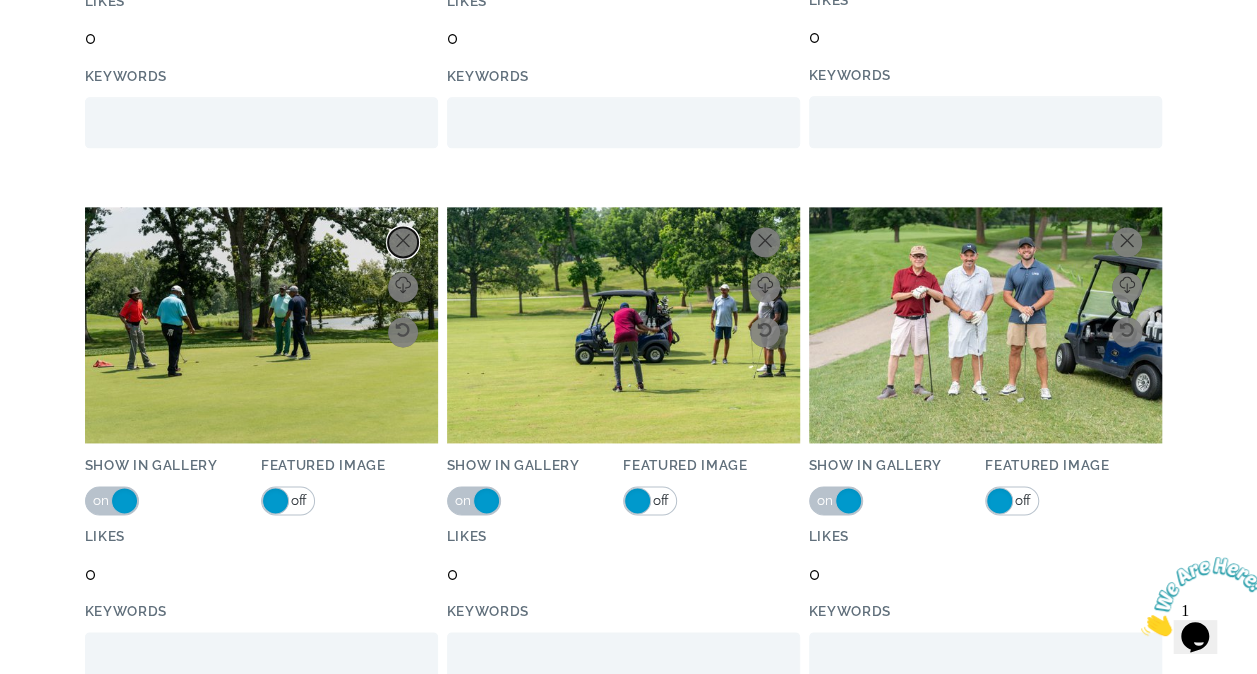 click at bounding box center (403, 242) 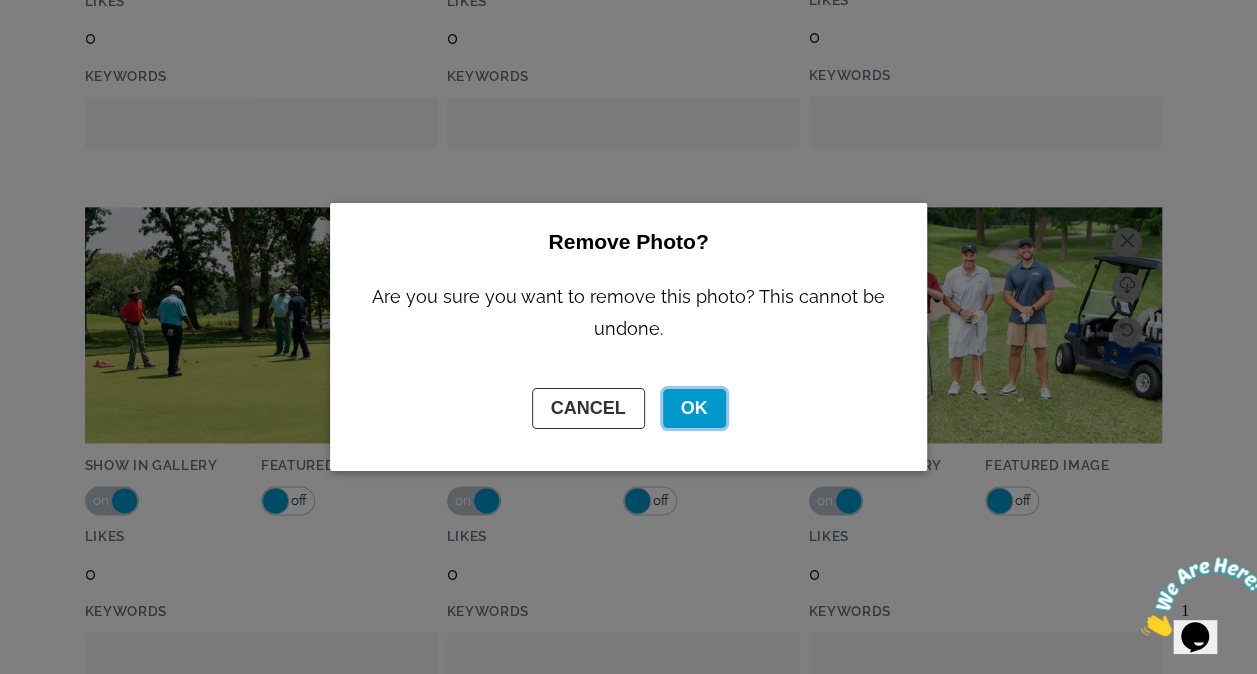 click on "OK" 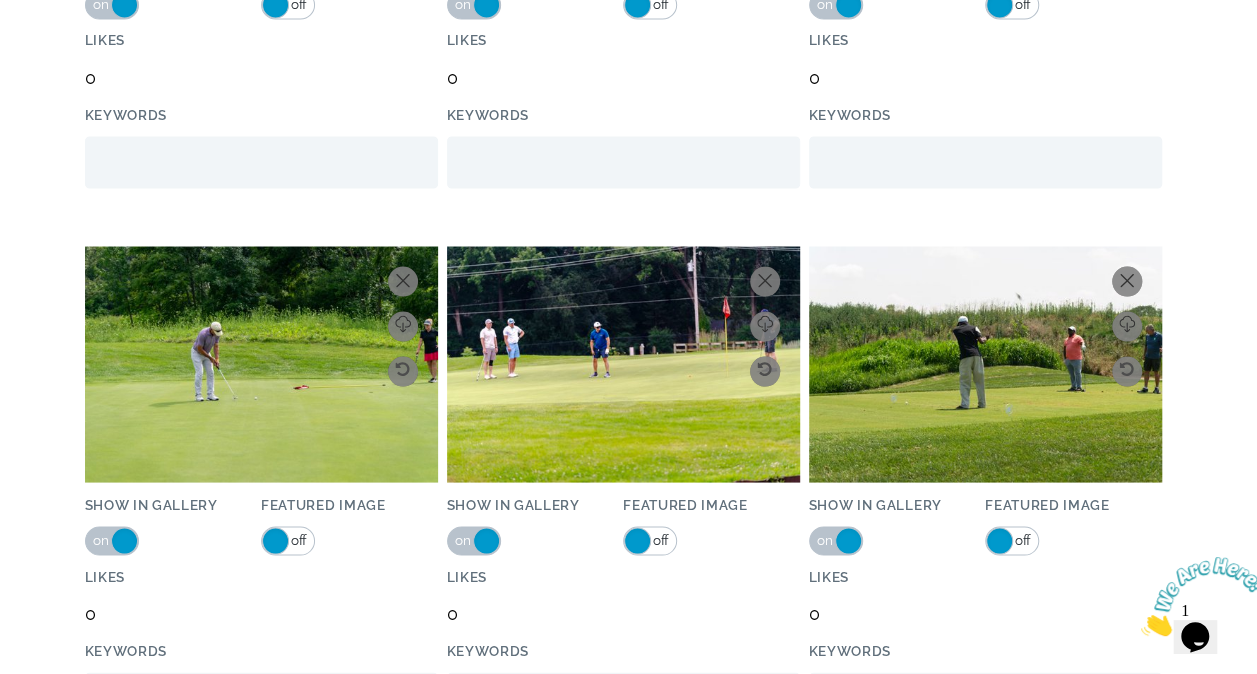 scroll, scrollTop: 1723, scrollLeft: 0, axis: vertical 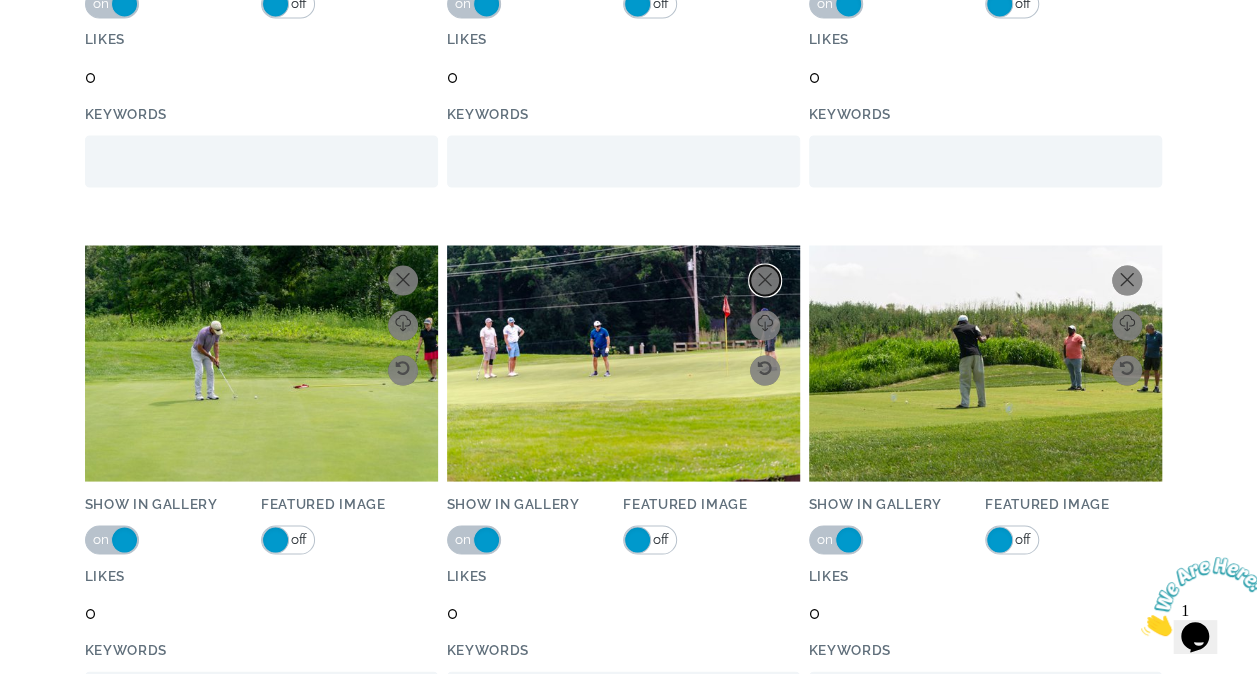 click 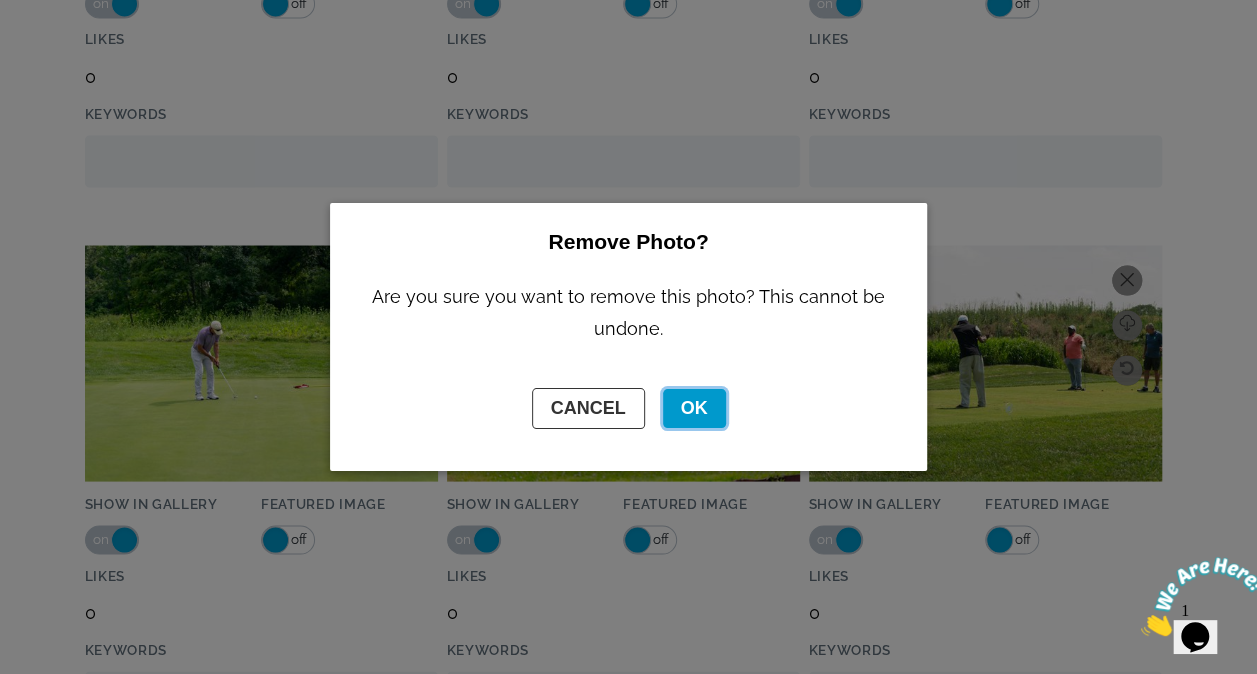 click on "OK" 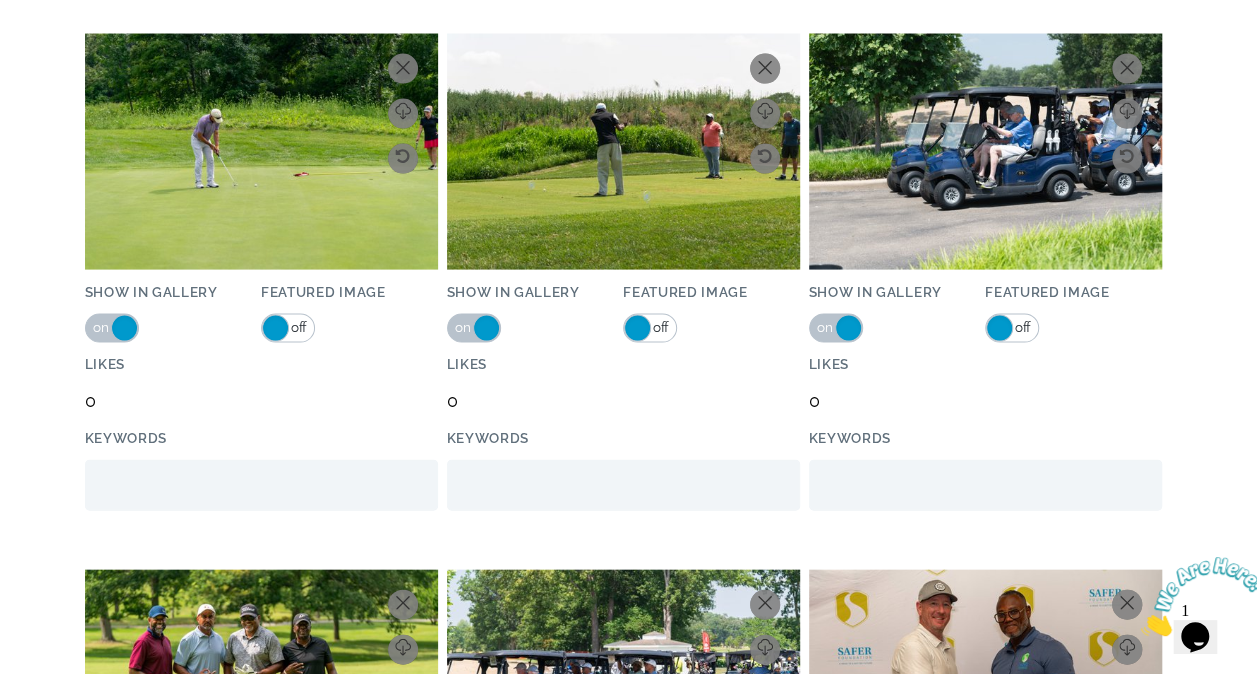 scroll, scrollTop: 1933, scrollLeft: 0, axis: vertical 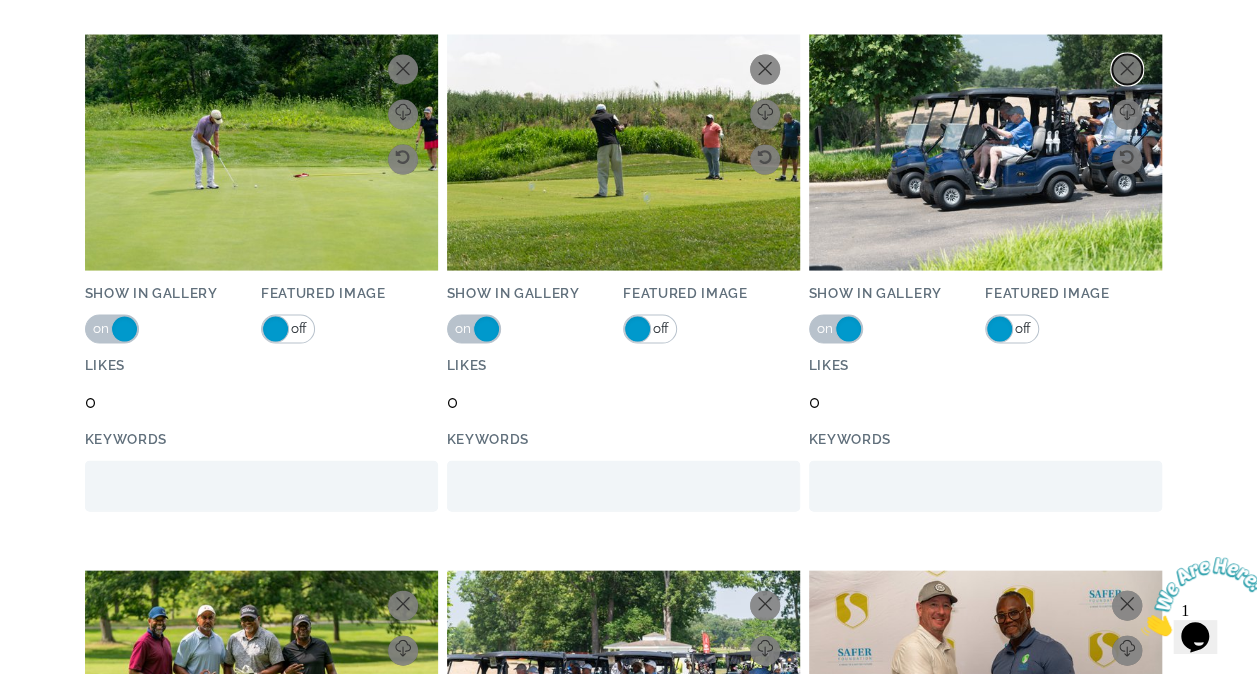 click at bounding box center [1127, 70] 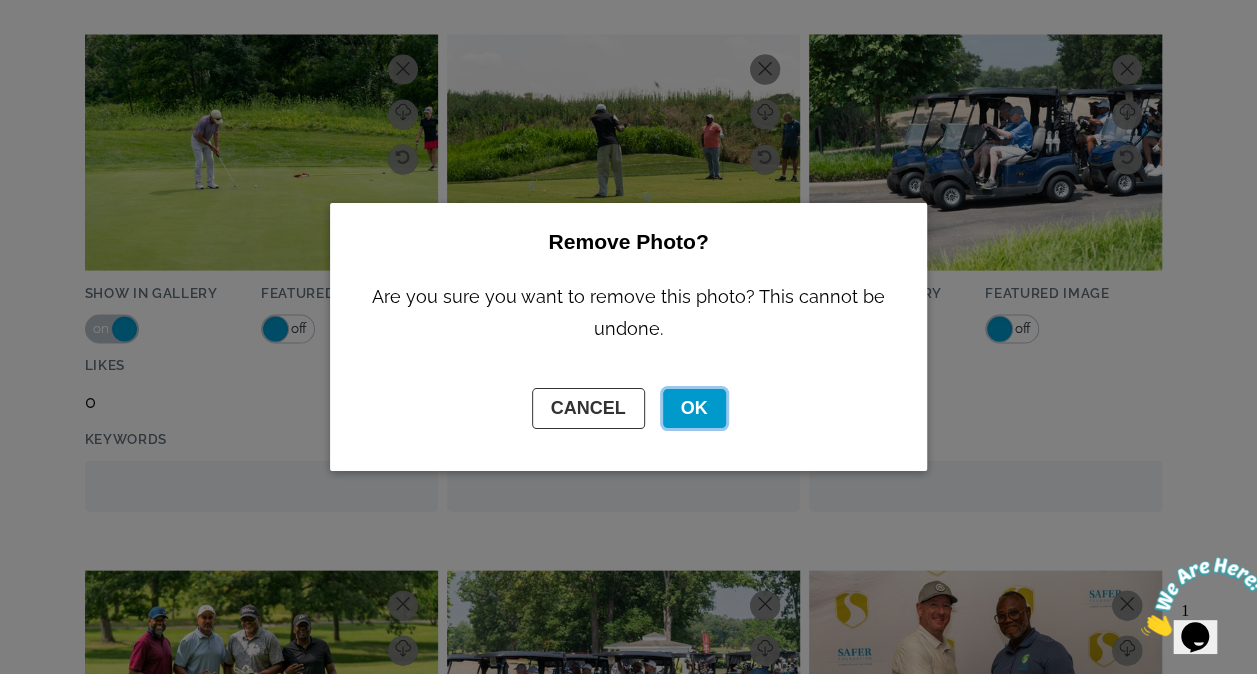 click on "OK" 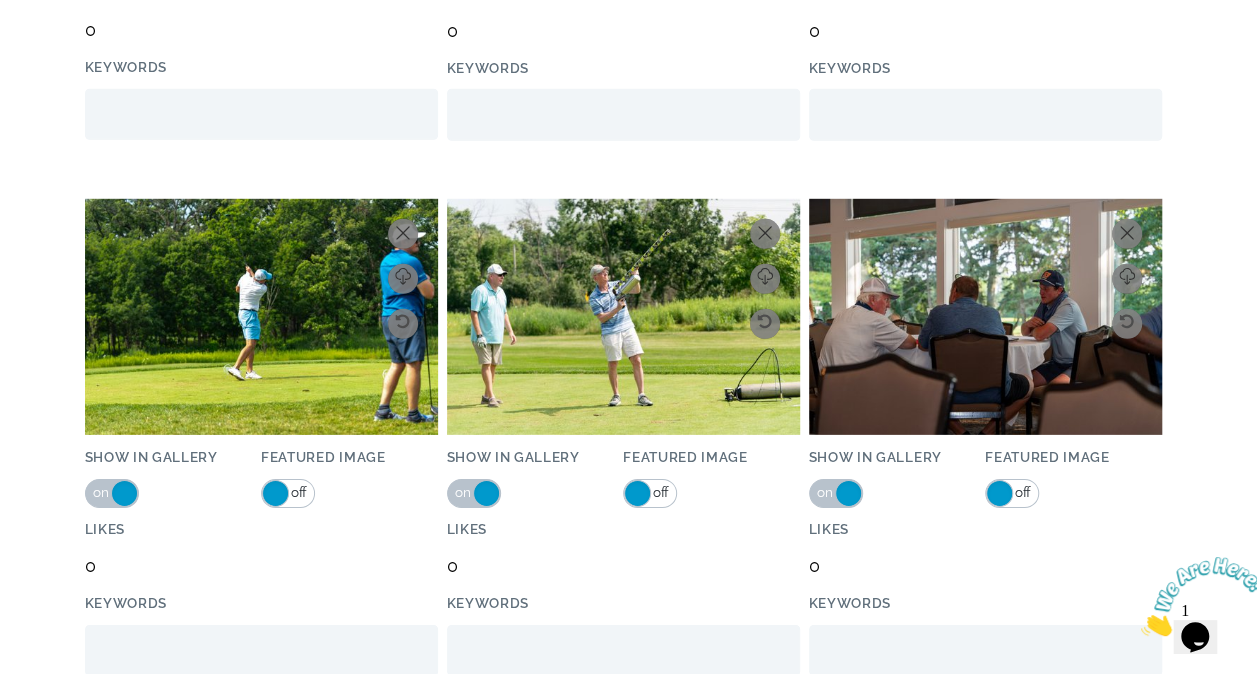 scroll, scrollTop: 2851, scrollLeft: 0, axis: vertical 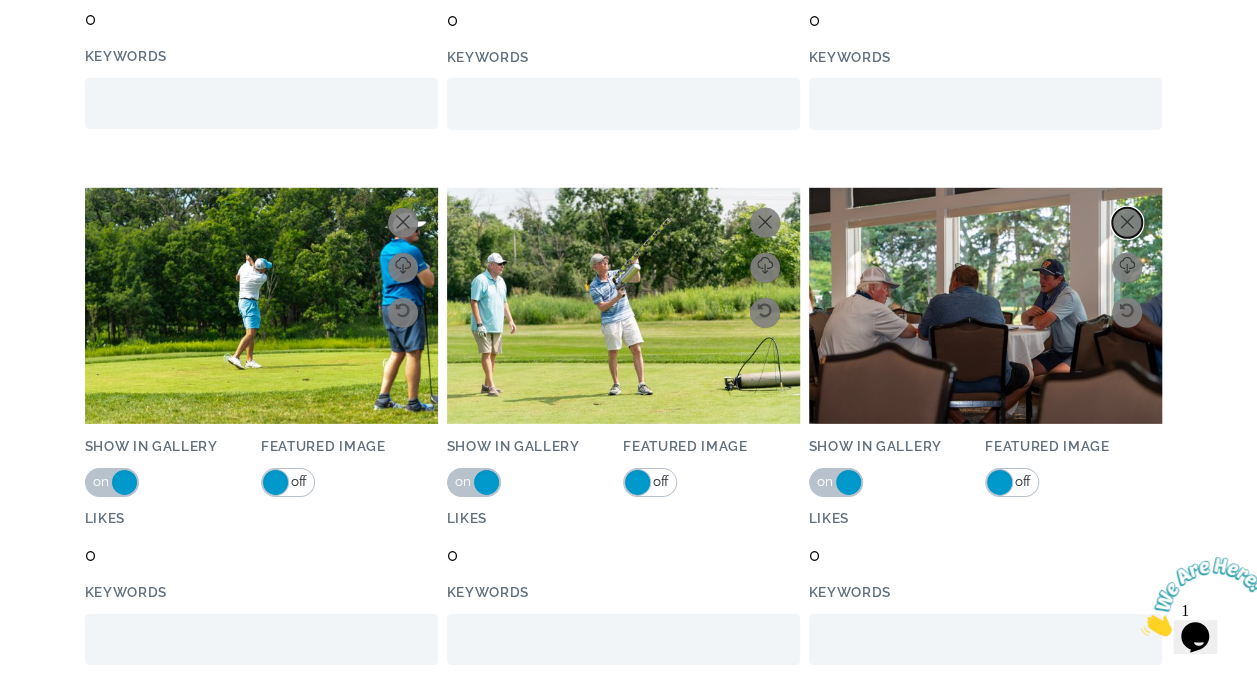 click at bounding box center [1127, 223] 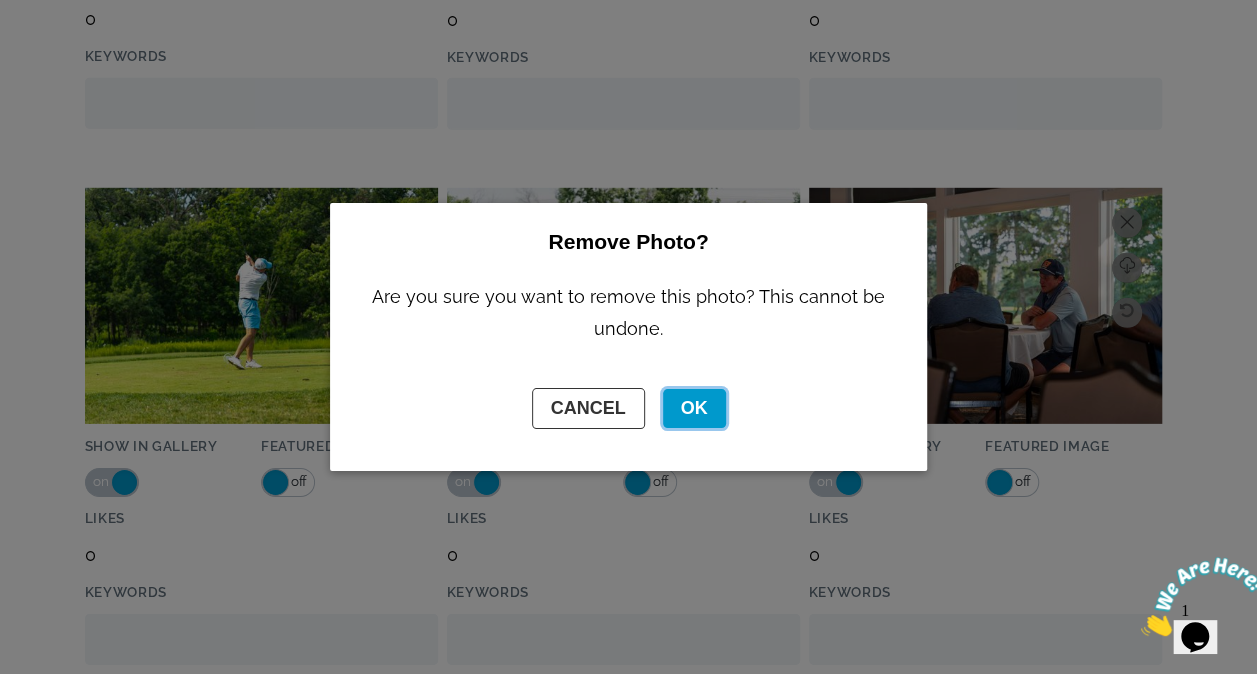 click on "OK" 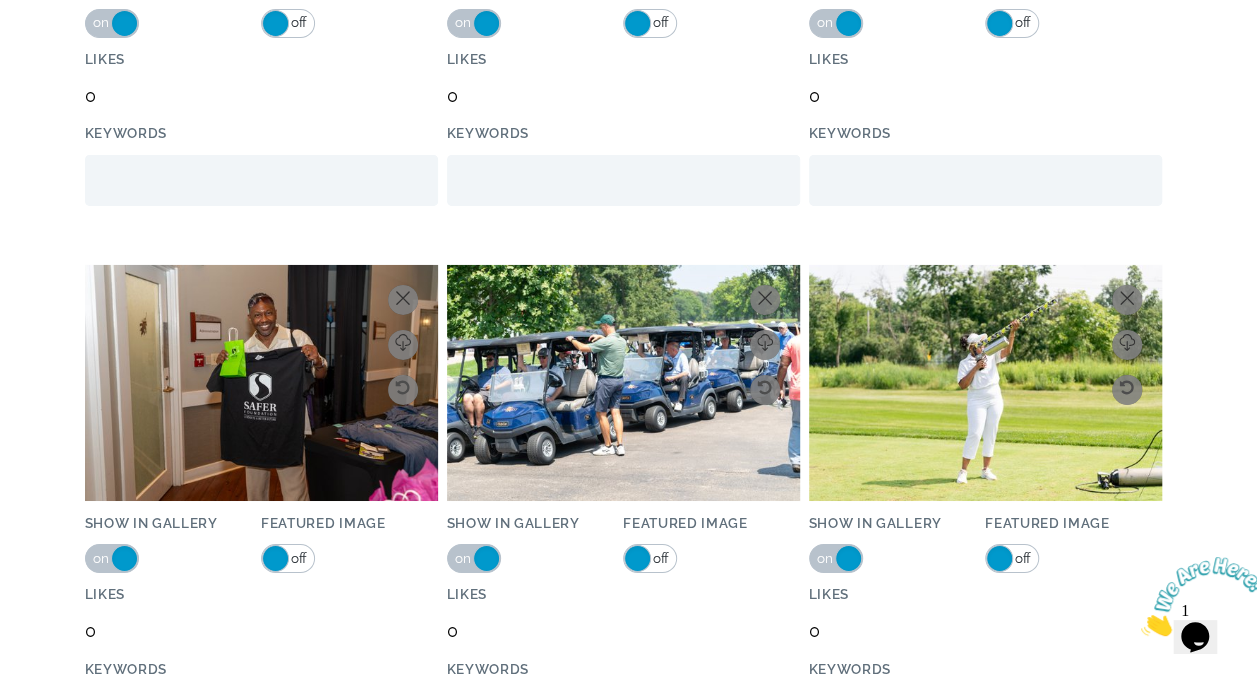 scroll, scrollTop: 3311, scrollLeft: 0, axis: vertical 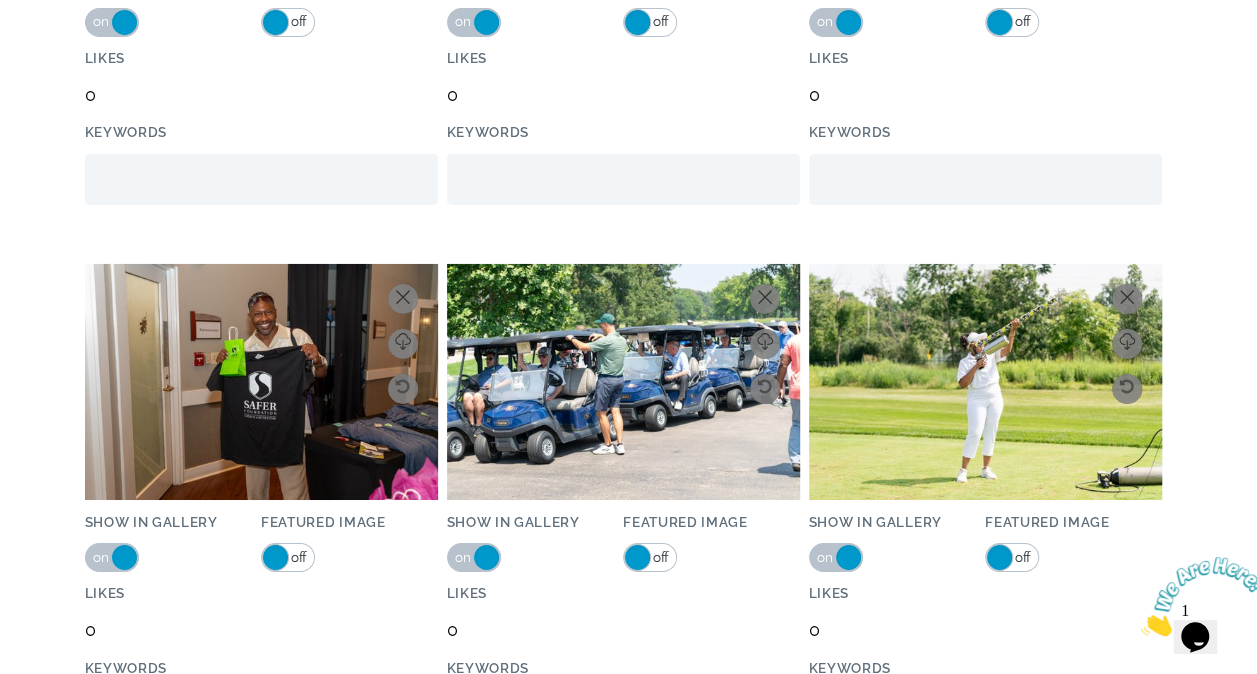 click at bounding box center (623, 382) 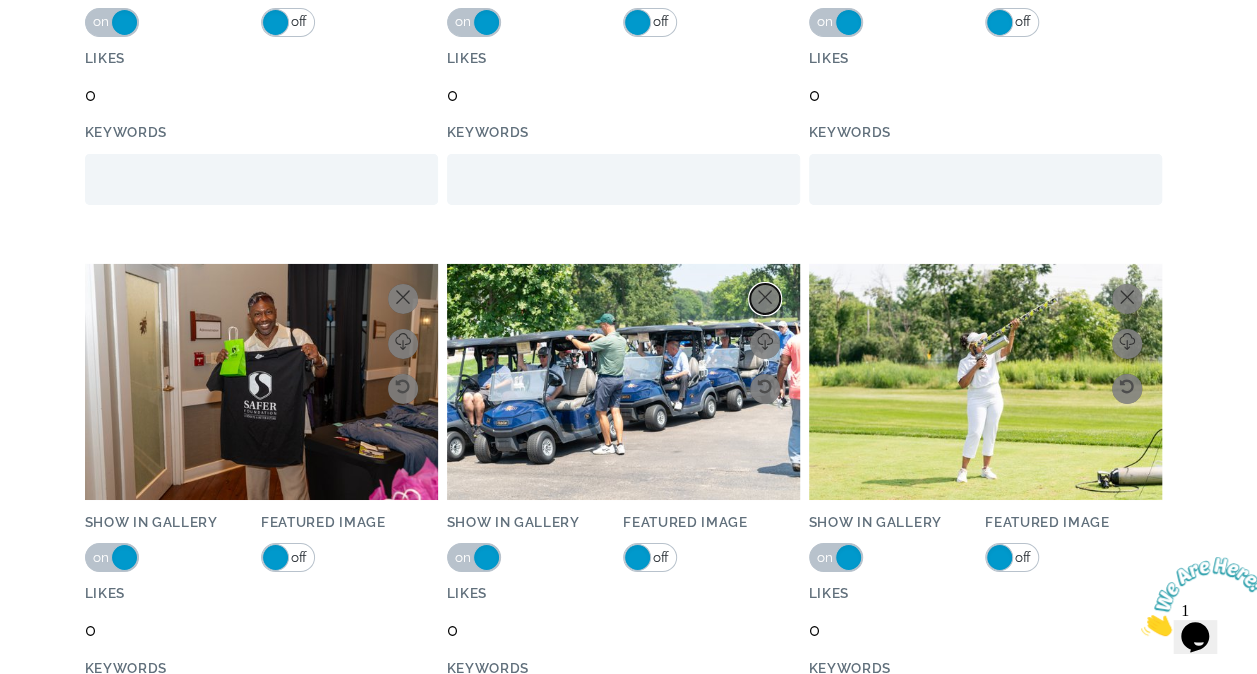 click 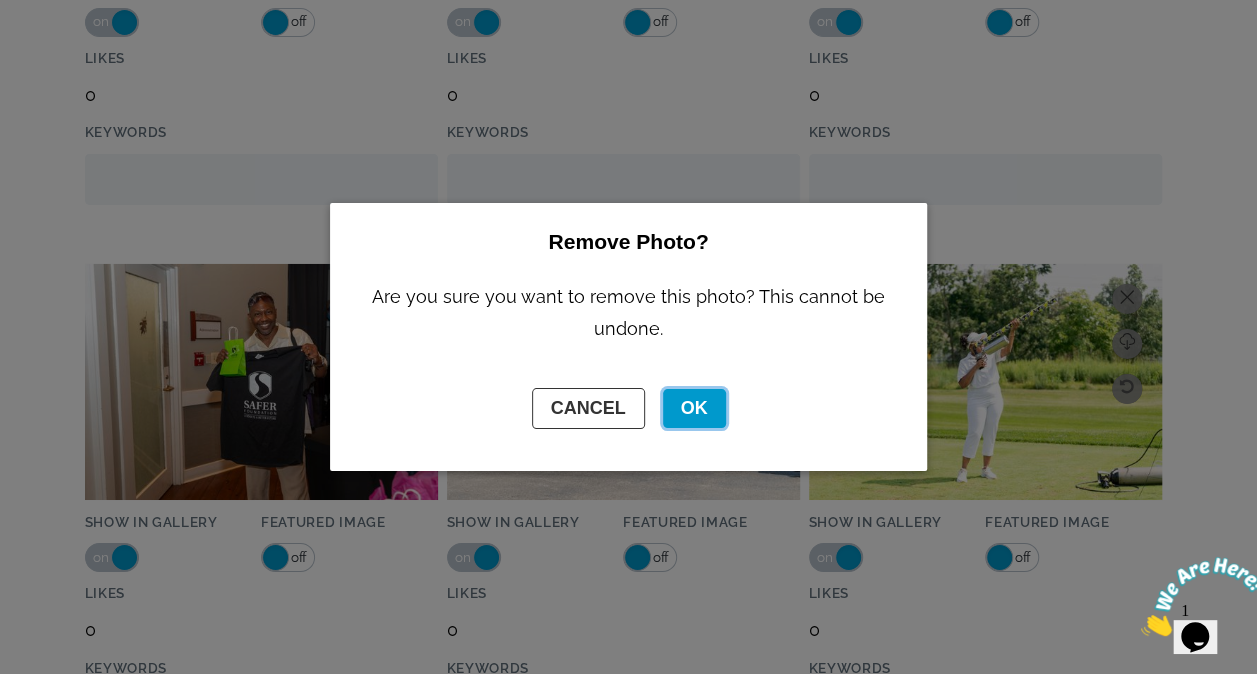 click on "OK" 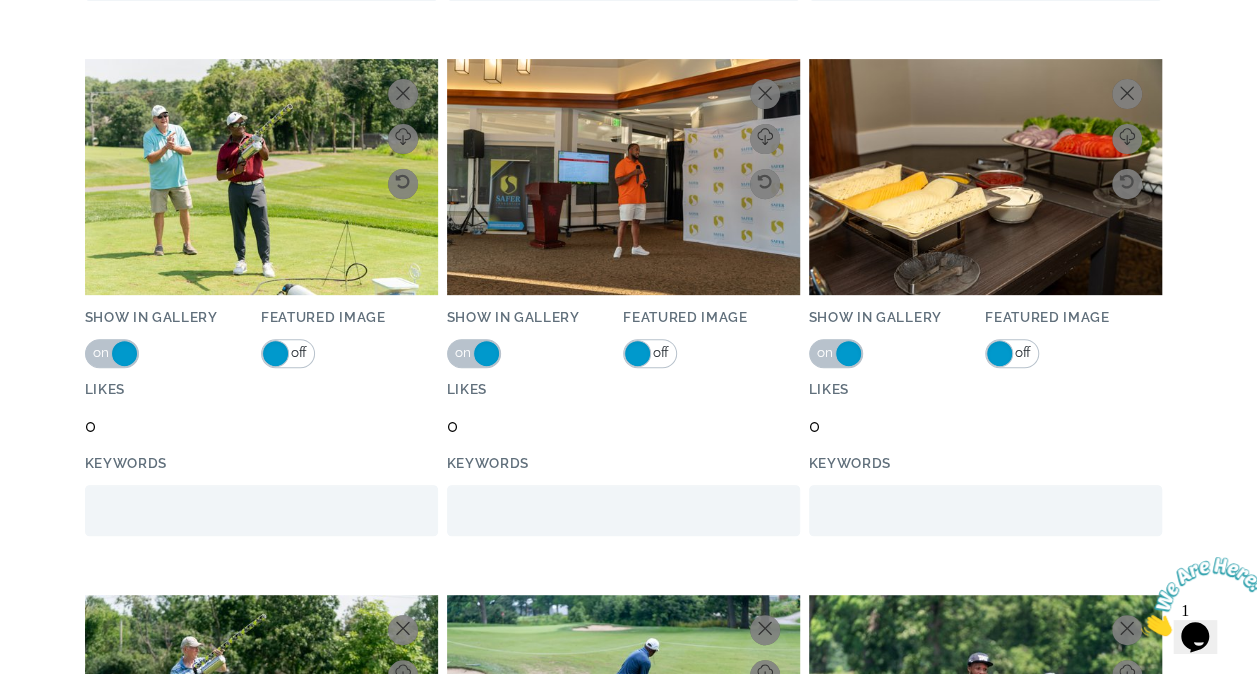 scroll, scrollTop: 4015, scrollLeft: 0, axis: vertical 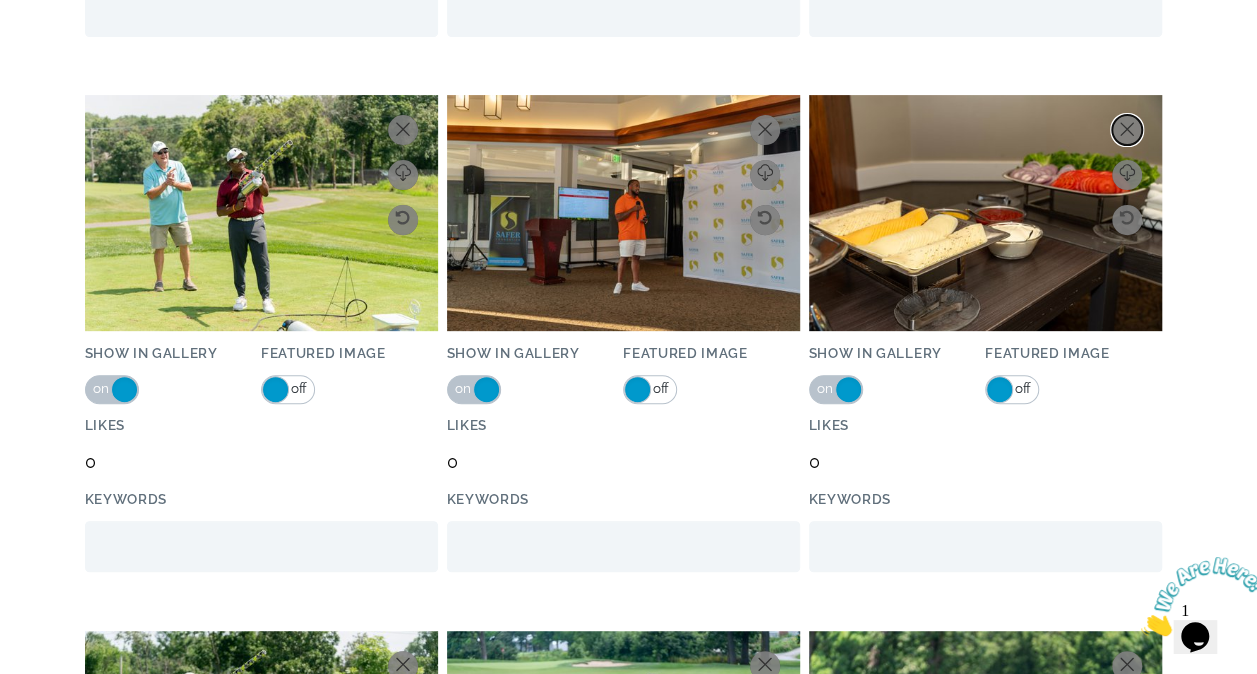 click at bounding box center [1127, 130] 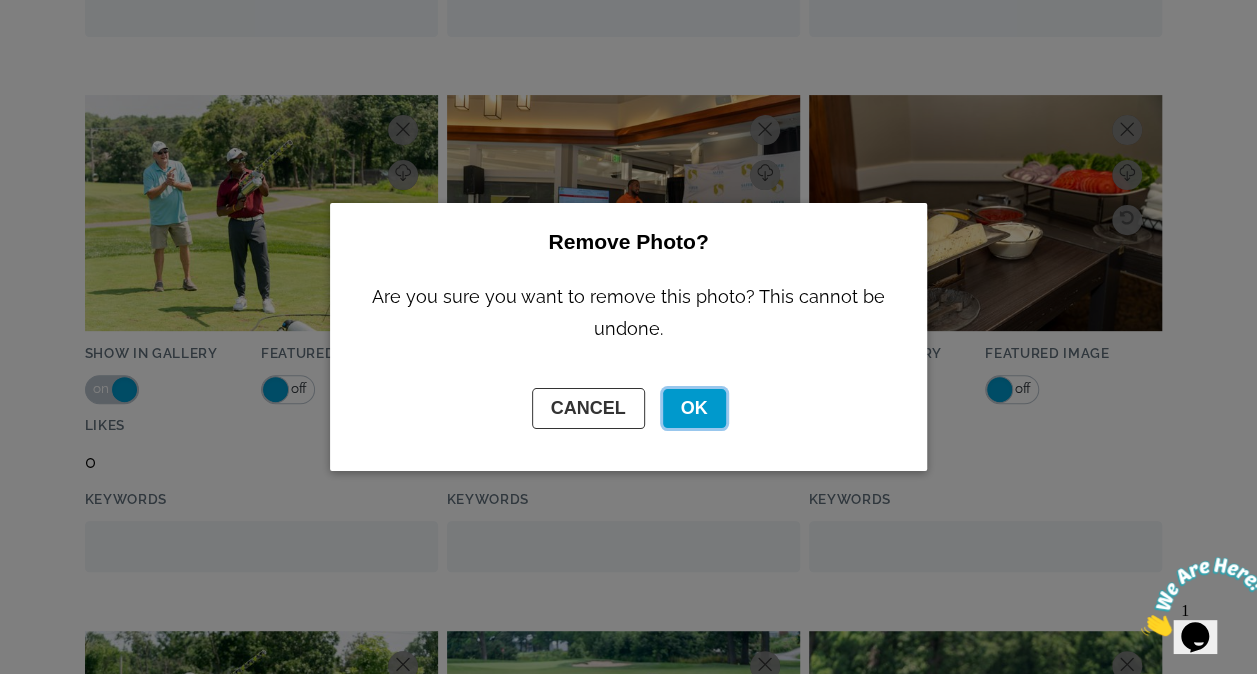 click on "OK" 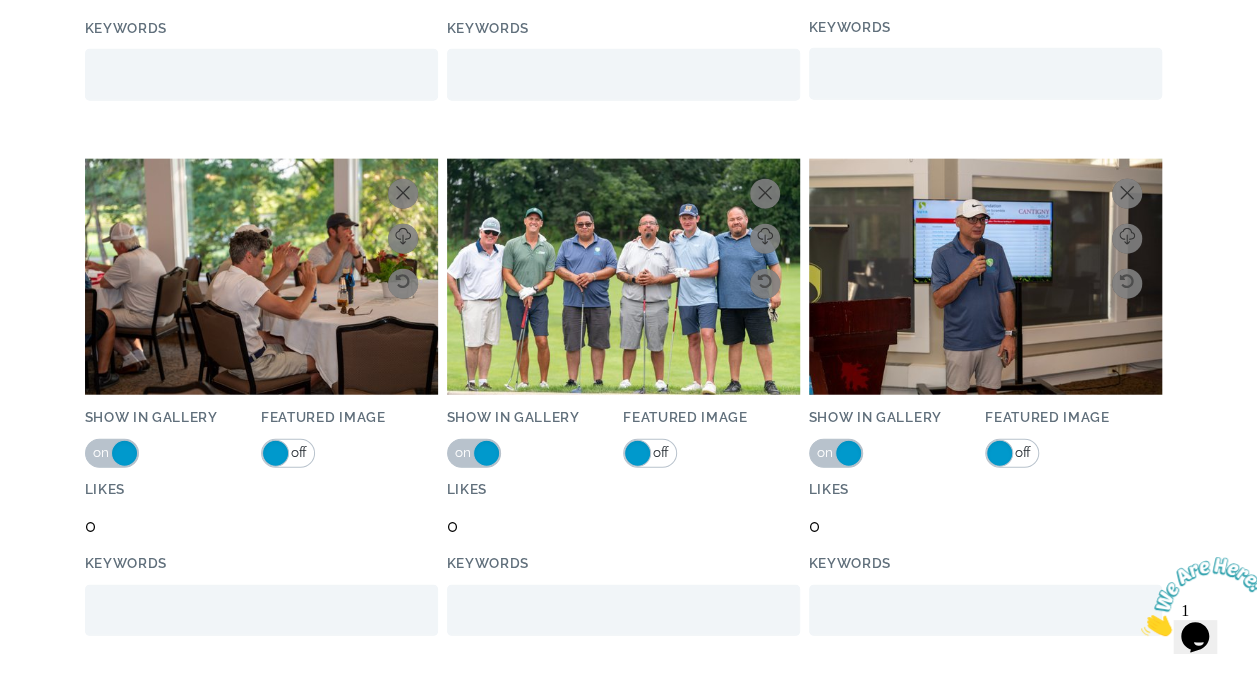 scroll, scrollTop: 6094, scrollLeft: 0, axis: vertical 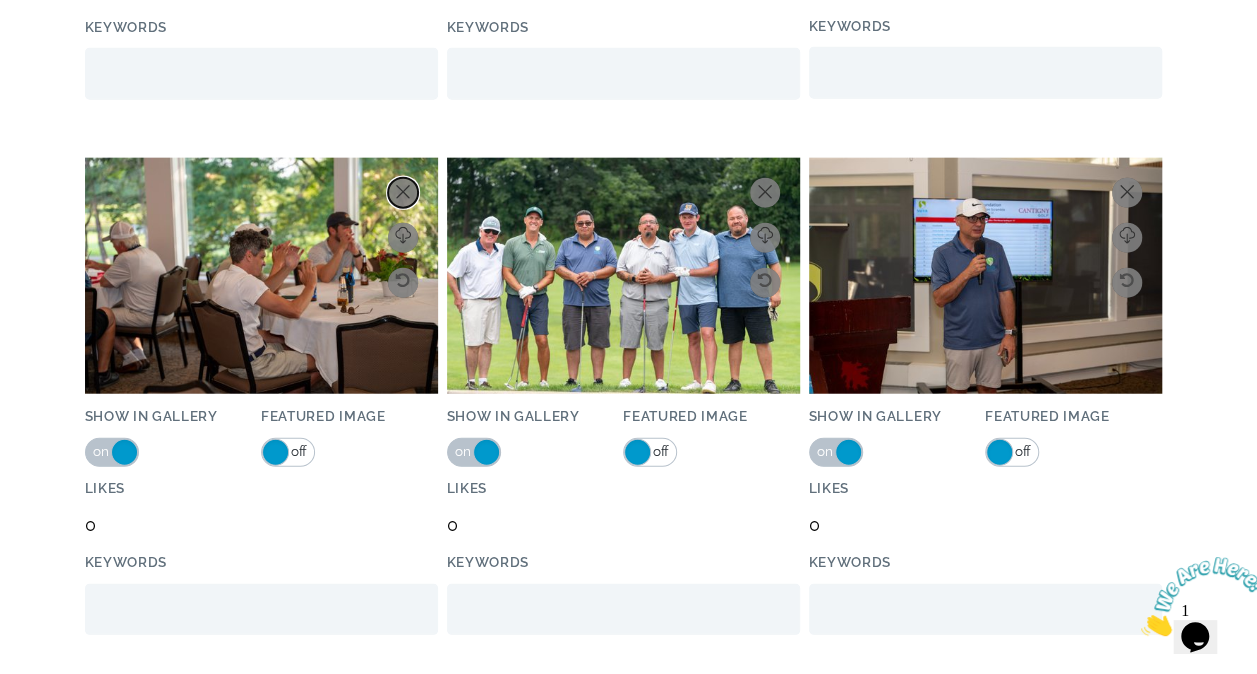 click 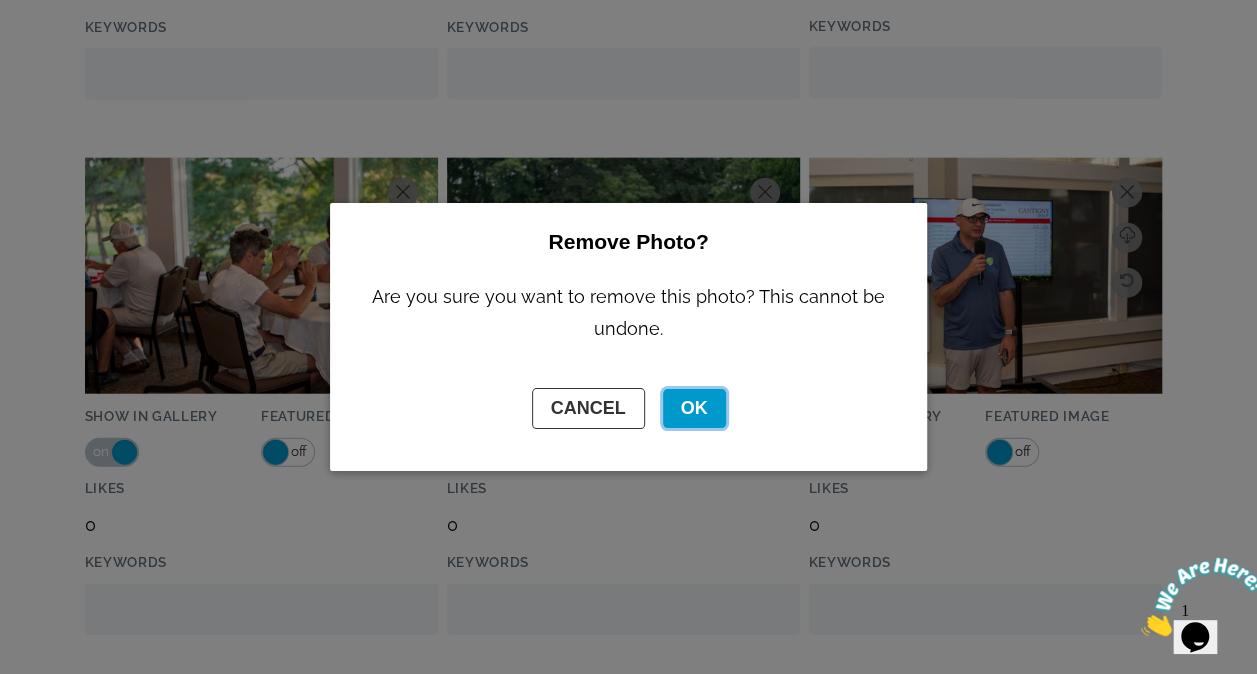 click on "OK" 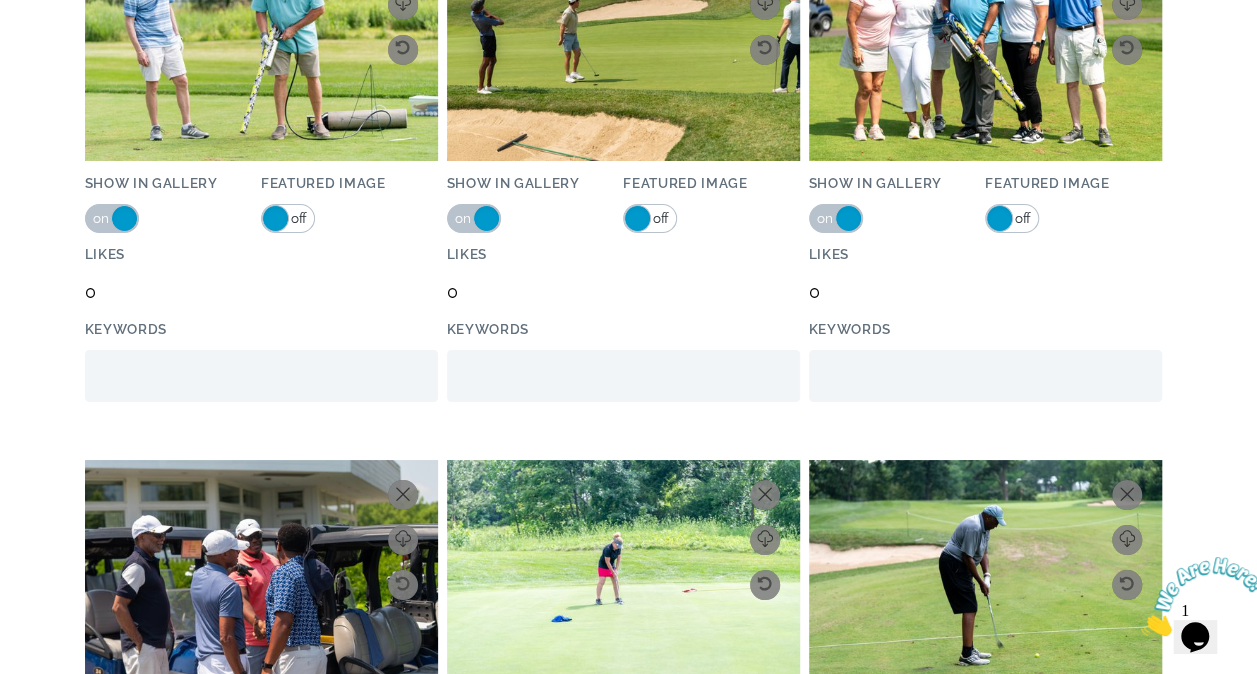 scroll, scrollTop: 7664, scrollLeft: 0, axis: vertical 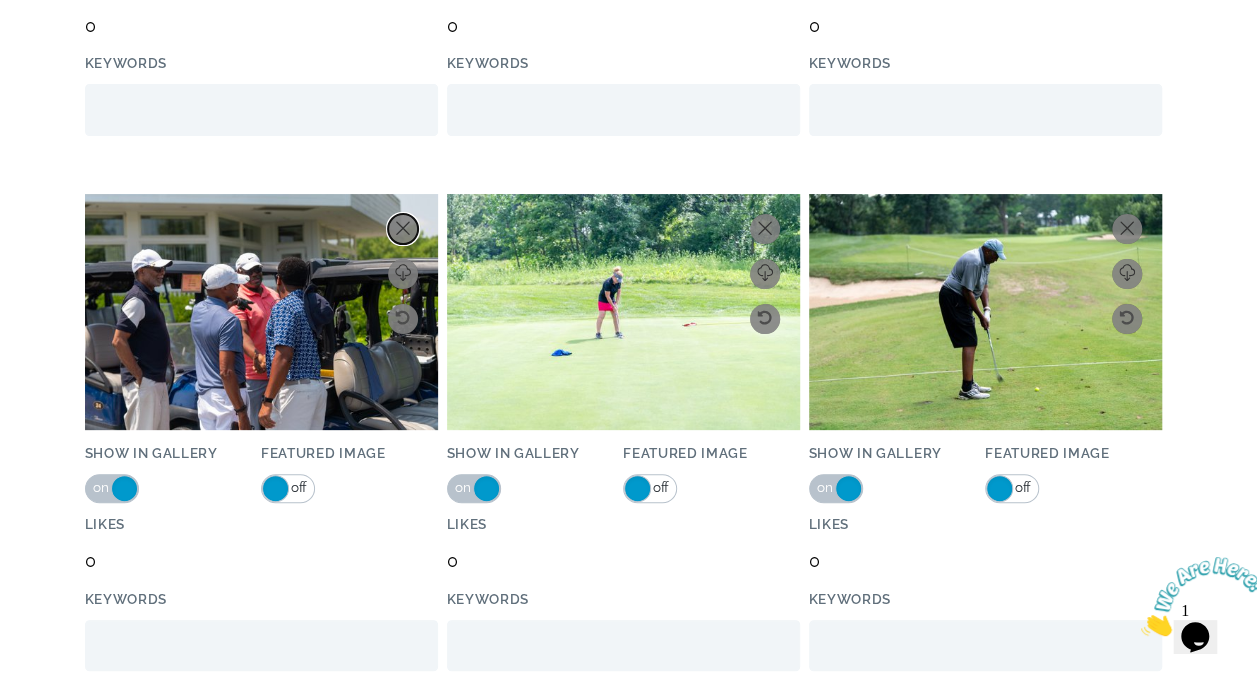click 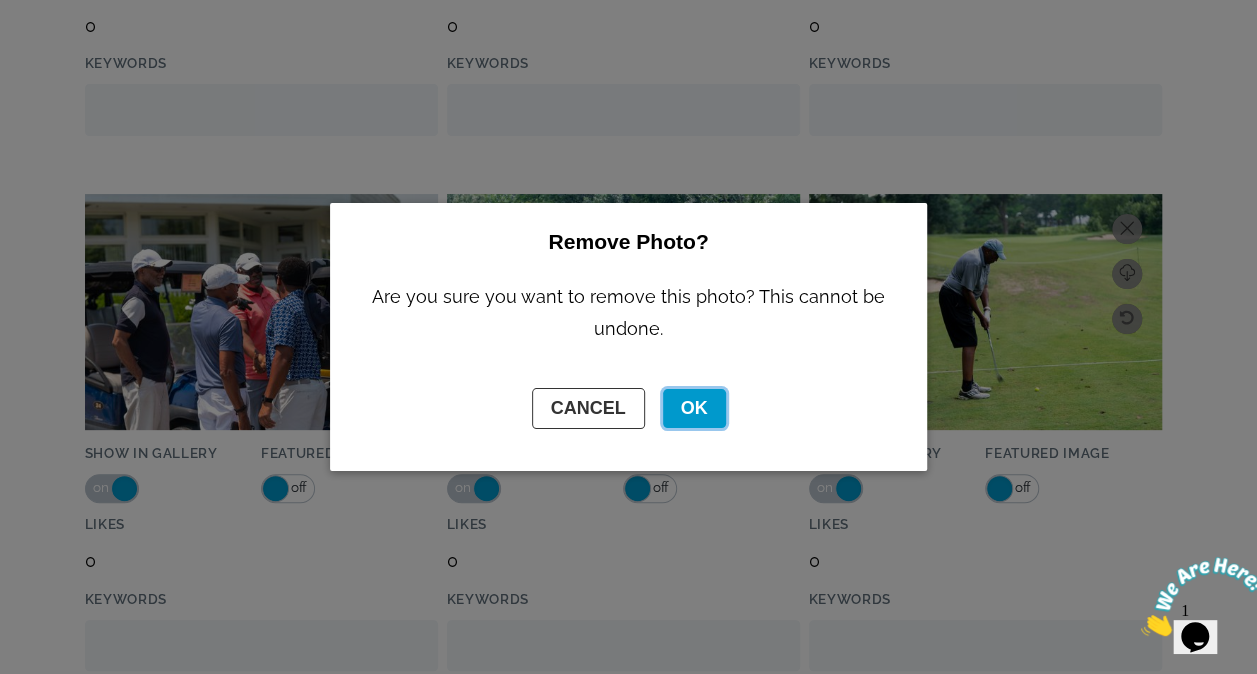 click on "OK" 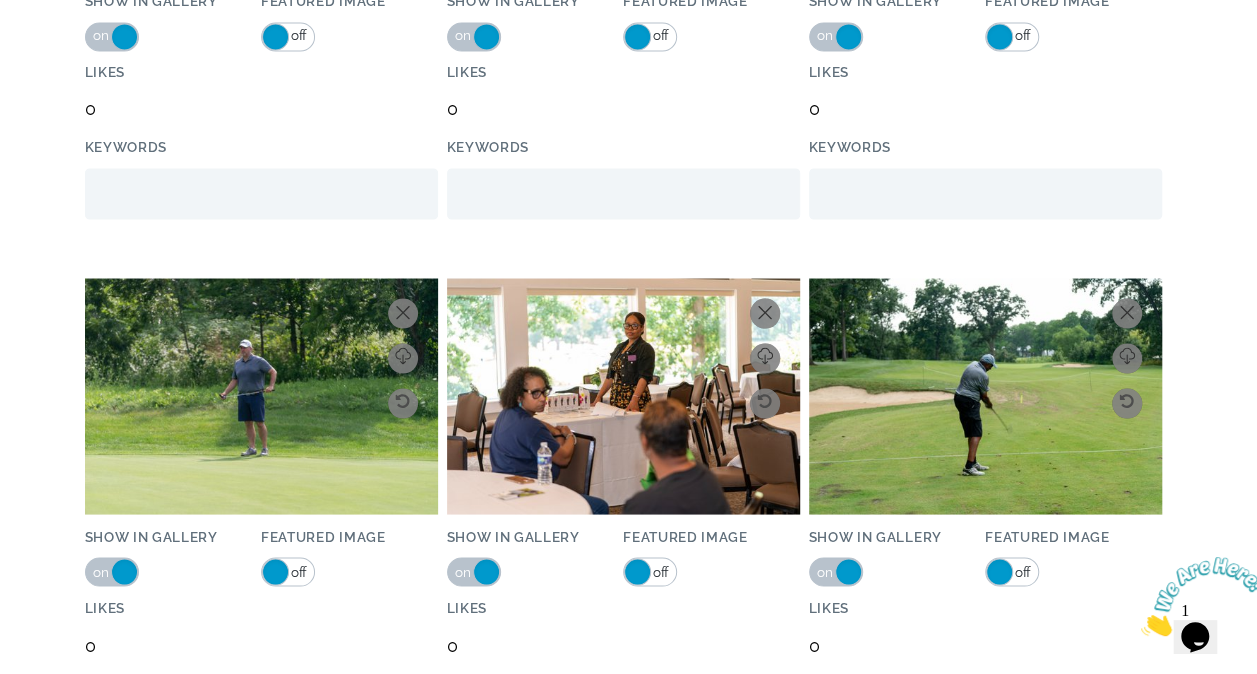 scroll, scrollTop: 9189, scrollLeft: 0, axis: vertical 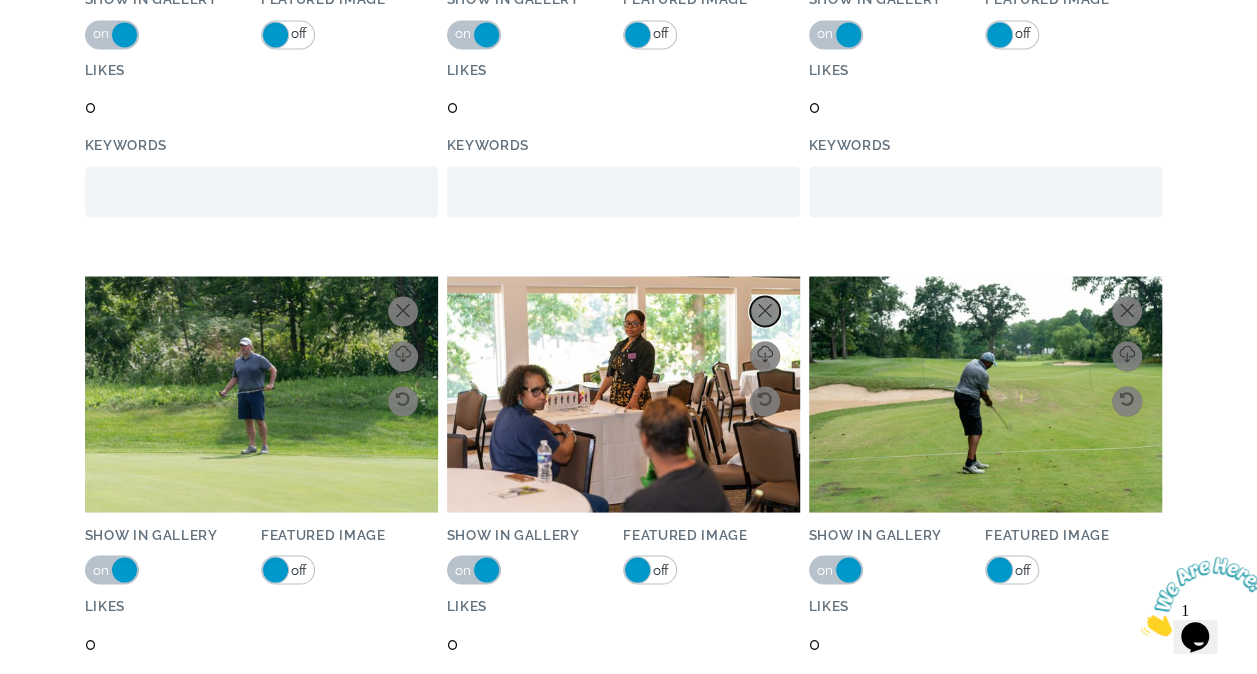 click 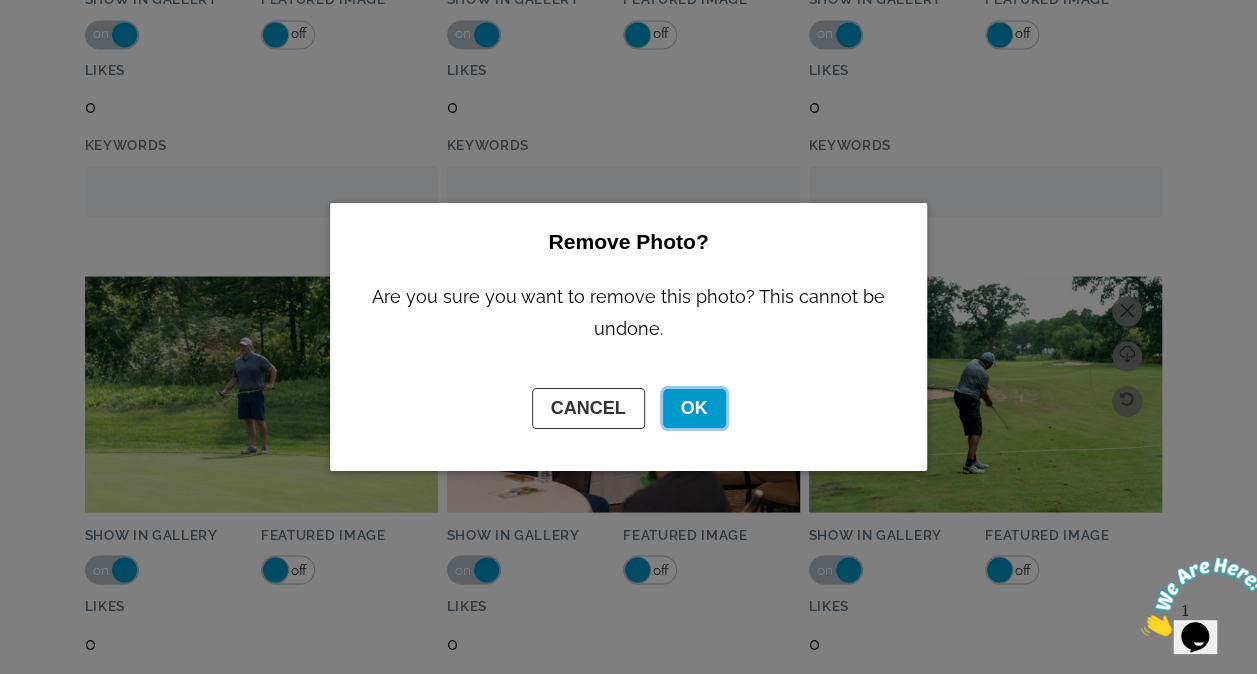 click on "OK" 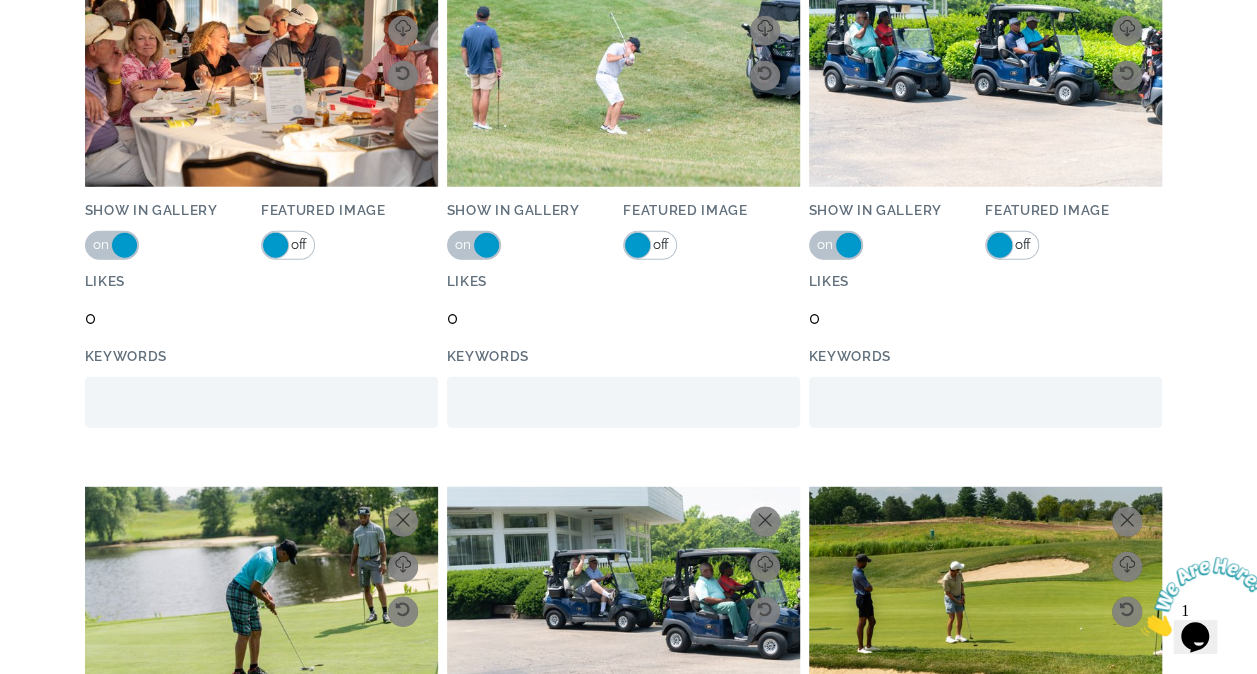 scroll, scrollTop: 10050, scrollLeft: 0, axis: vertical 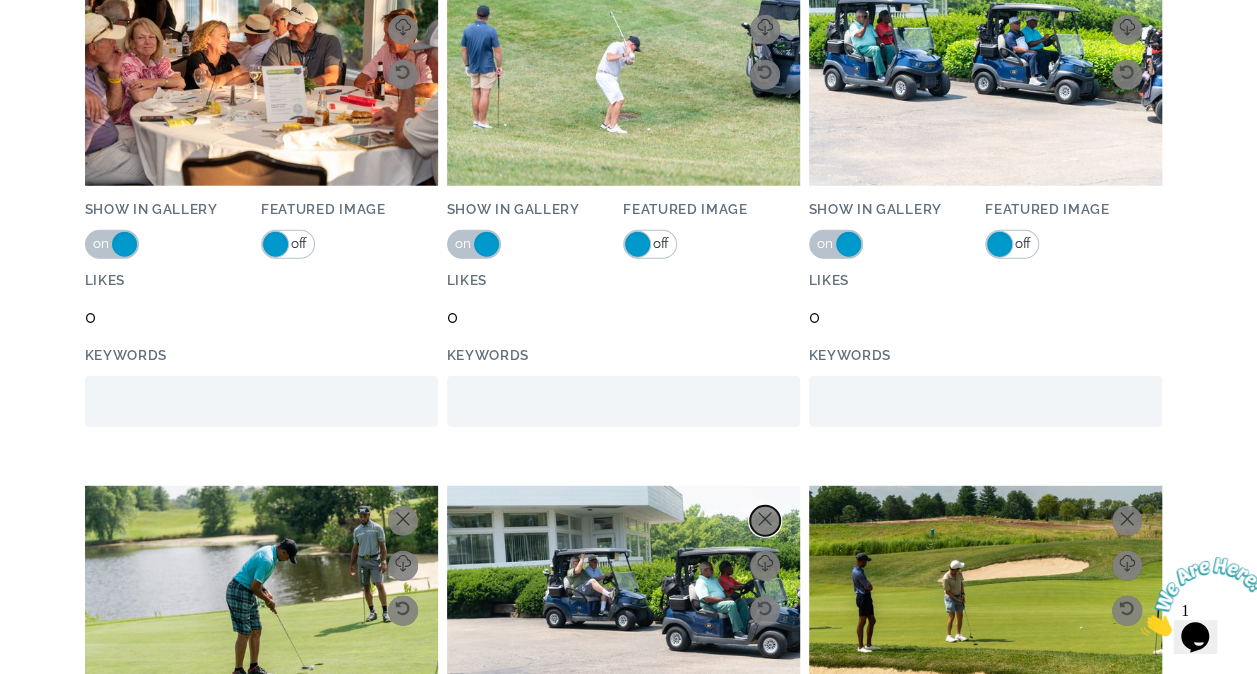 click 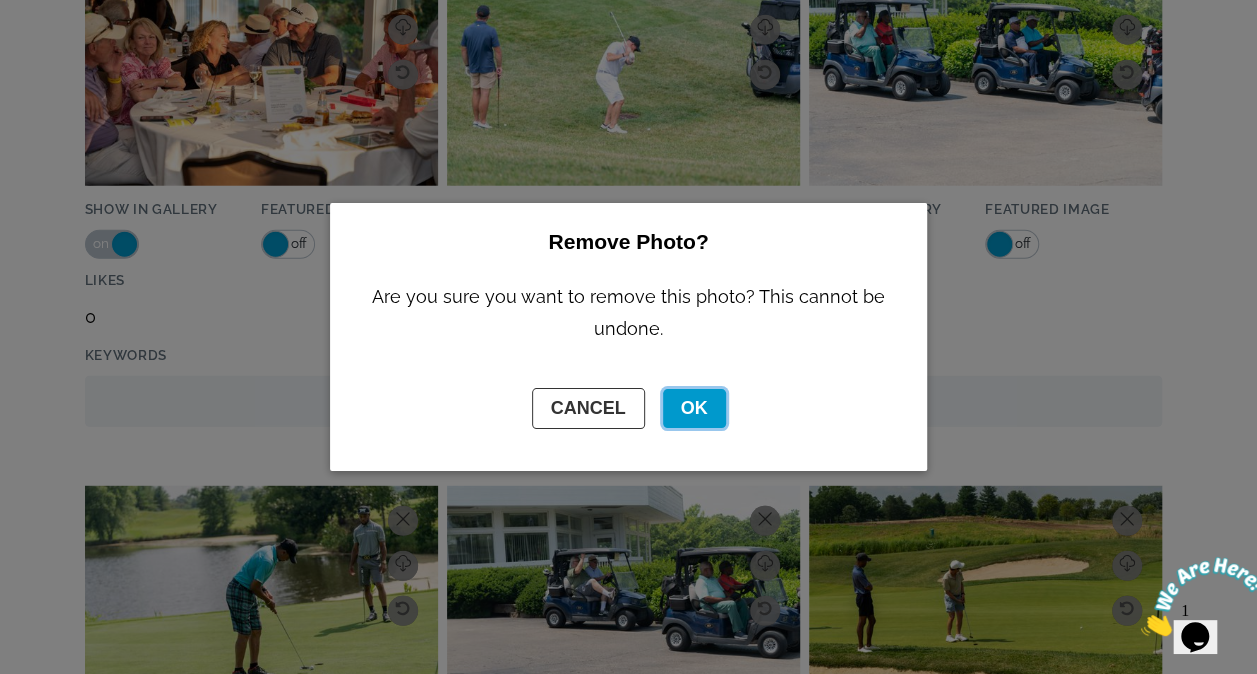 click on "OK" 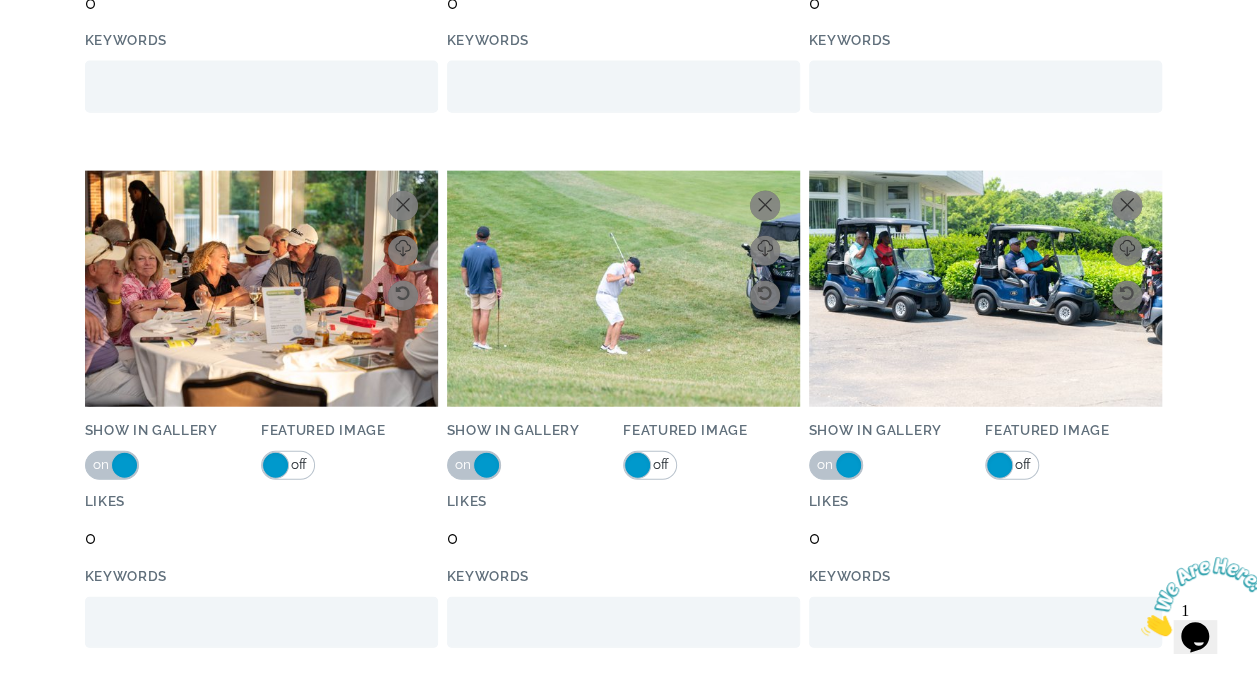scroll, scrollTop: 9828, scrollLeft: 0, axis: vertical 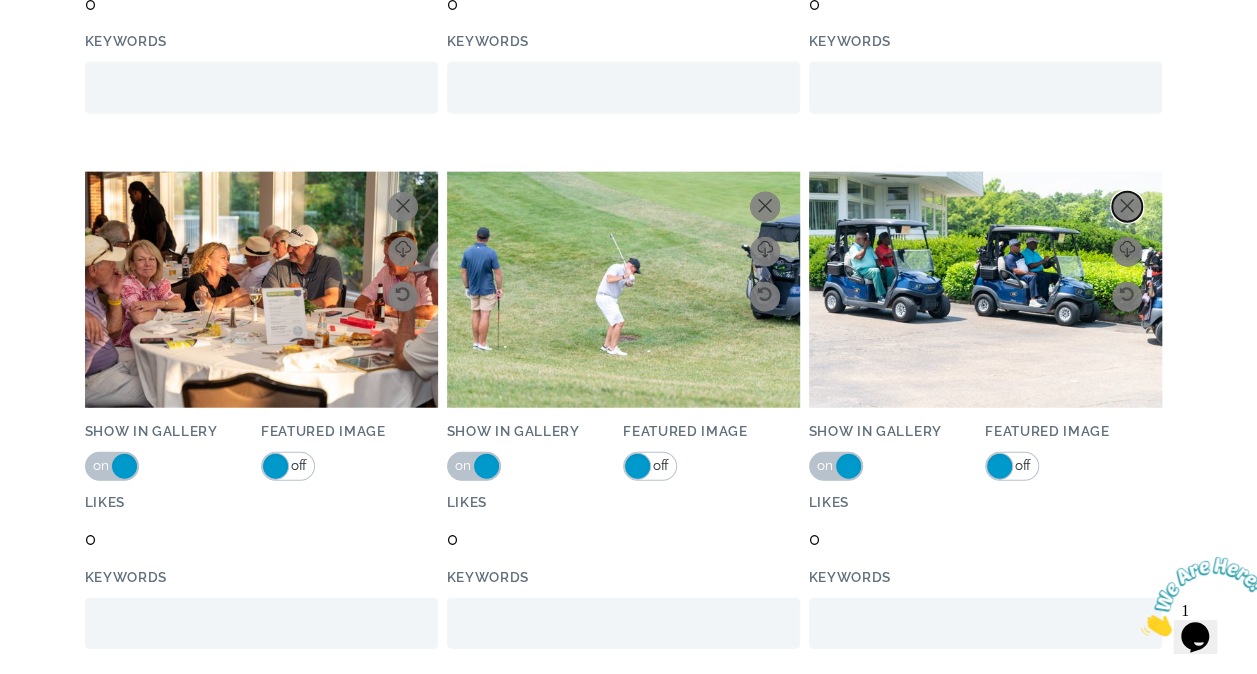 click 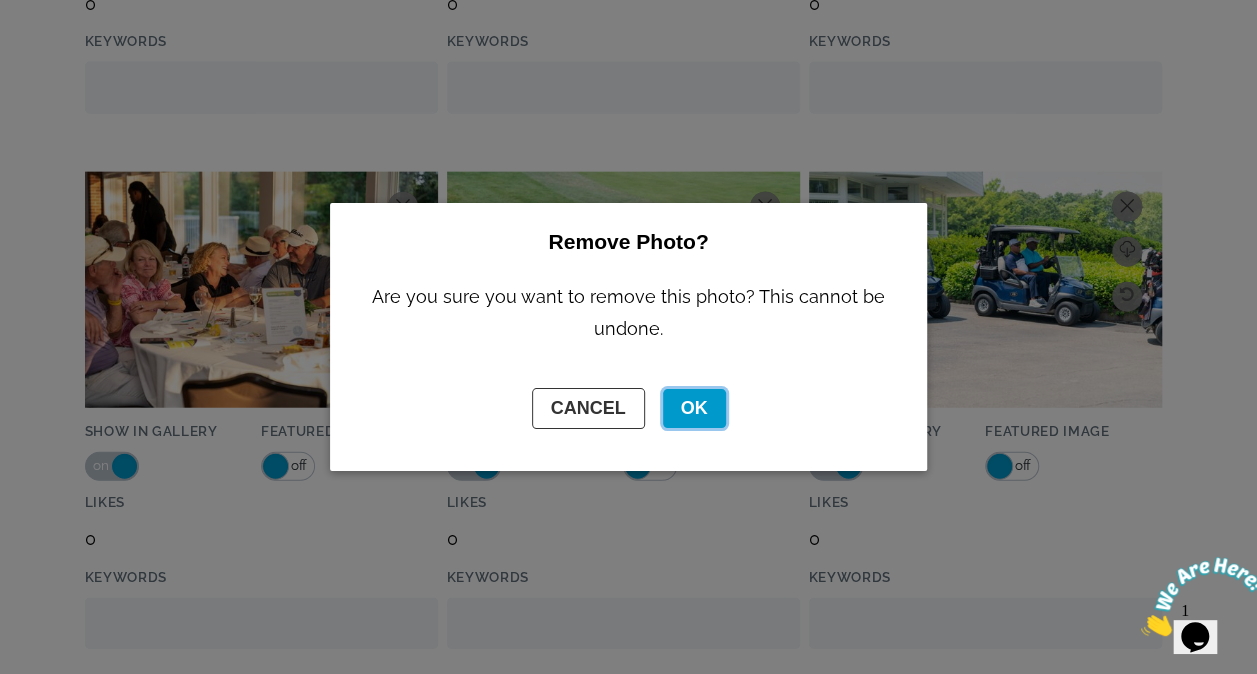 click on "OK" 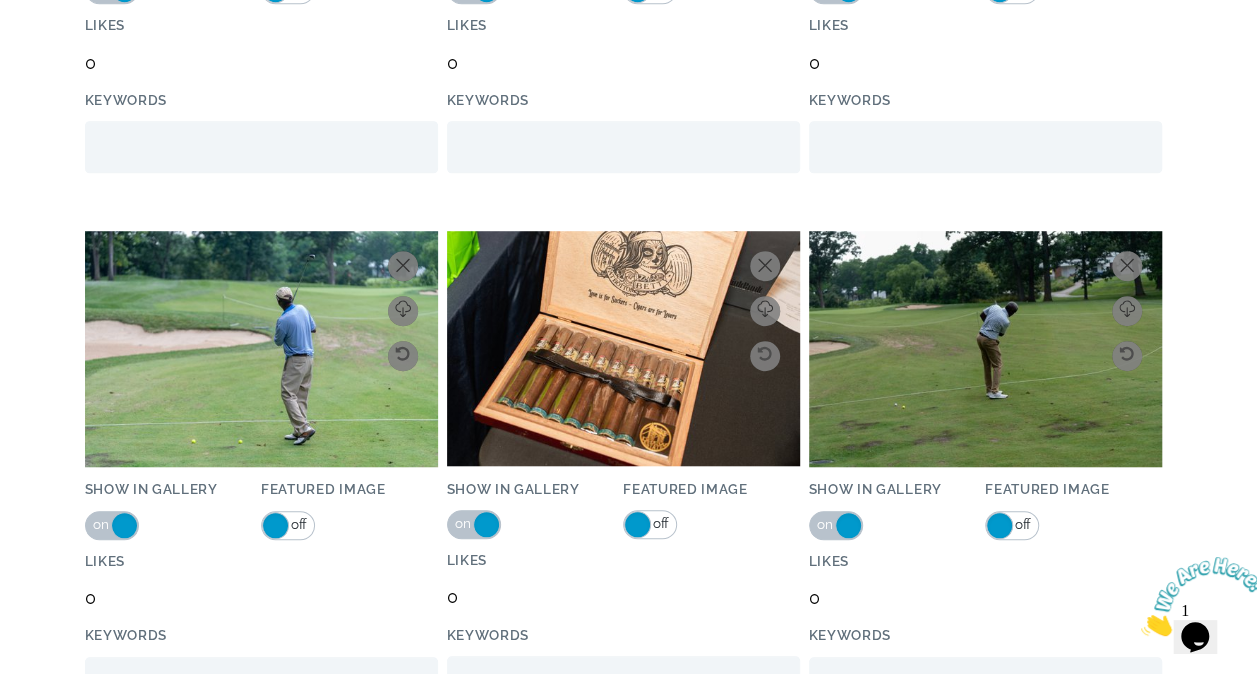 scroll, scrollTop: 11912, scrollLeft: 0, axis: vertical 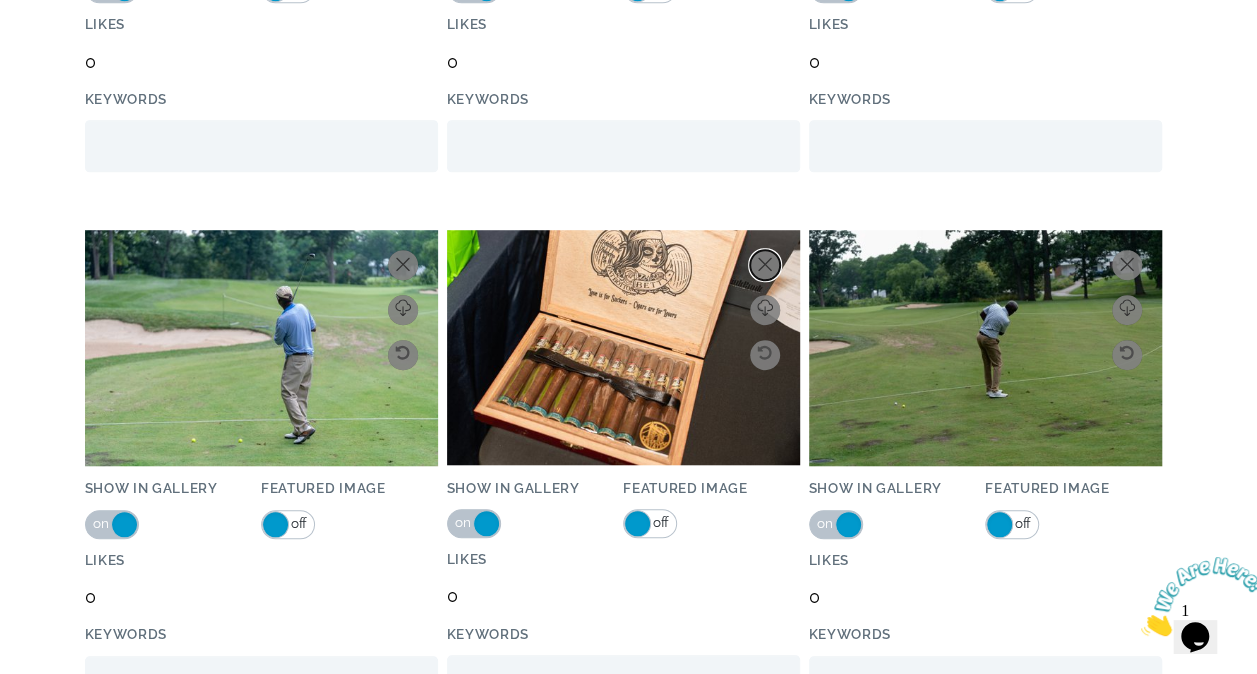 click 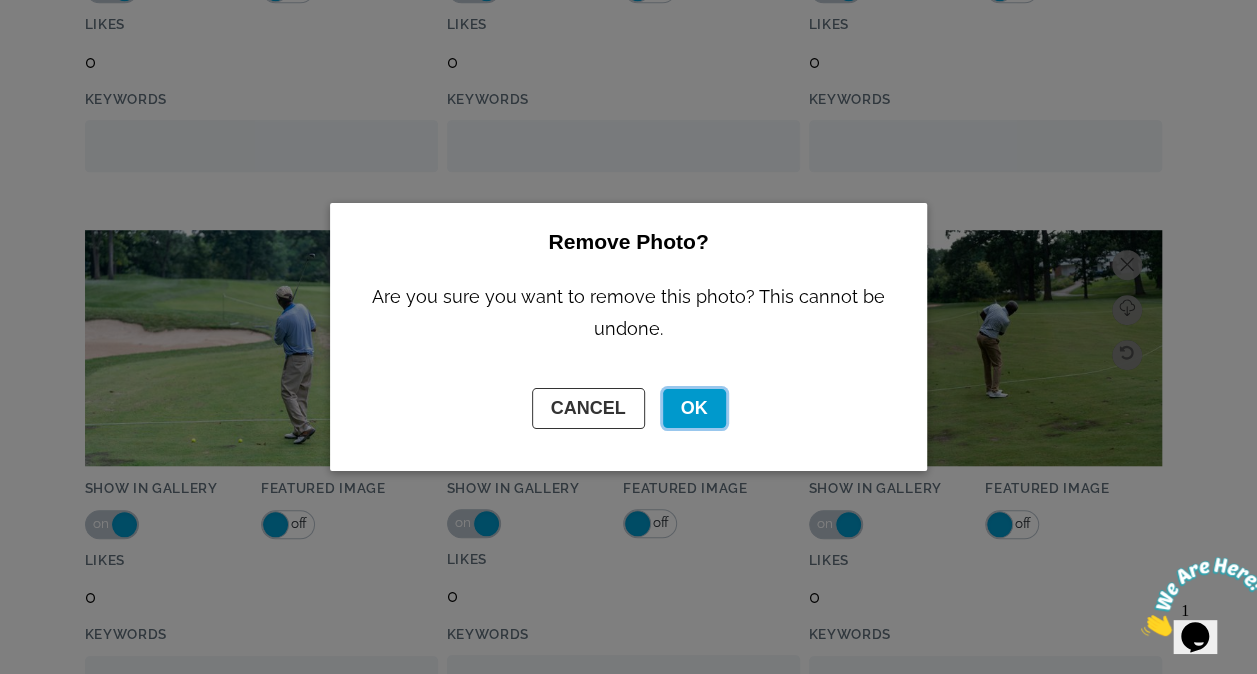click on "OK" 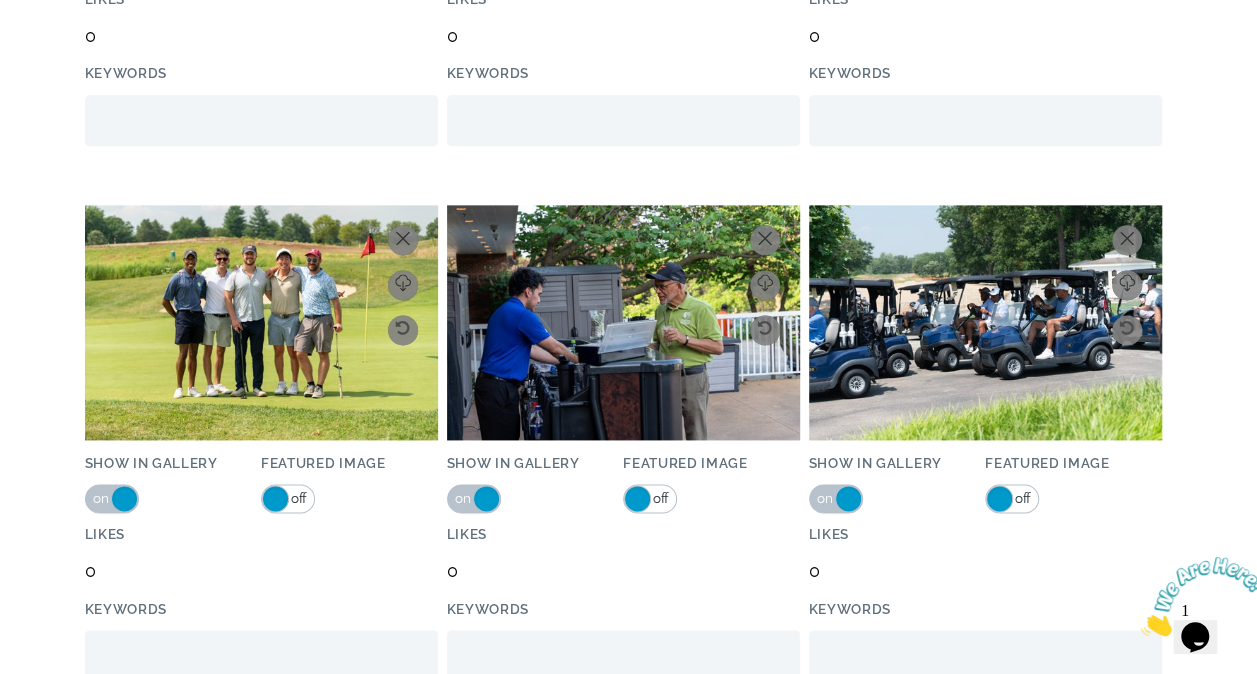 scroll, scrollTop: 12573, scrollLeft: 0, axis: vertical 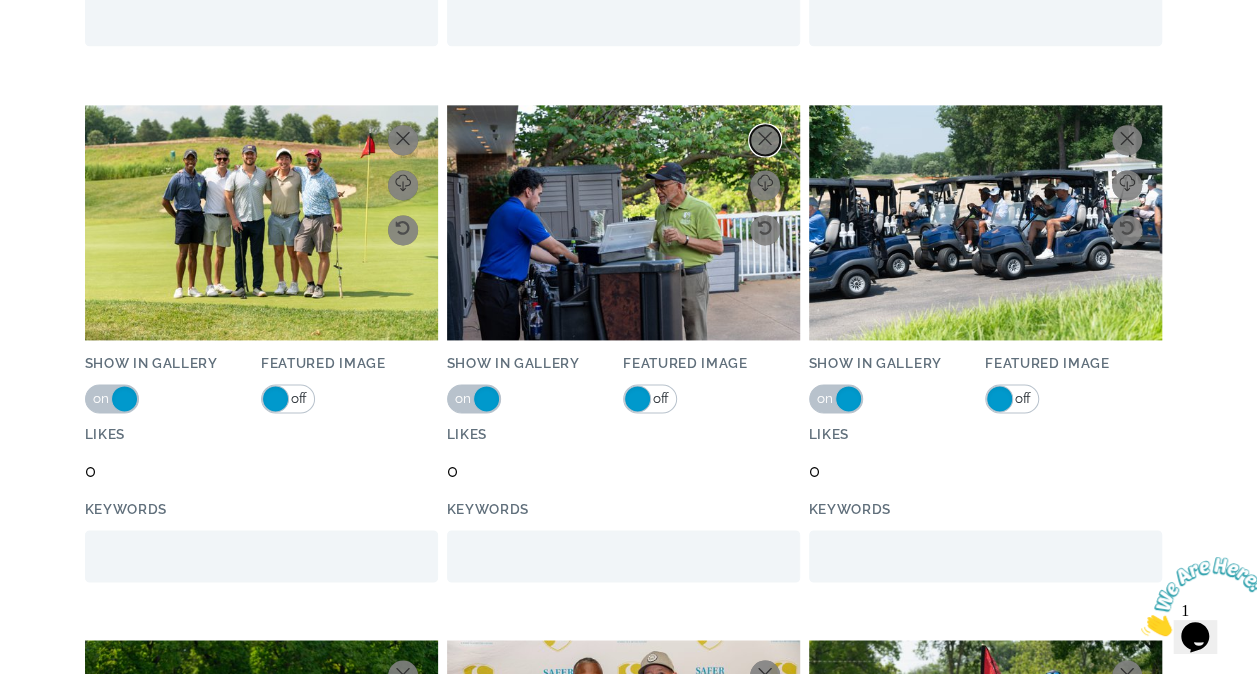 click at bounding box center [765, 140] 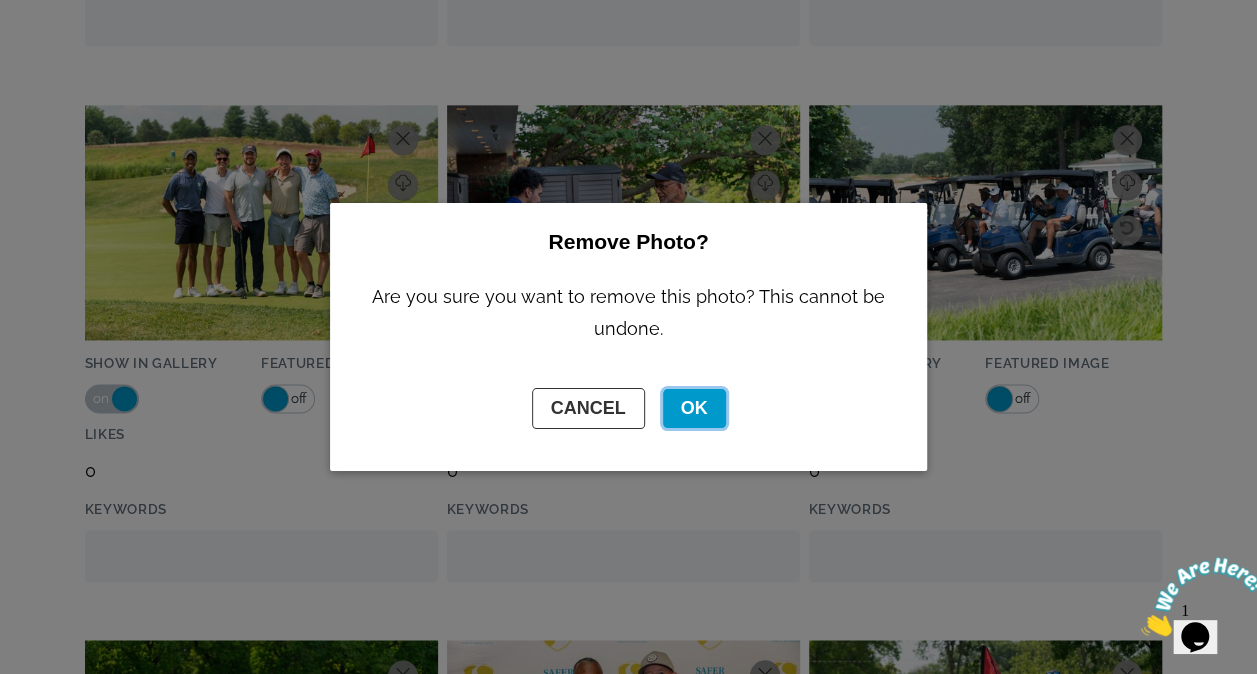 click on "OK" 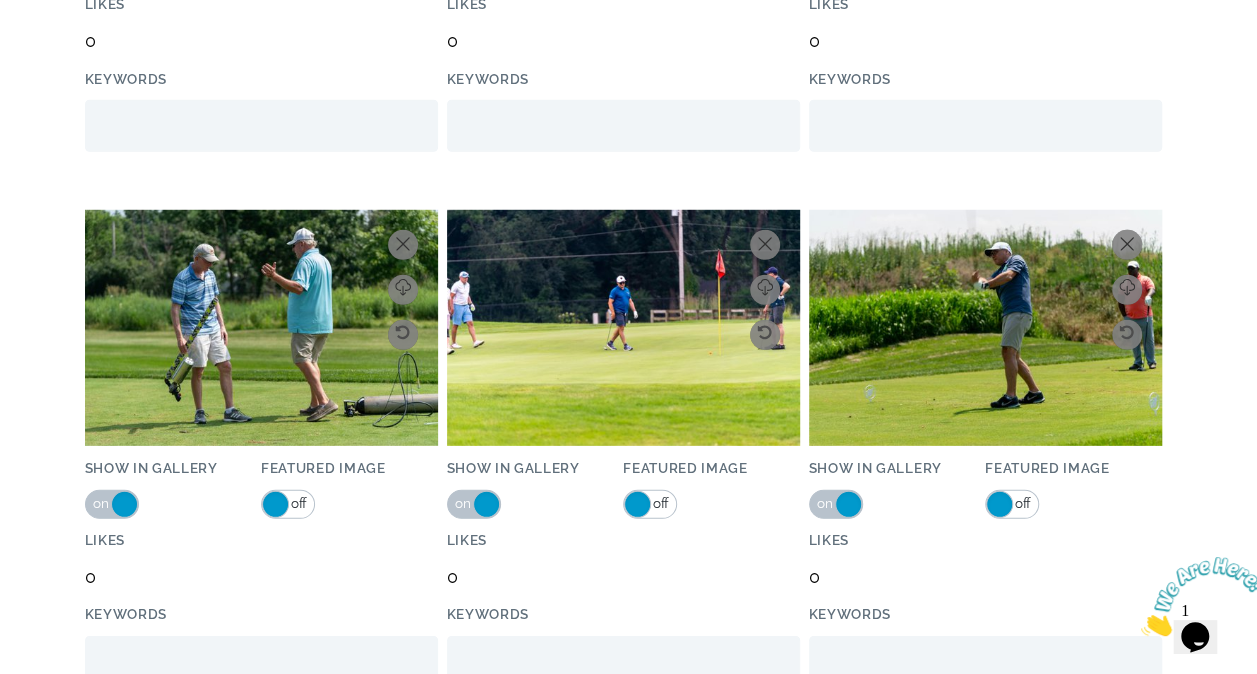 scroll, scrollTop: 14075, scrollLeft: 0, axis: vertical 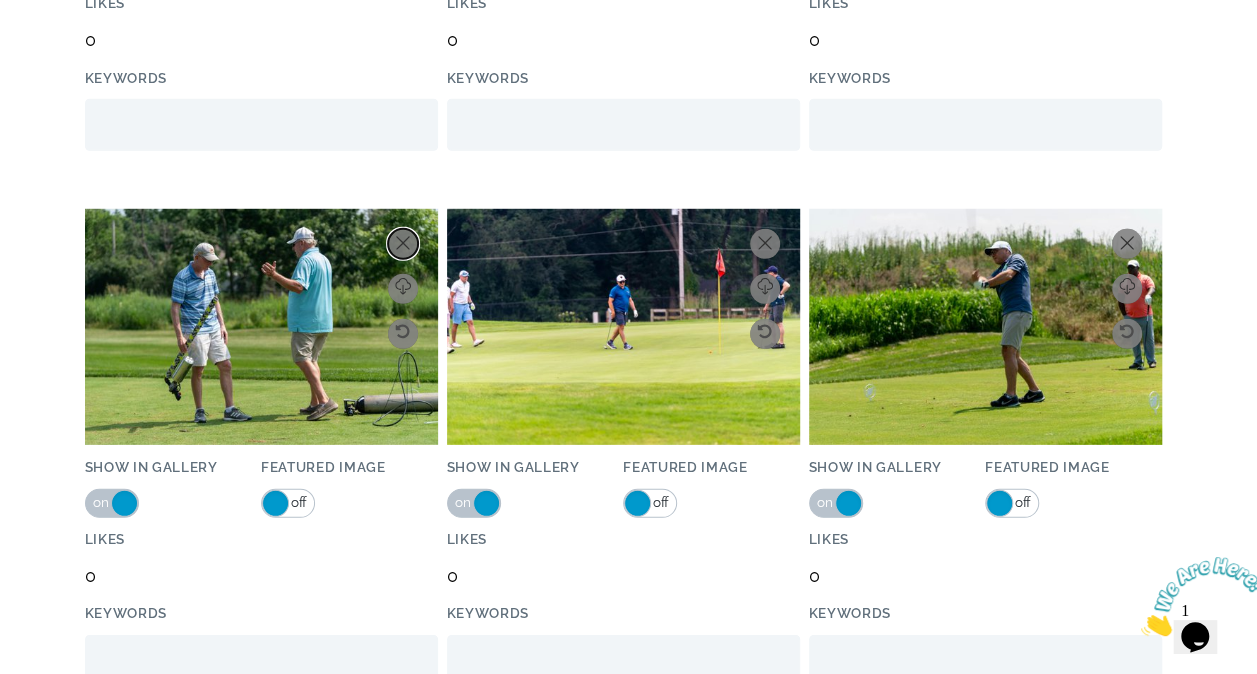 click 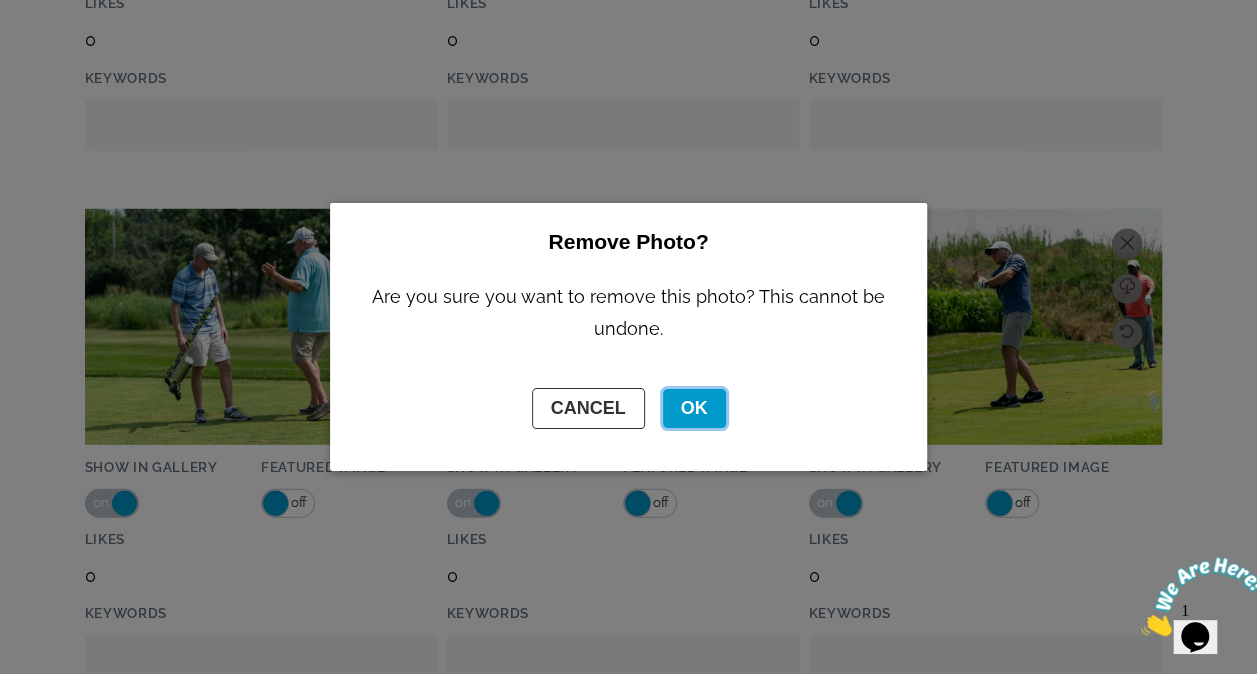click on "OK" 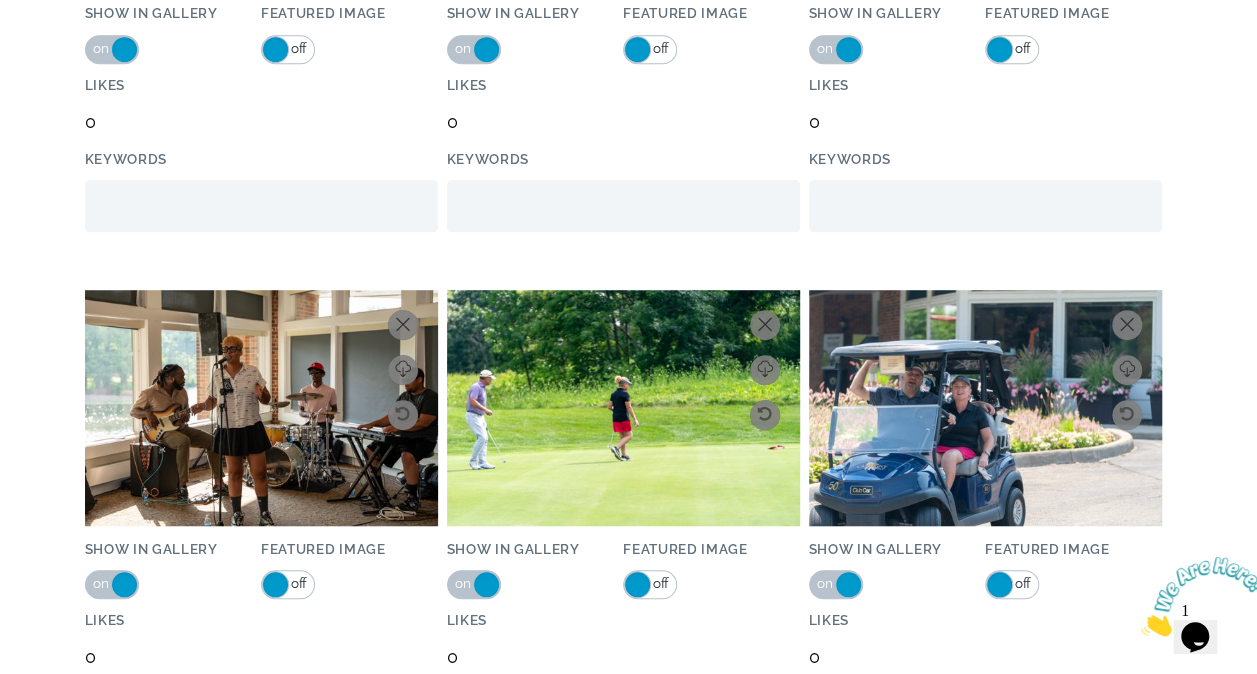 scroll, scrollTop: 15601, scrollLeft: 0, axis: vertical 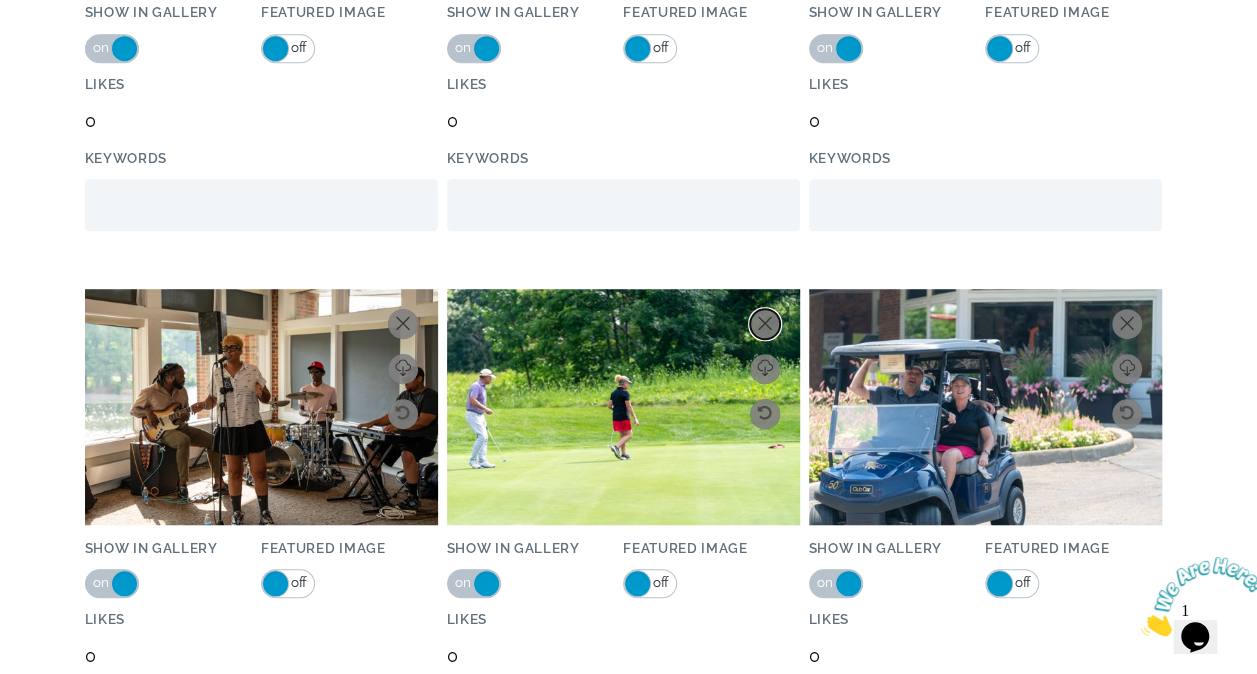 click 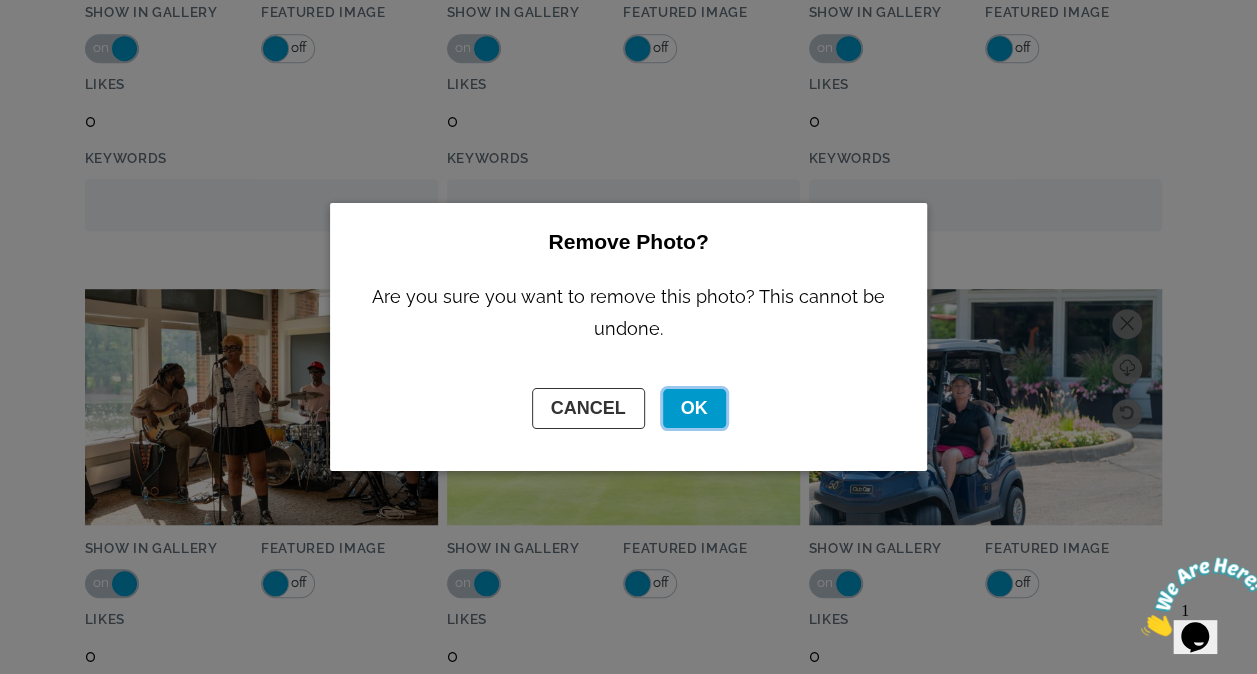 click on "OK" 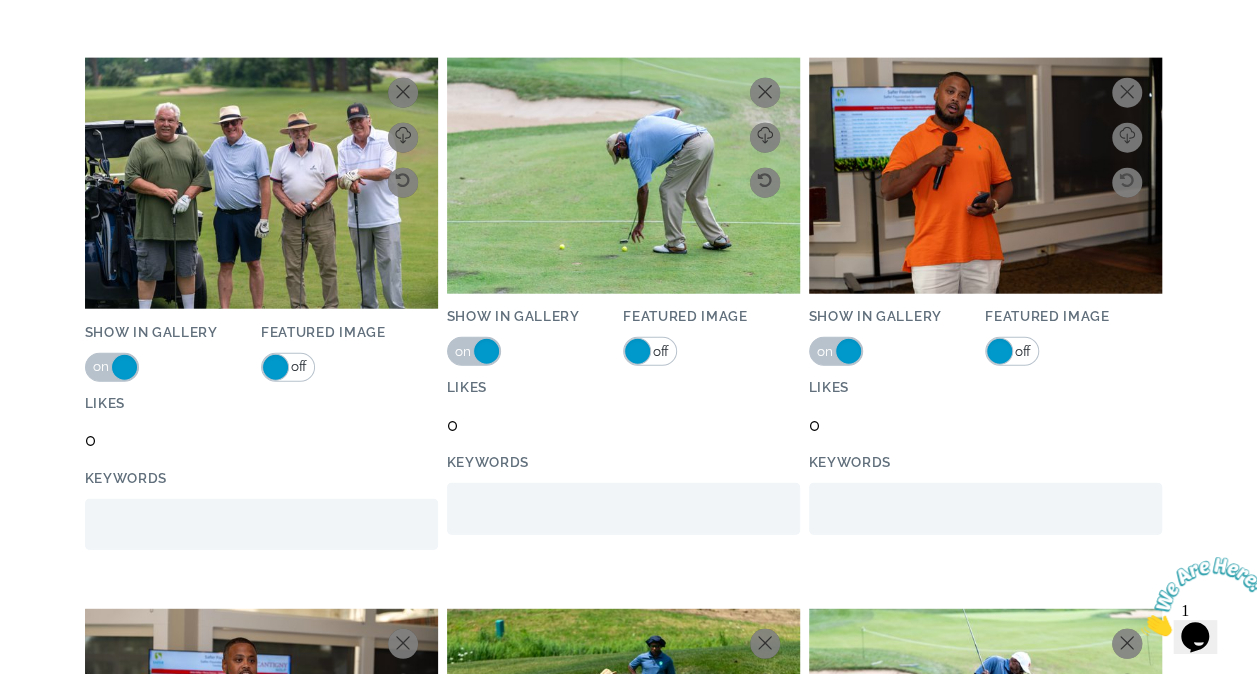 scroll, scrollTop: 17433, scrollLeft: 0, axis: vertical 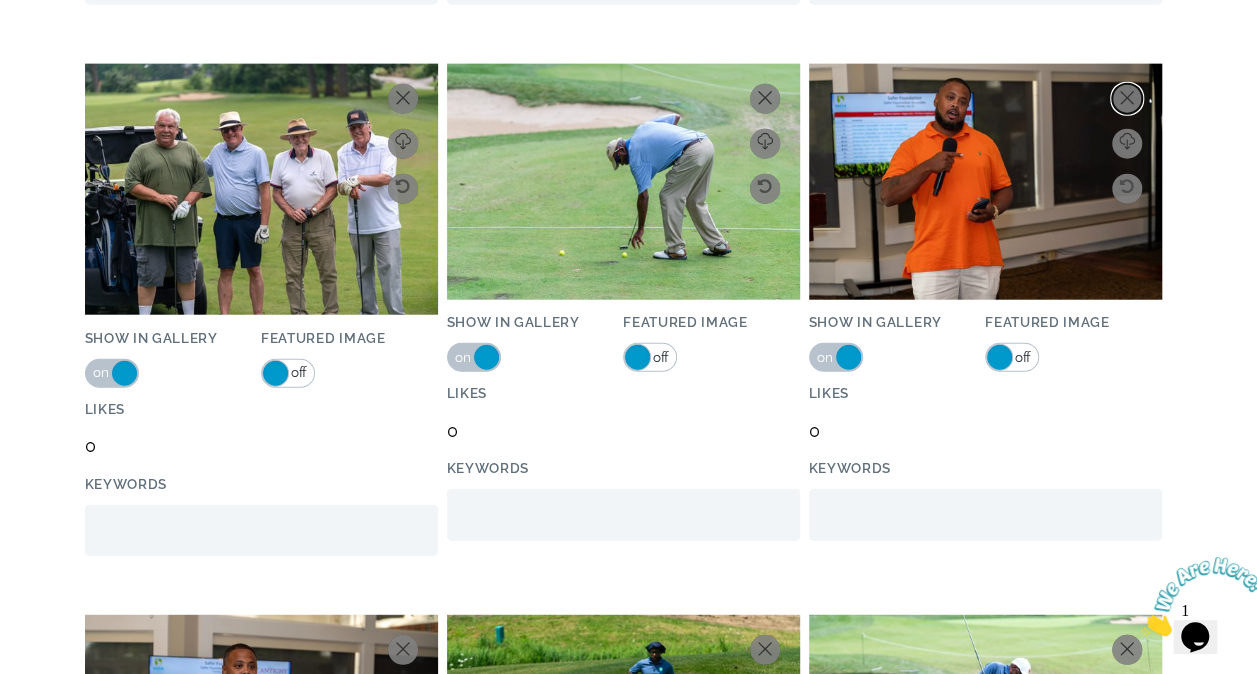 click 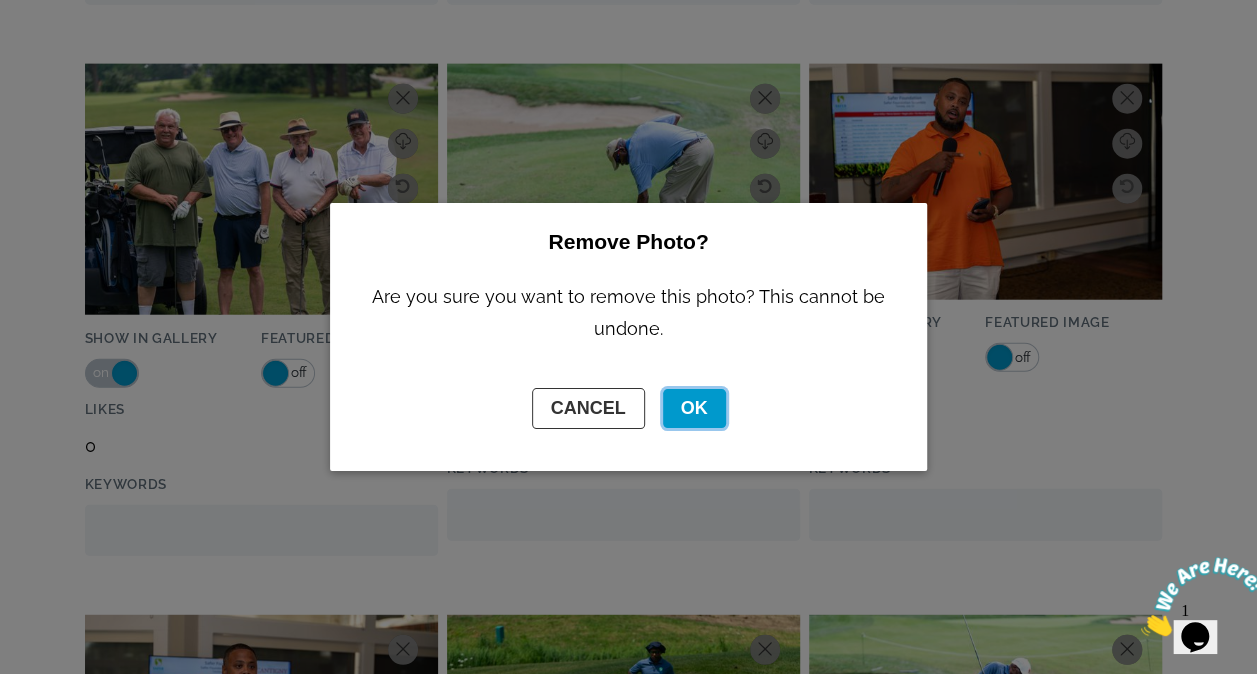 click on "OK" 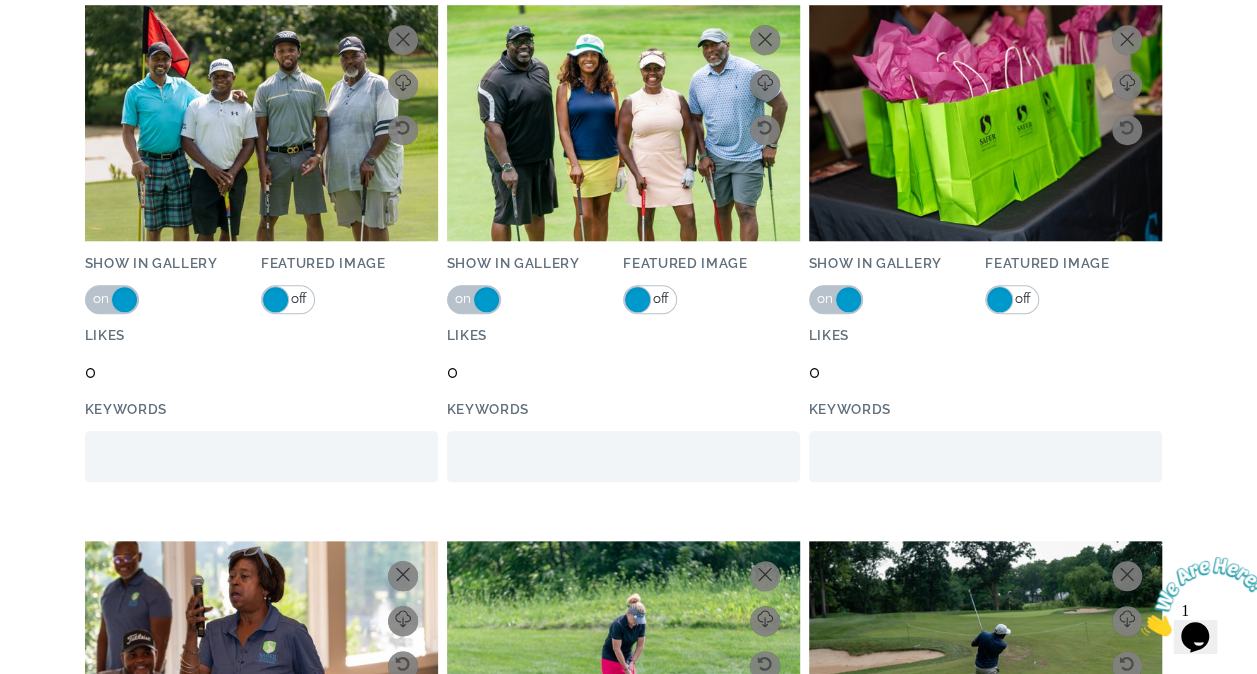 scroll, scrollTop: 19895, scrollLeft: 0, axis: vertical 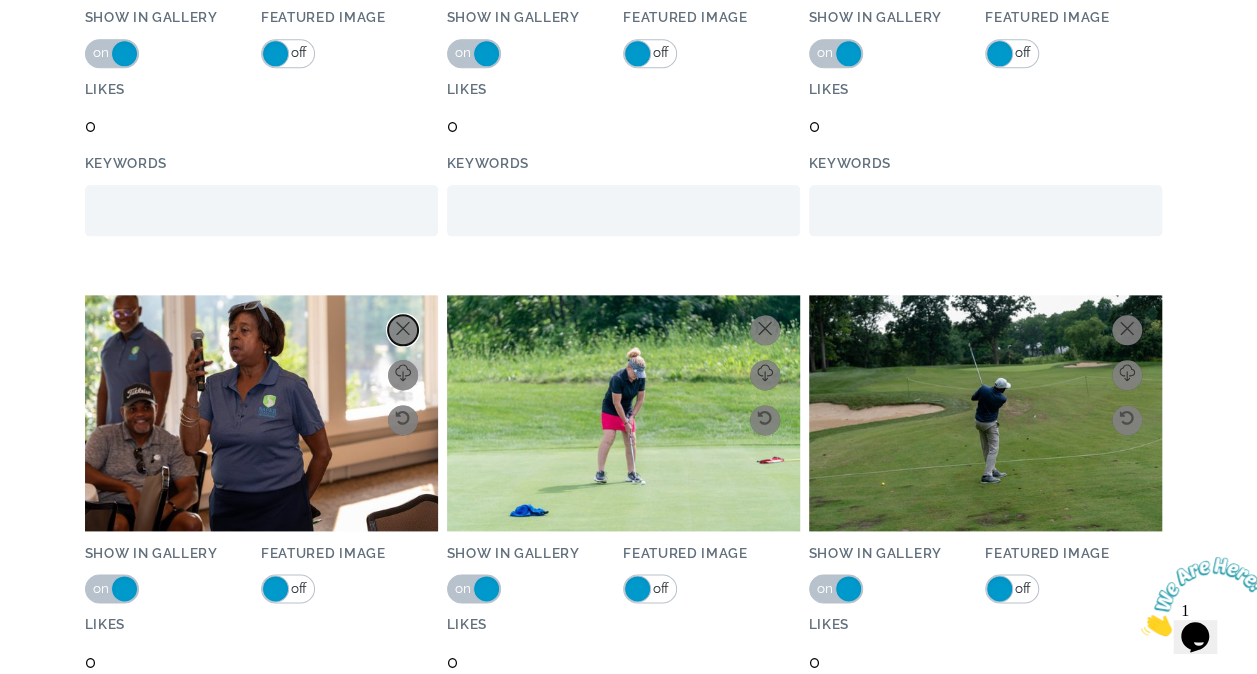 click 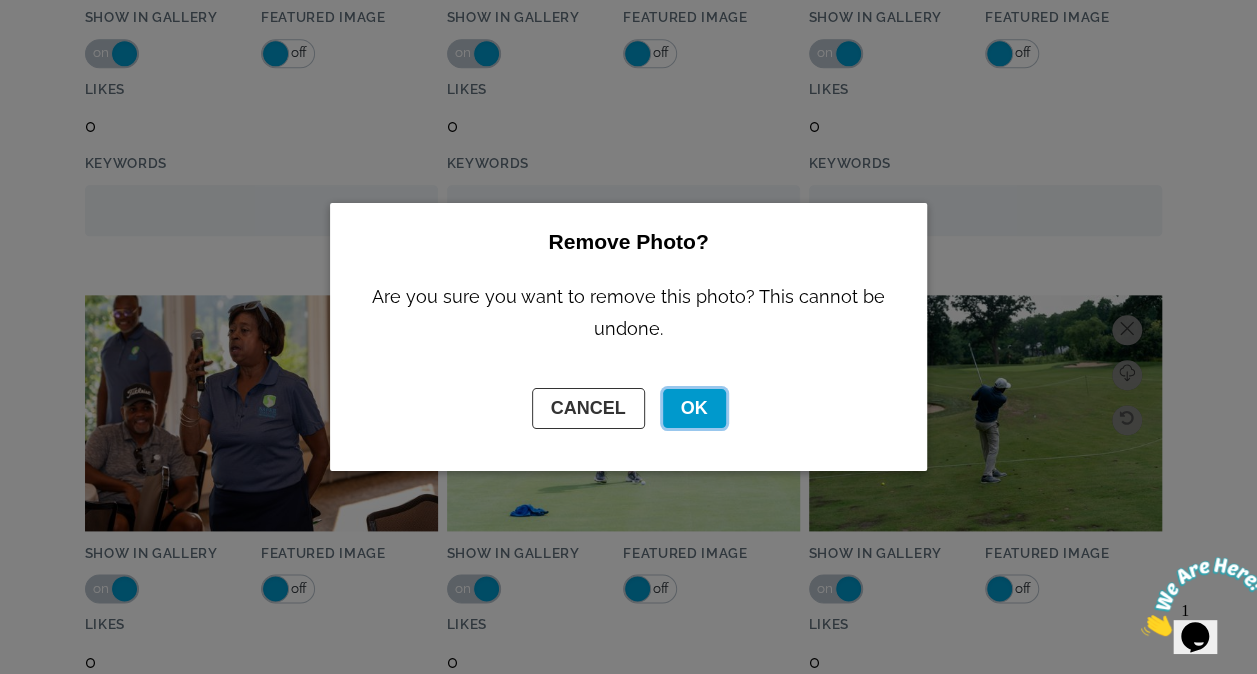click on "OK" 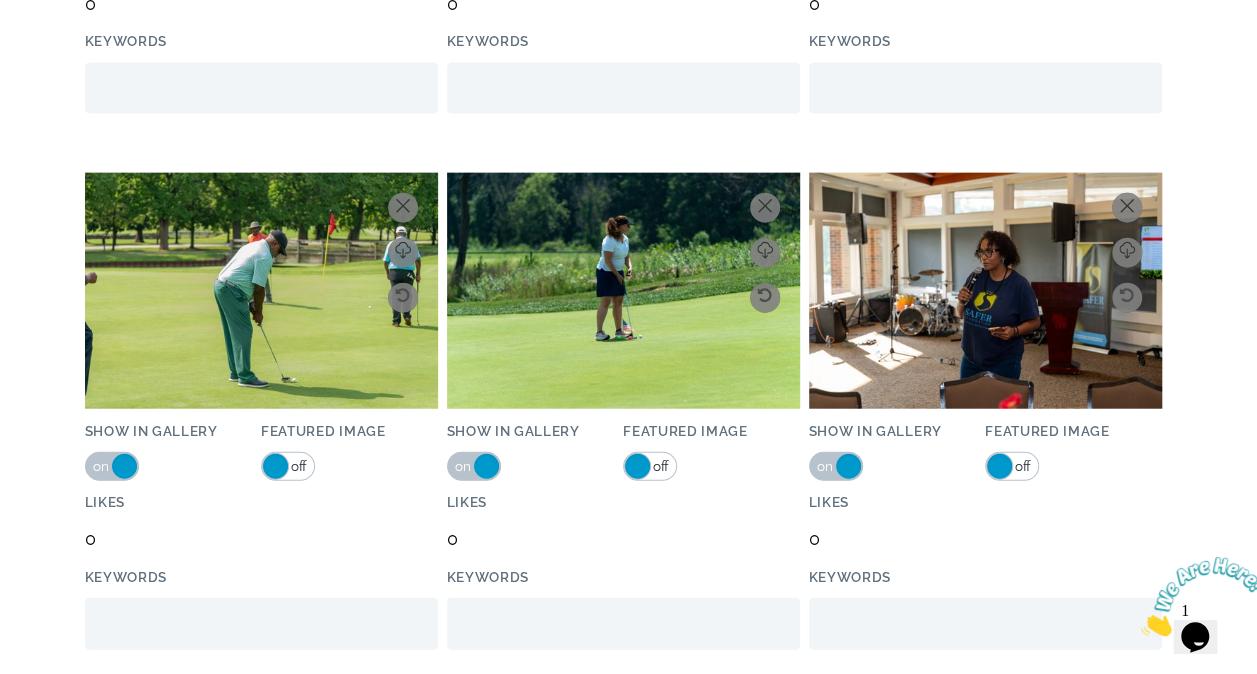scroll, scrollTop: 21087, scrollLeft: 0, axis: vertical 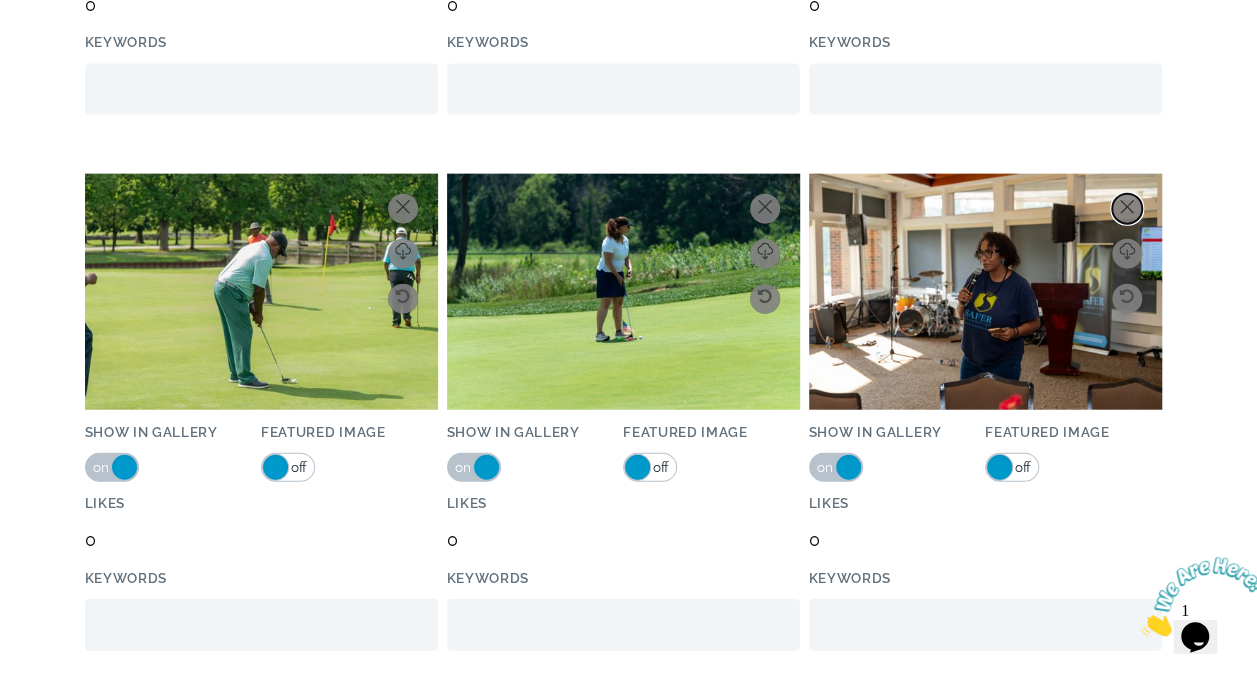 click at bounding box center [1127, 209] 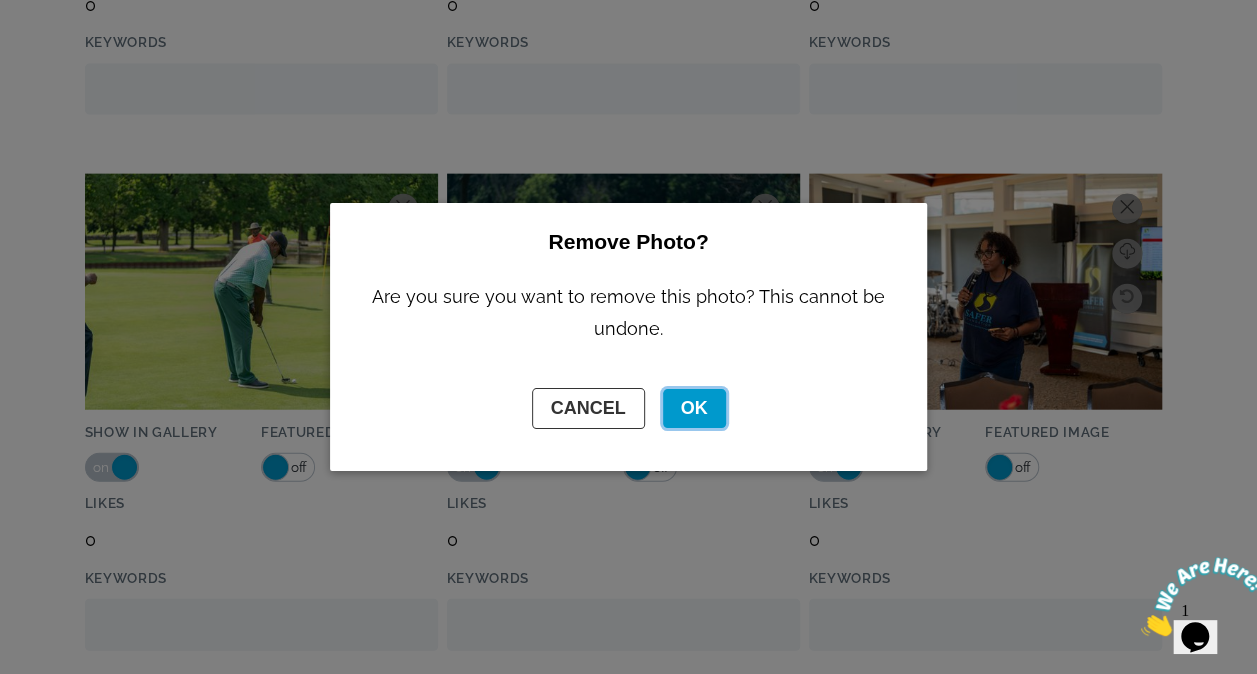 click on "OK" 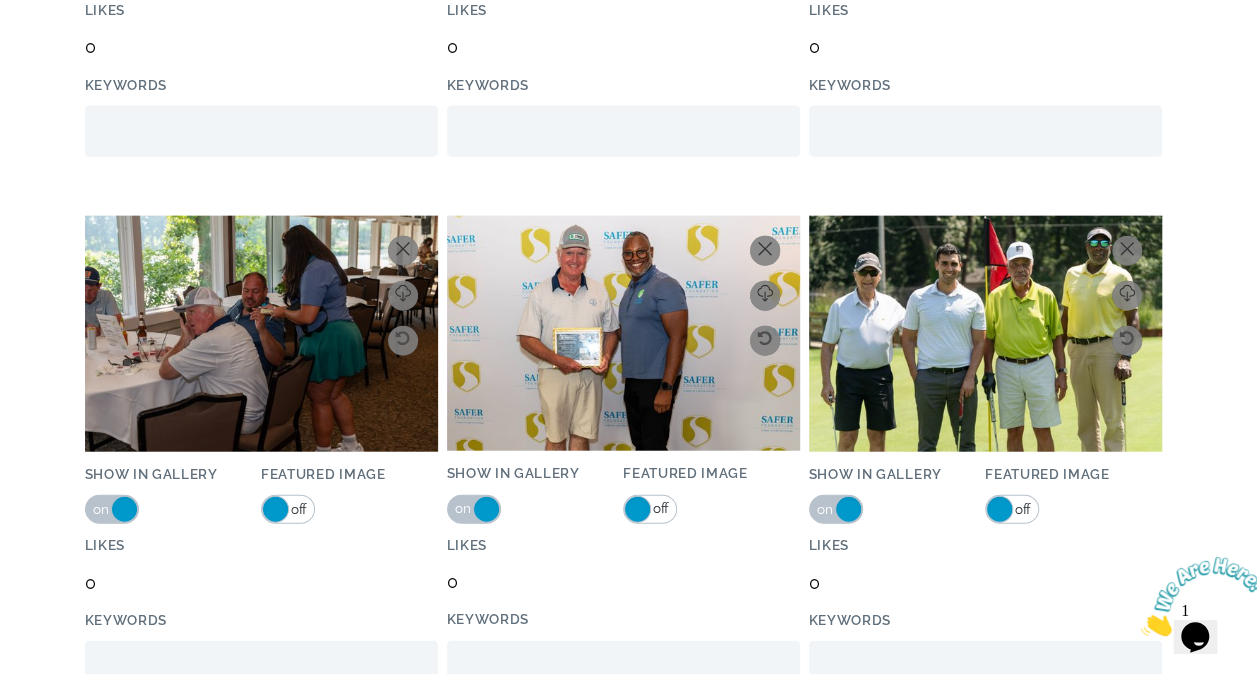scroll, scrollTop: 24833, scrollLeft: 0, axis: vertical 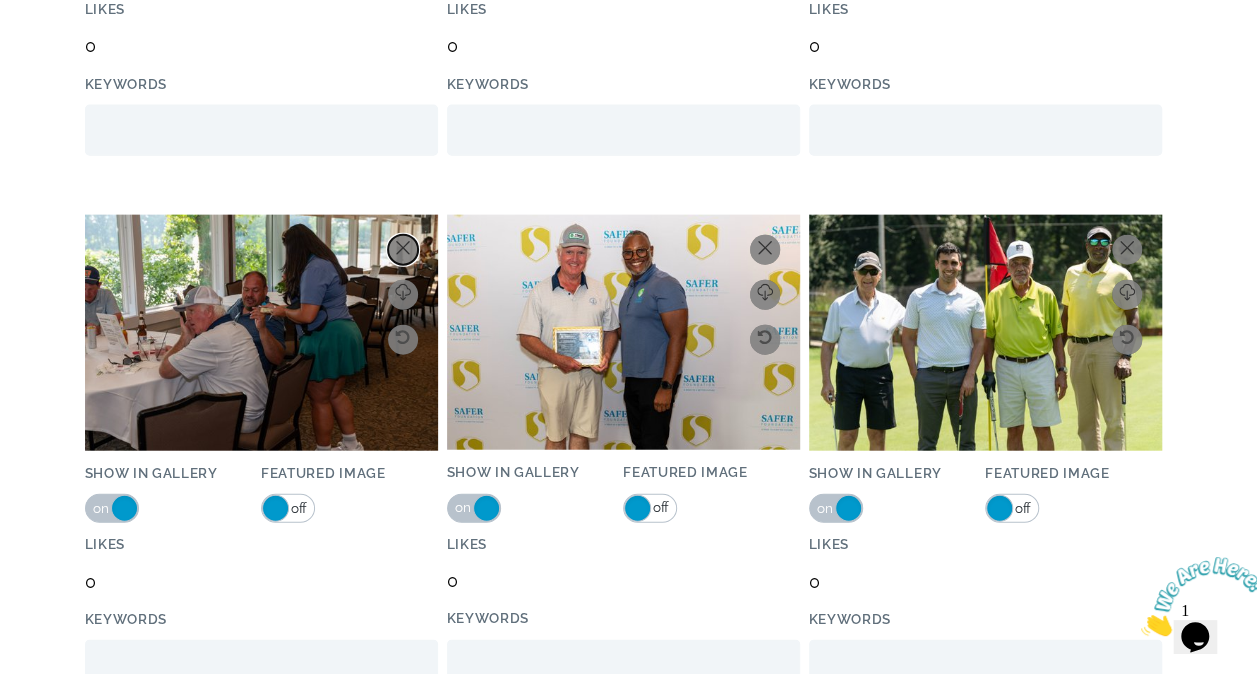 click at bounding box center [403, 250] 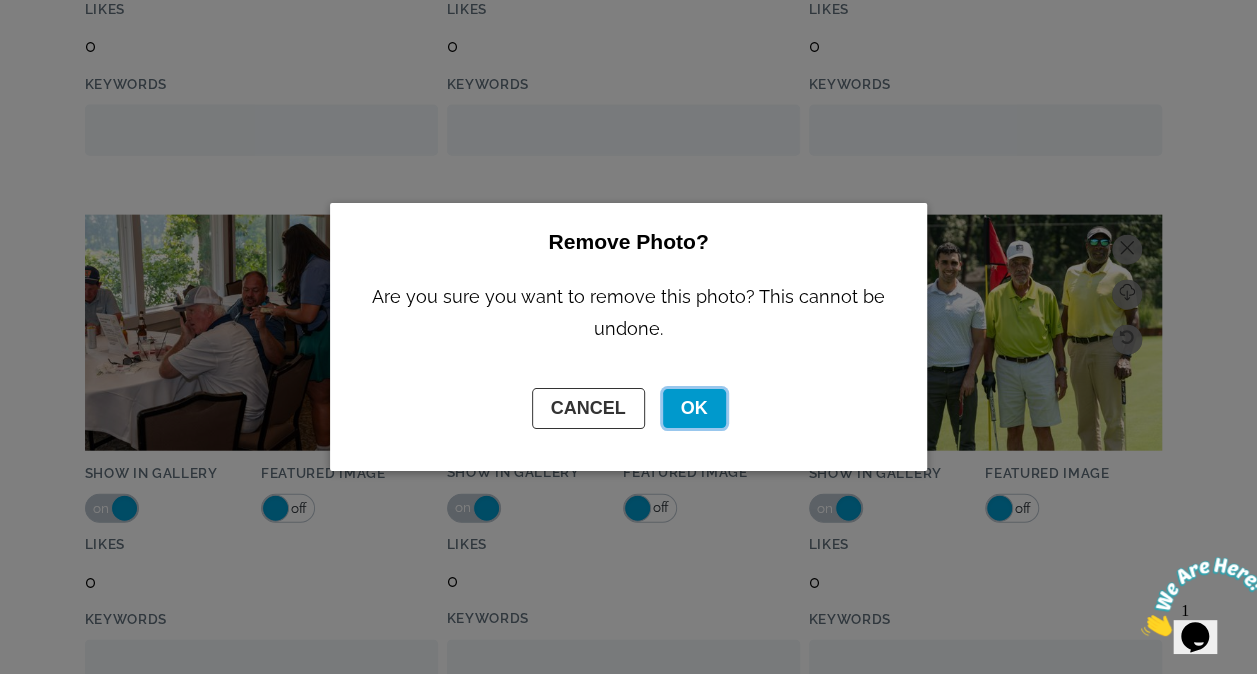 click on "OK" 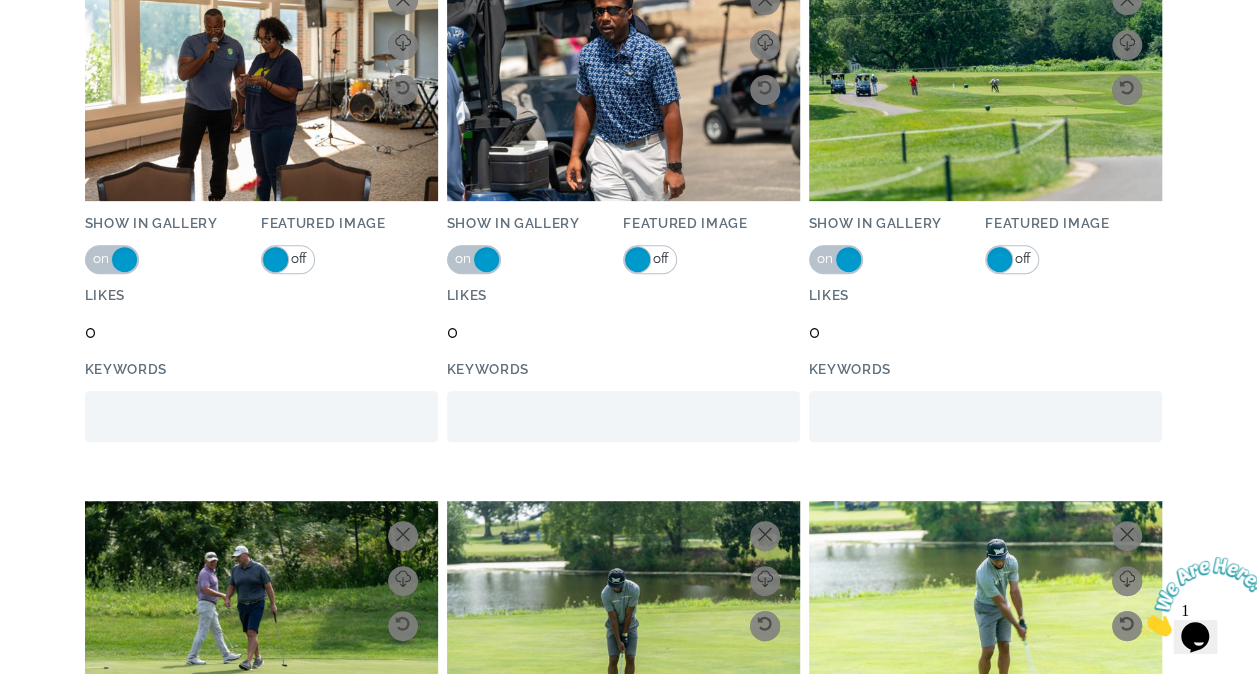 scroll, scrollTop: 26907, scrollLeft: 0, axis: vertical 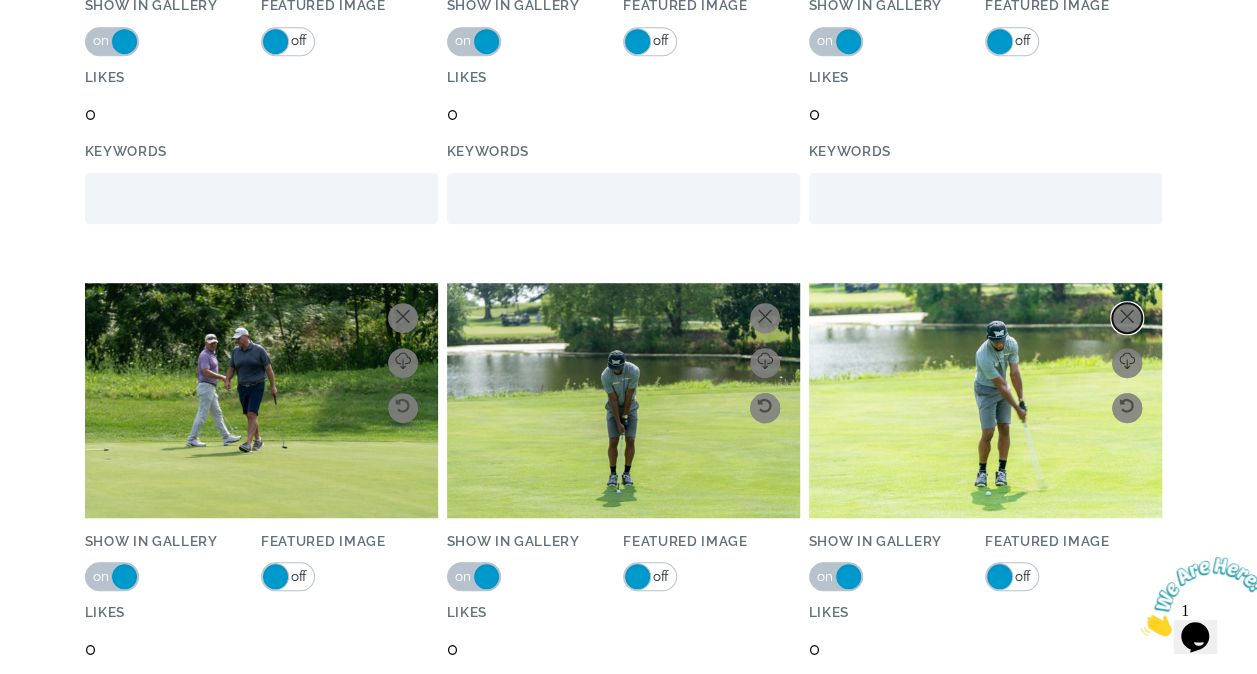 click at bounding box center [1127, 318] 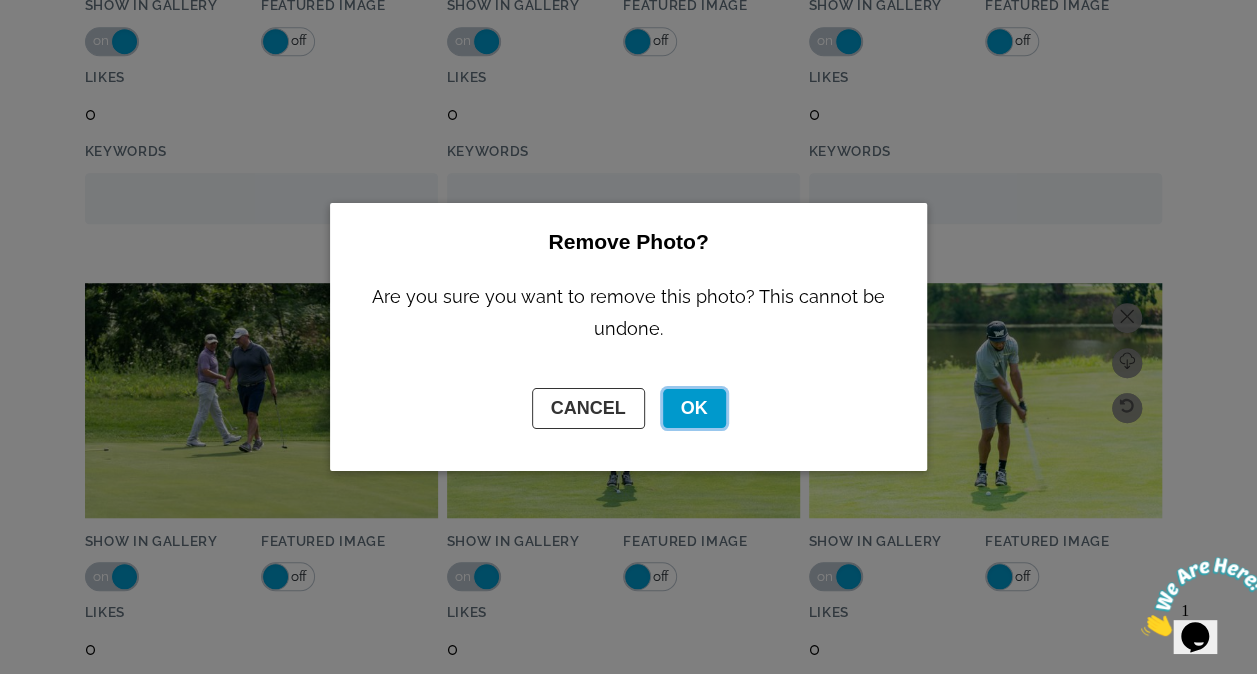 click on "OK" 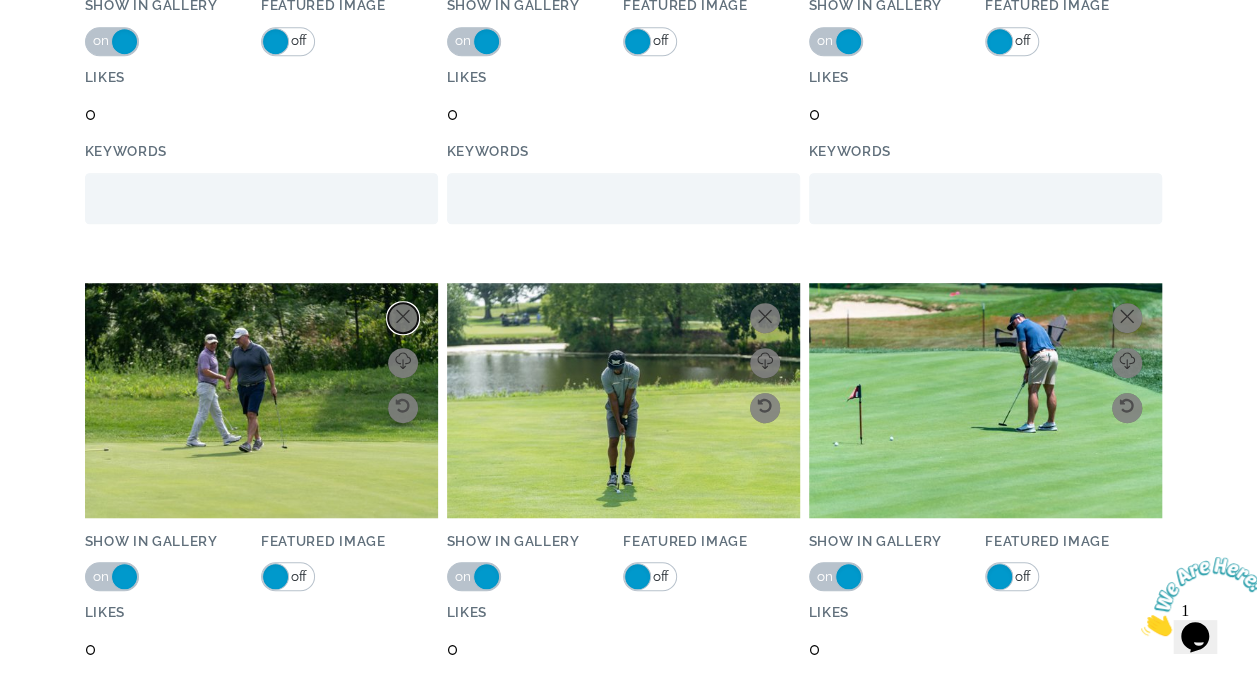 click at bounding box center (403, 318) 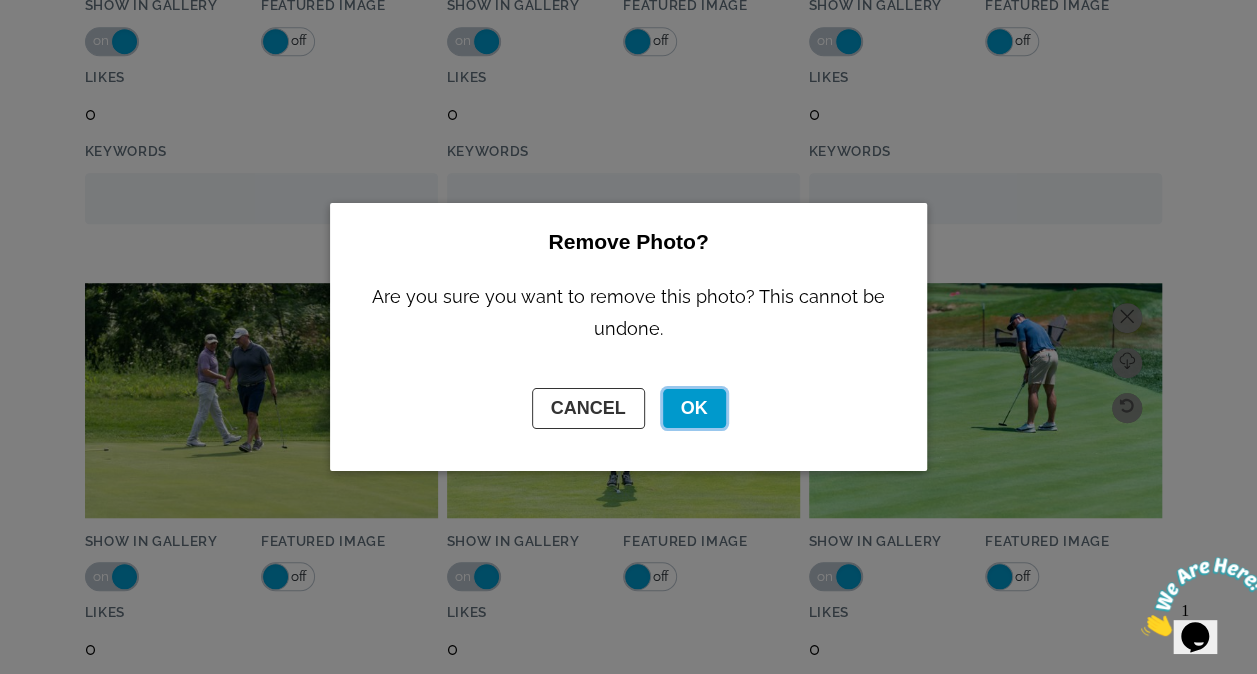 click on "OK" 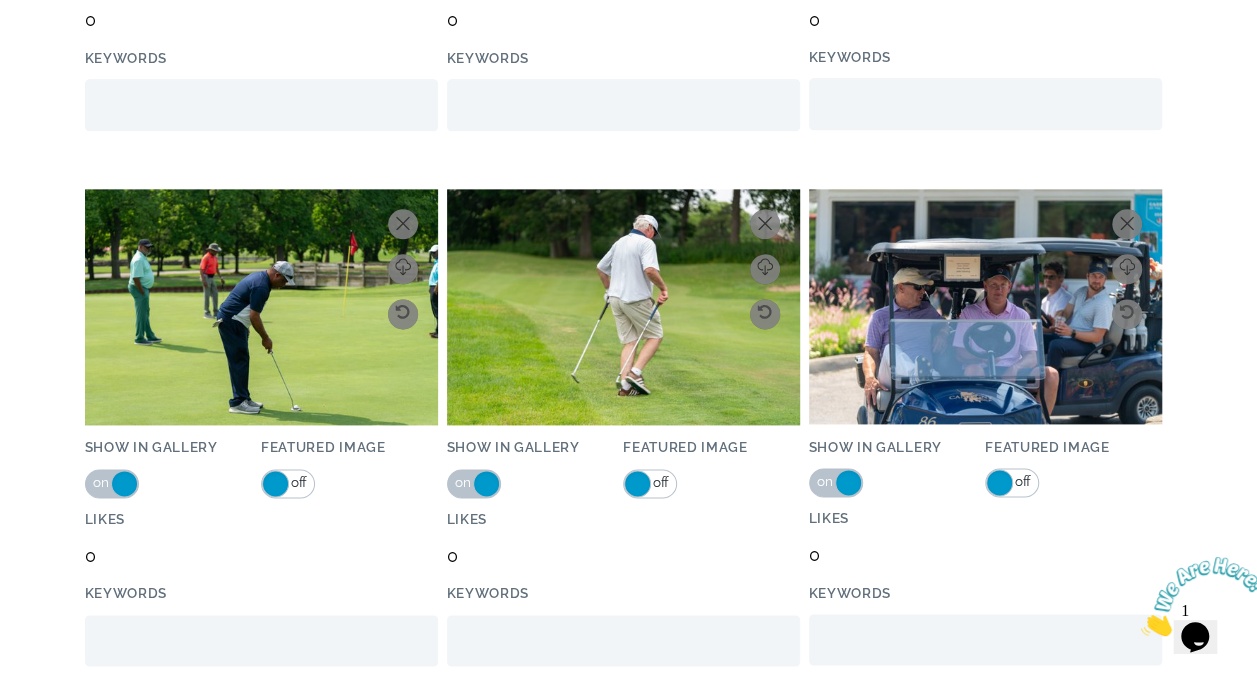 scroll, scrollTop: 27479, scrollLeft: 0, axis: vertical 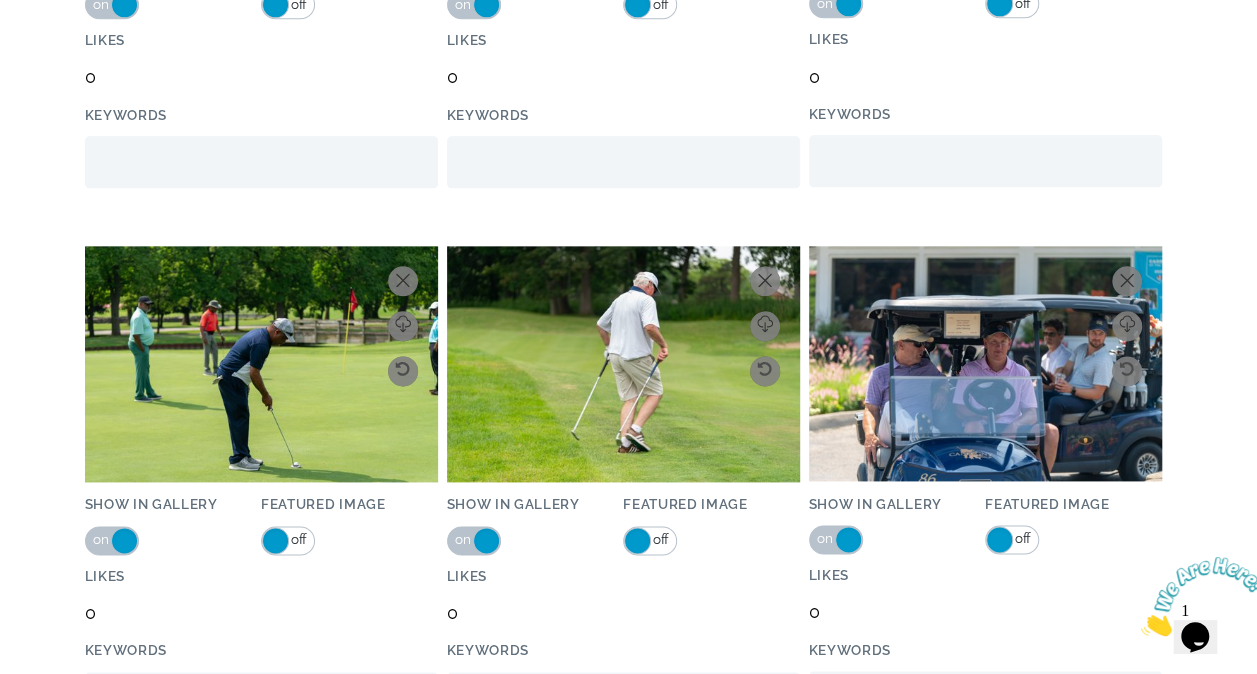 click at bounding box center [623, 364] 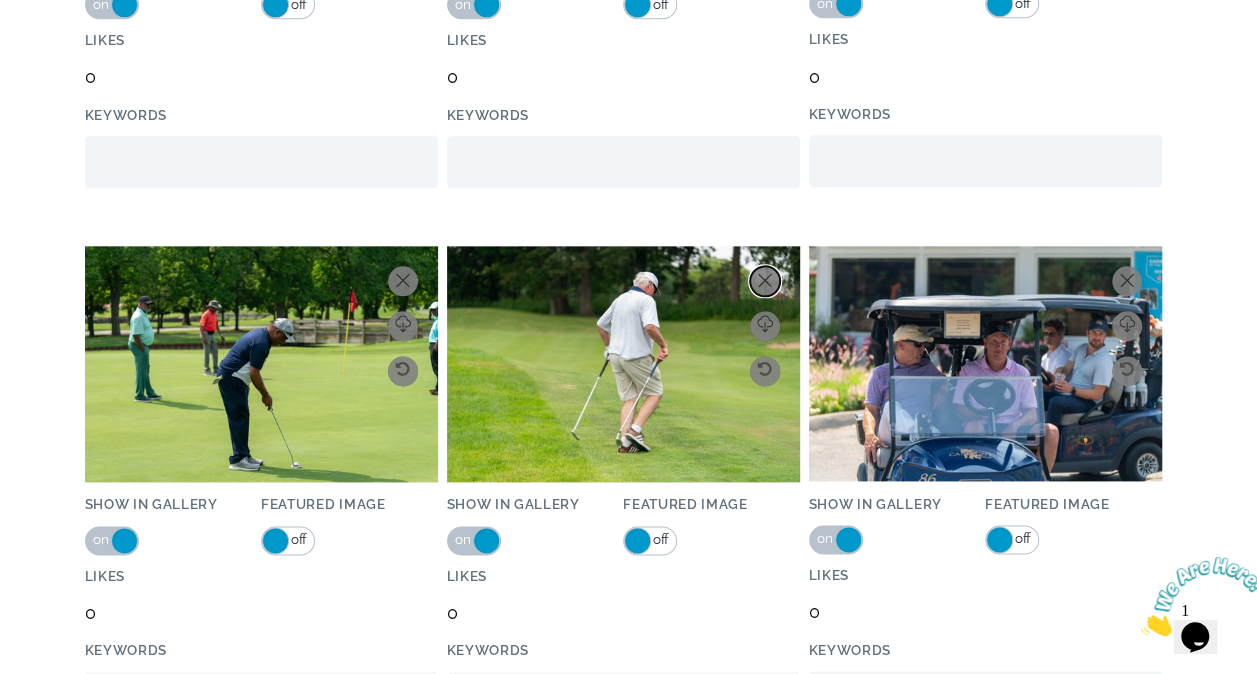 click 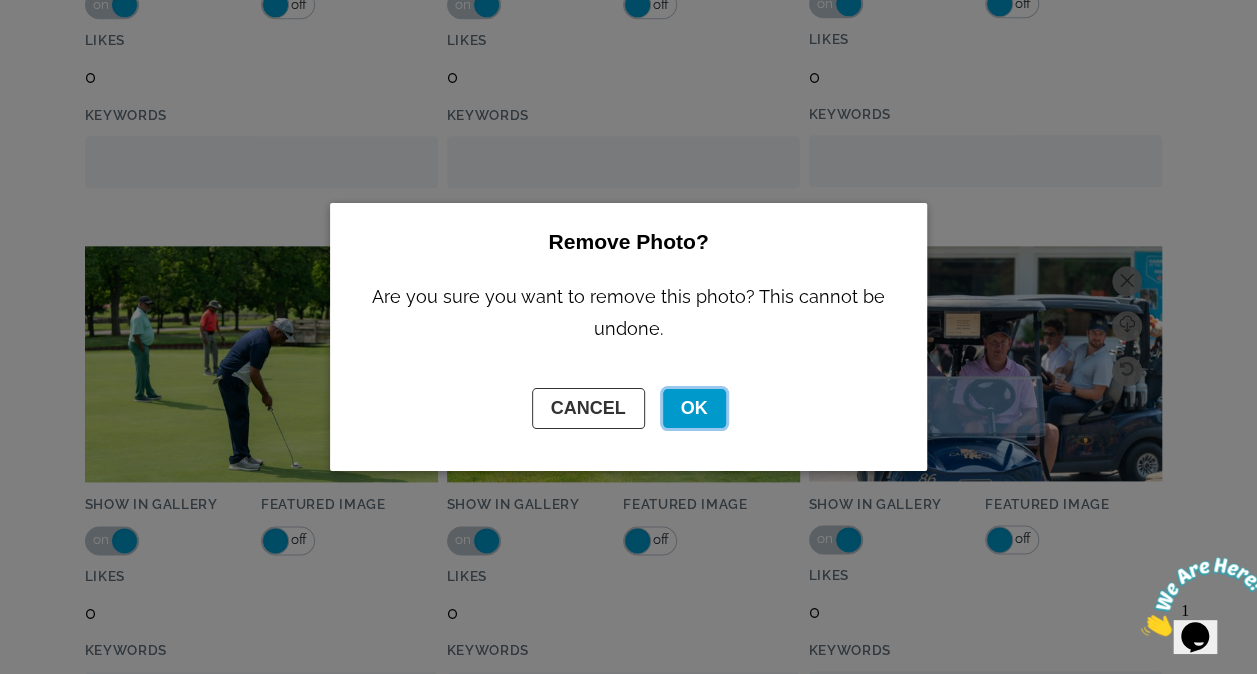 click on "OK" 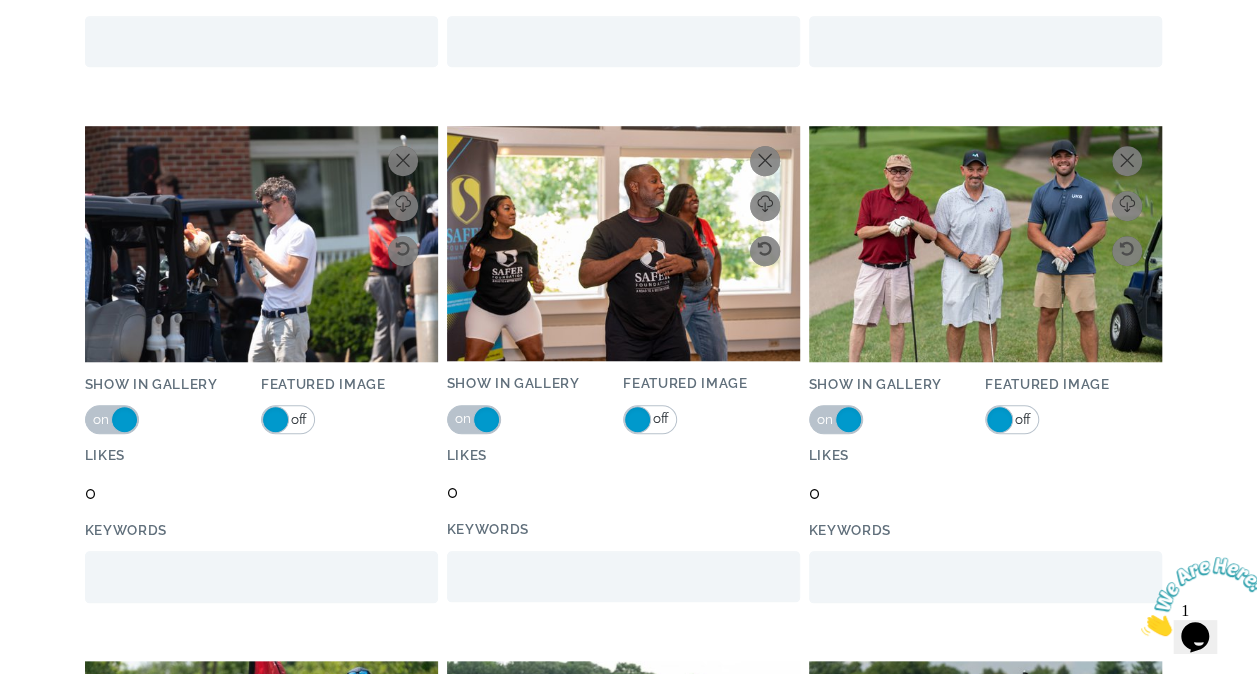 scroll, scrollTop: 30811, scrollLeft: 0, axis: vertical 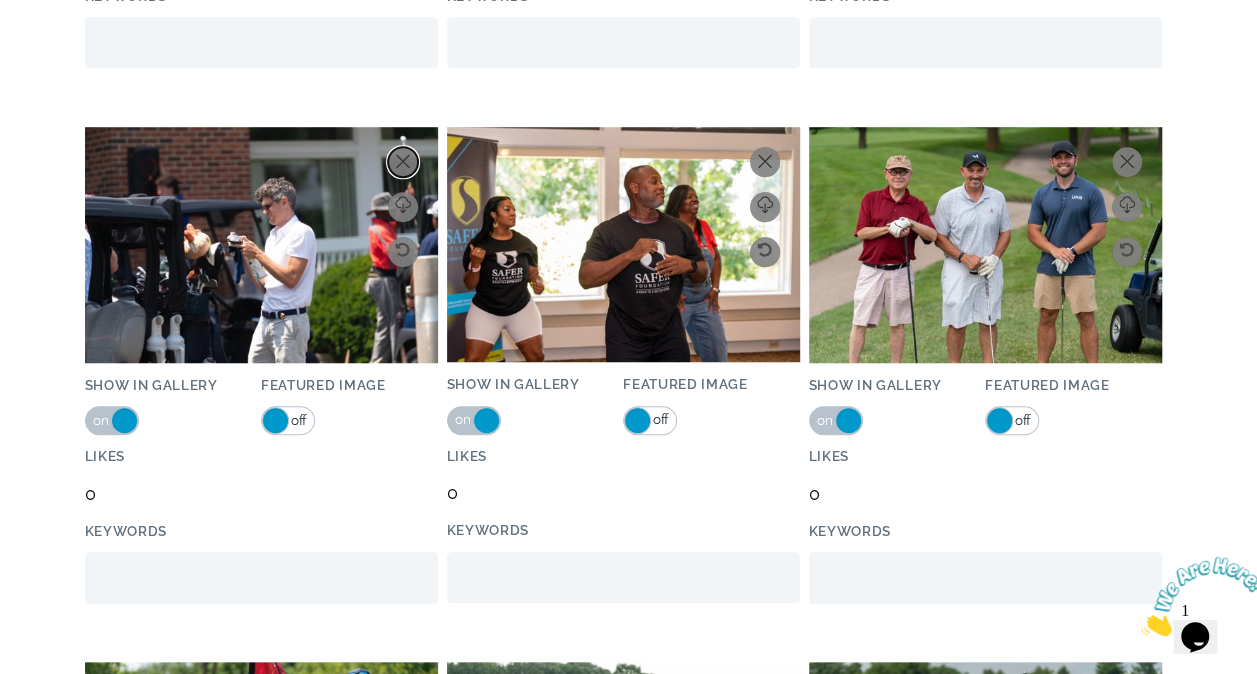 click 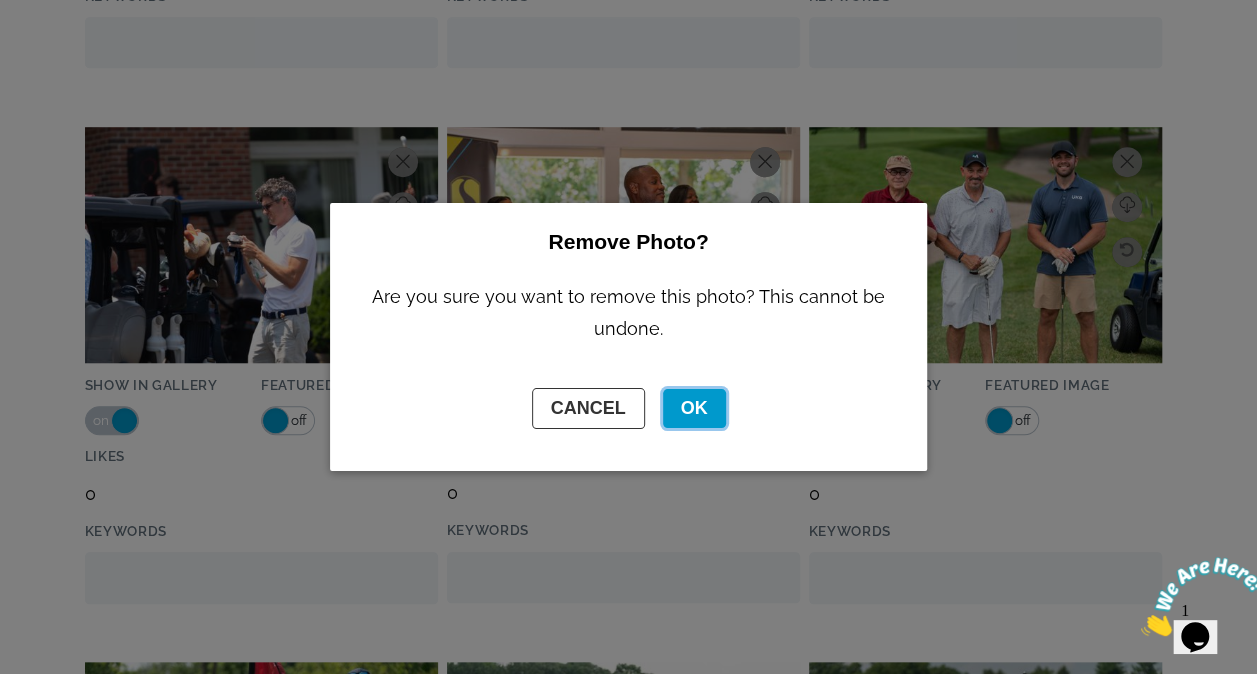 click on "OK" 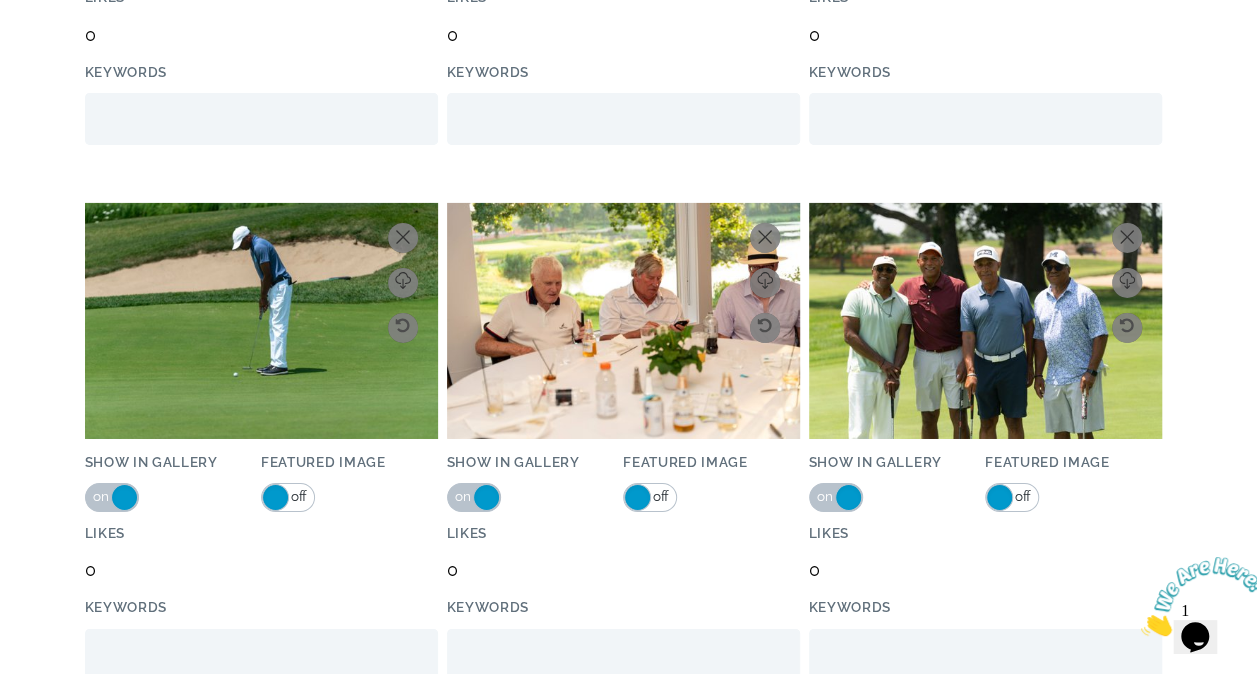 scroll, scrollTop: 33414, scrollLeft: 0, axis: vertical 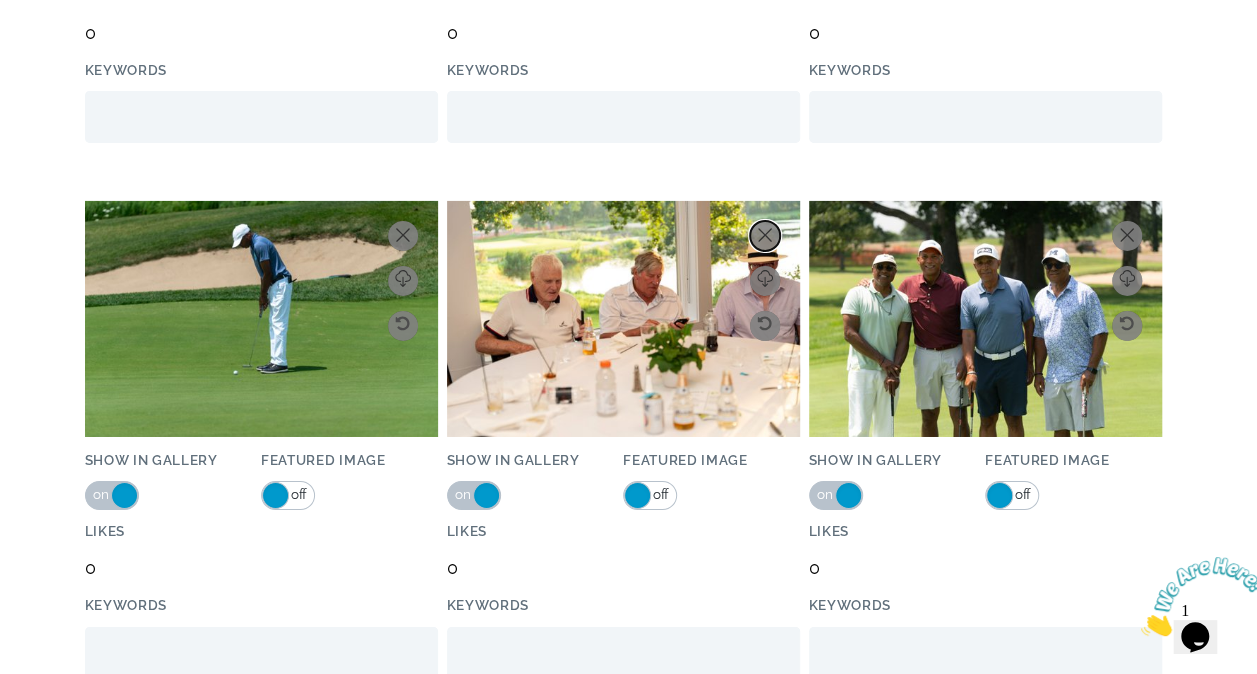 click 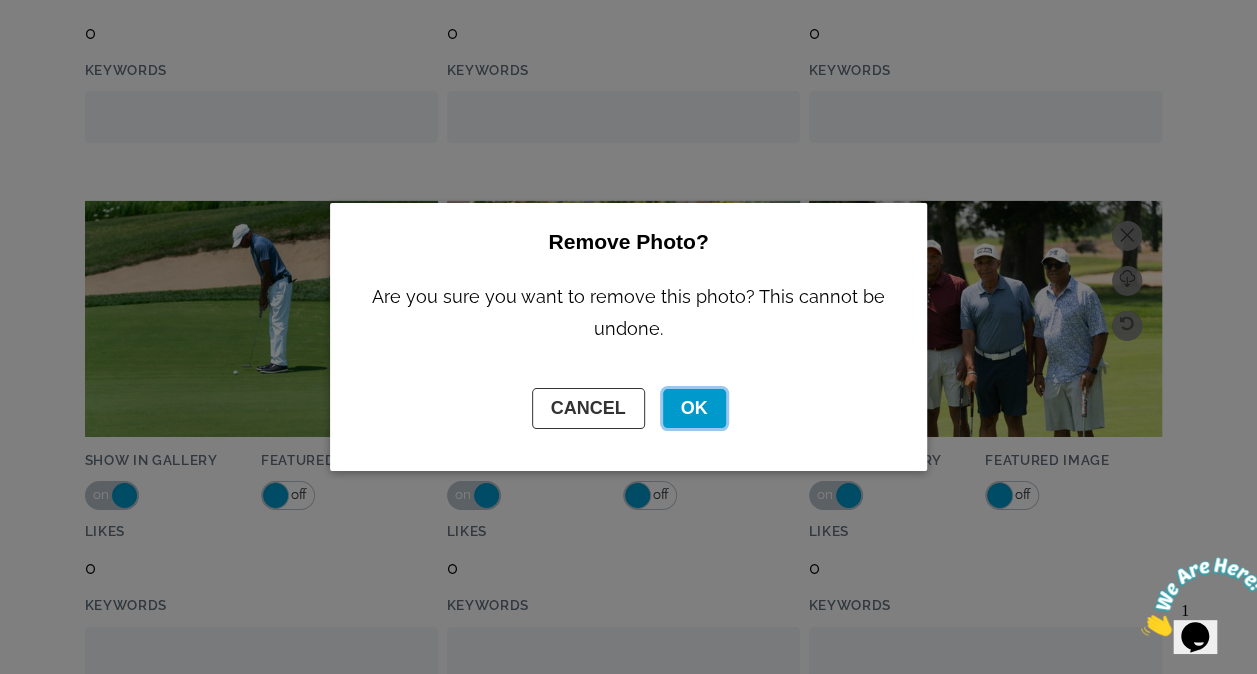 click on "OK" 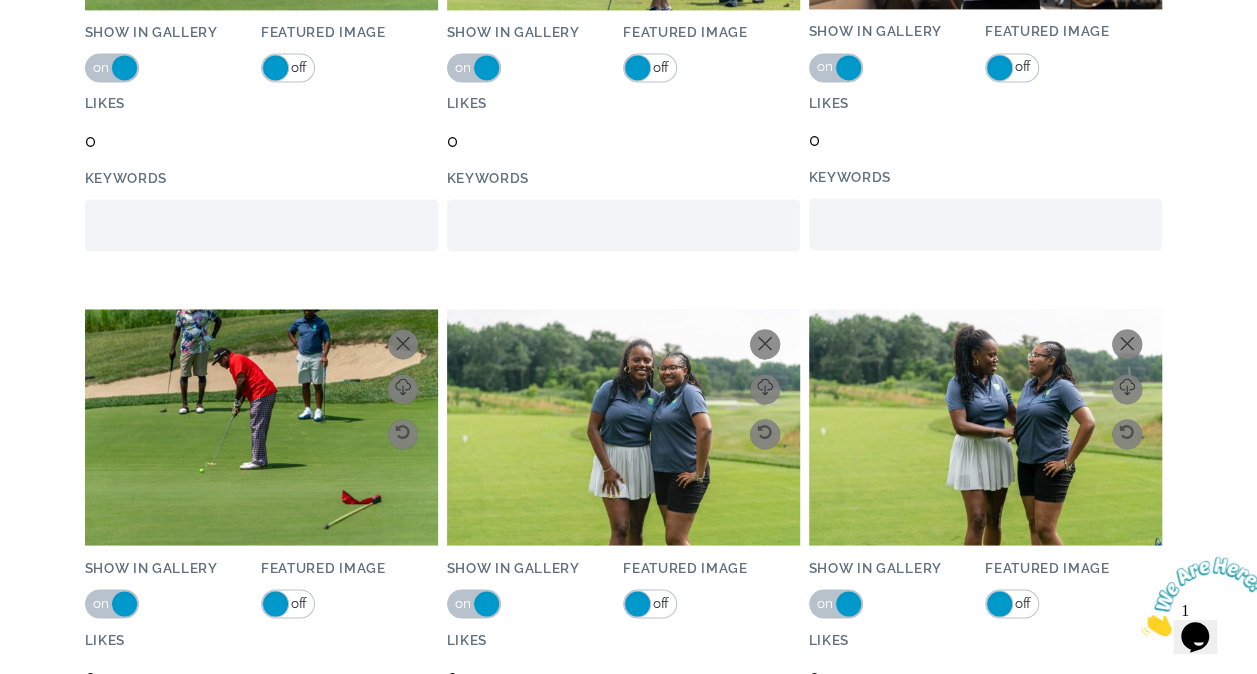 scroll, scrollTop: 35449, scrollLeft: 0, axis: vertical 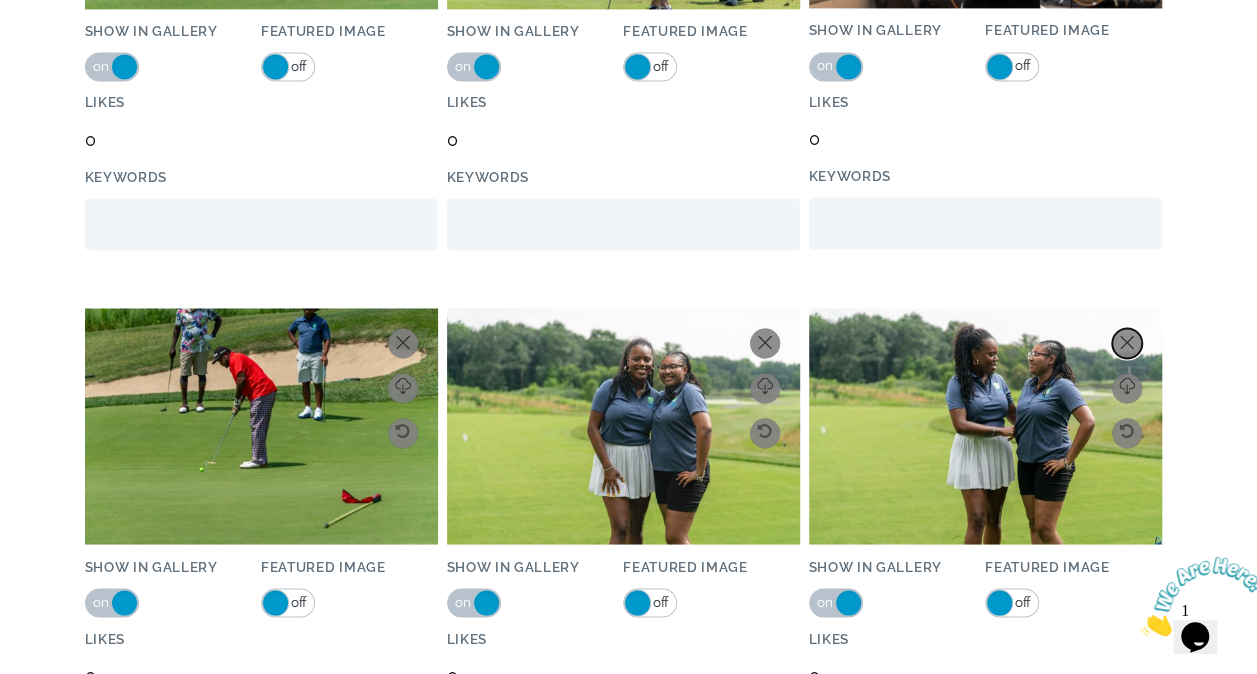 click 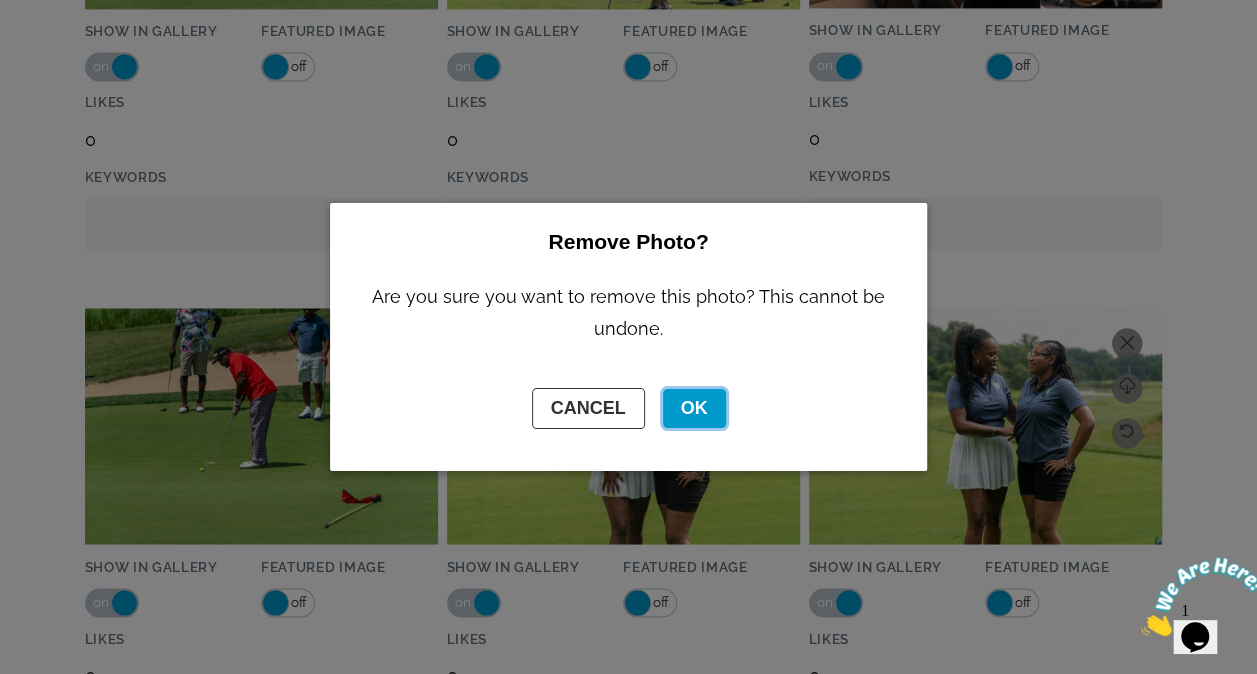 click on "OK" 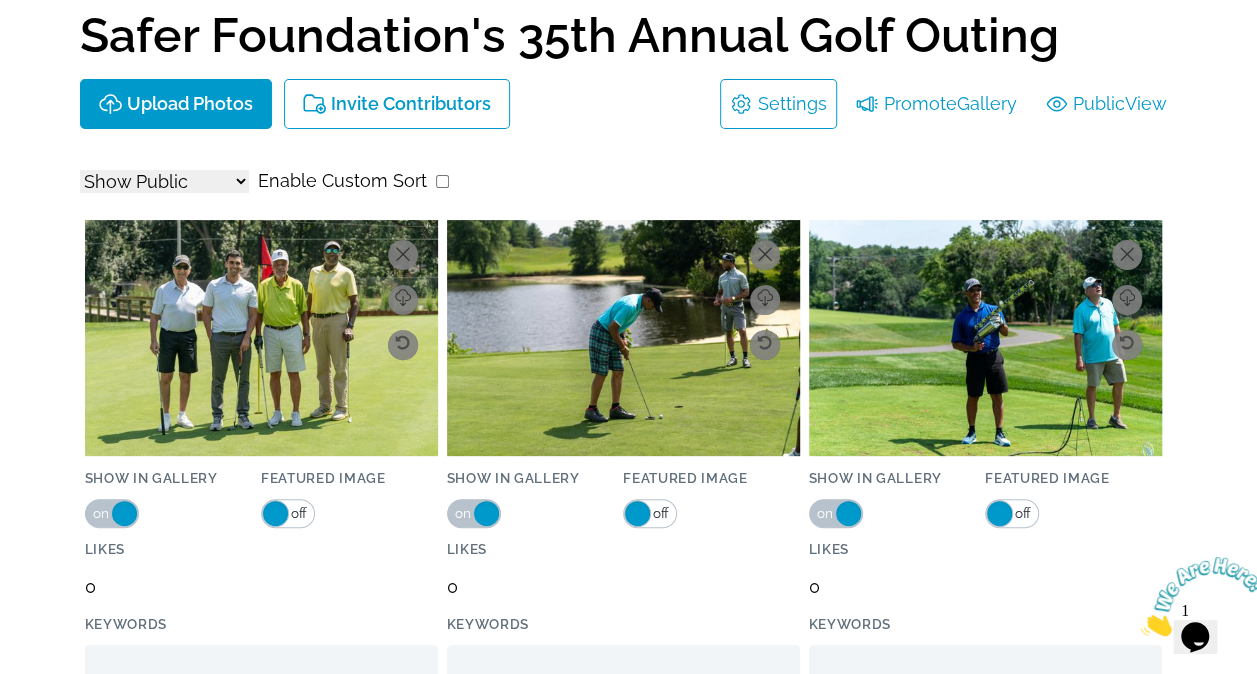 scroll, scrollTop: 0, scrollLeft: 0, axis: both 